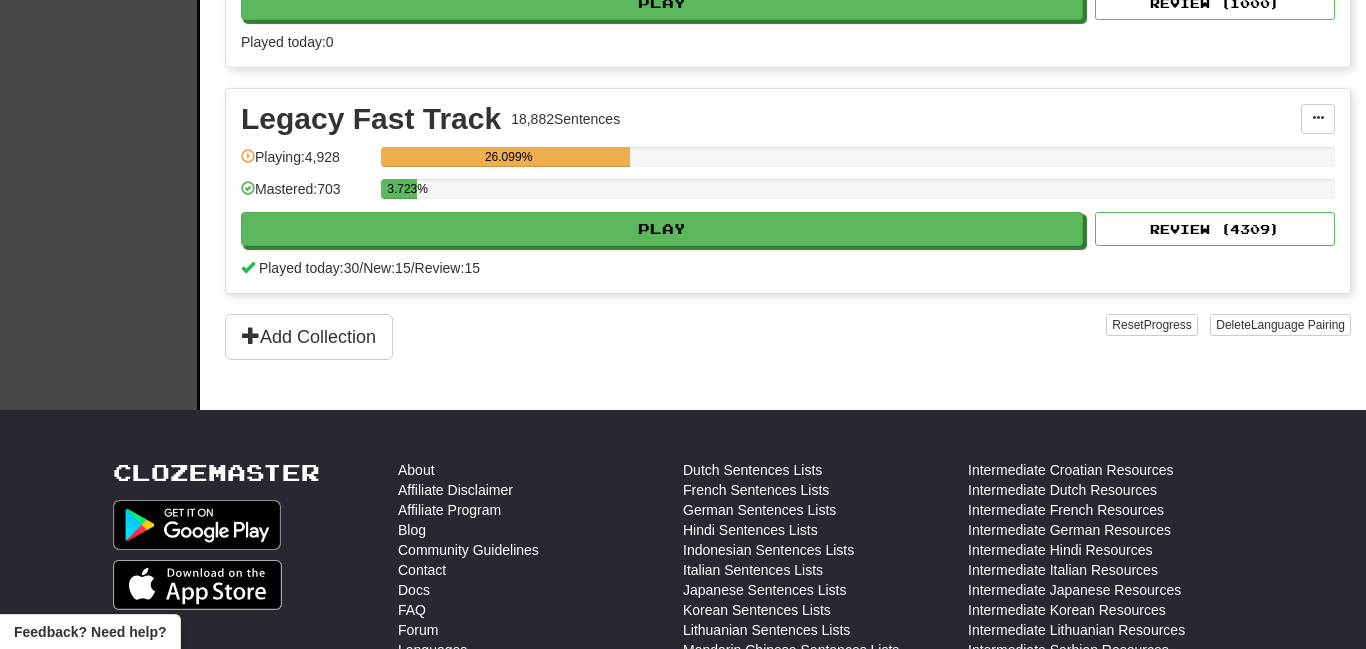 scroll, scrollTop: 1051, scrollLeft: 0, axis: vertical 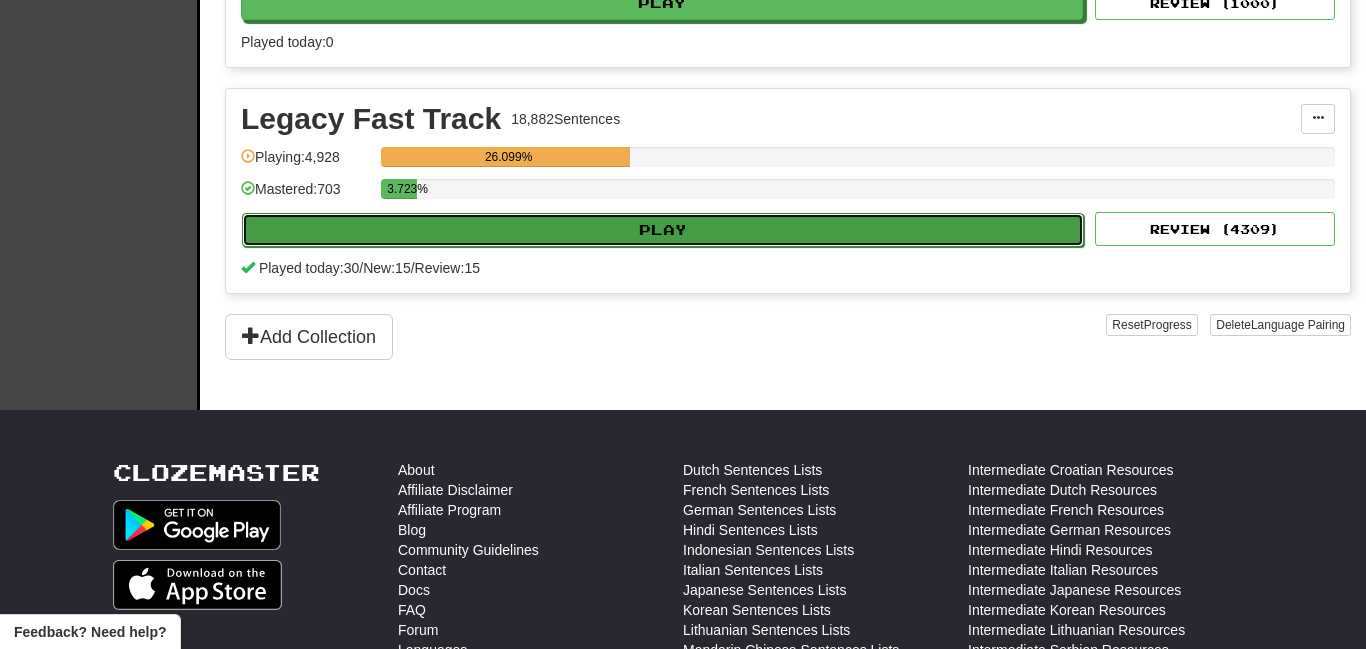 click on "Play" at bounding box center [663, 230] 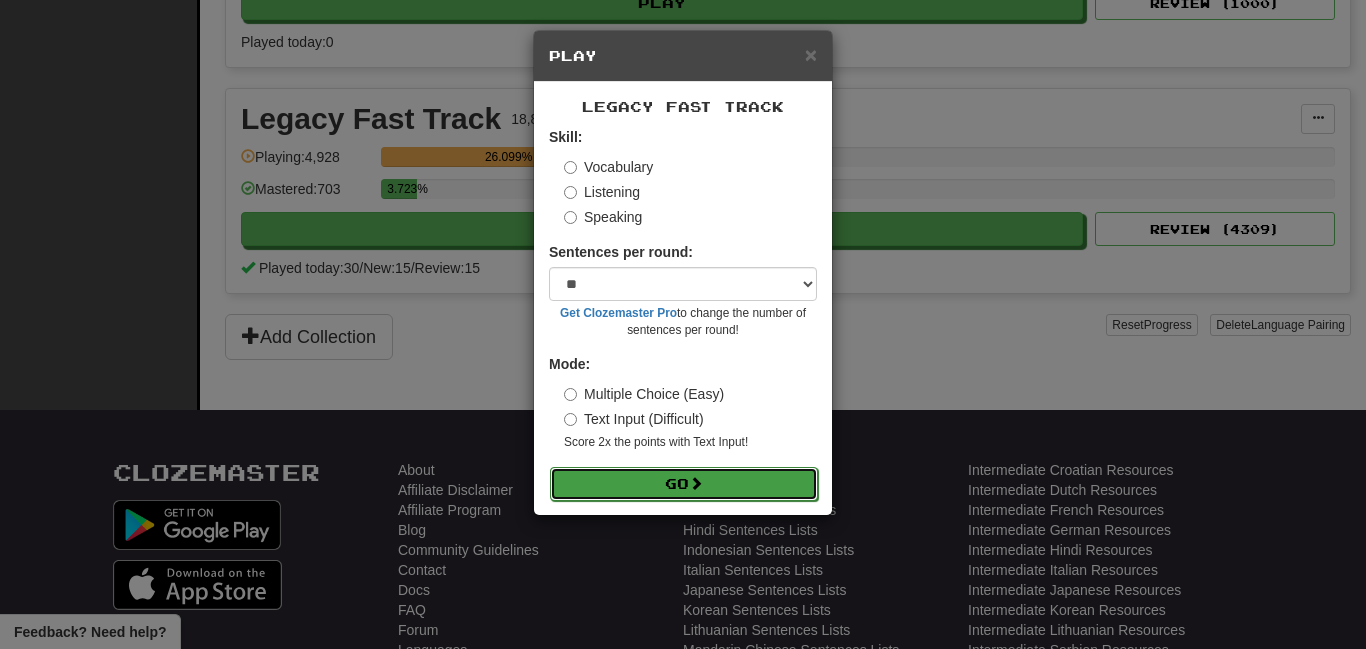 click on "Go" at bounding box center [684, 484] 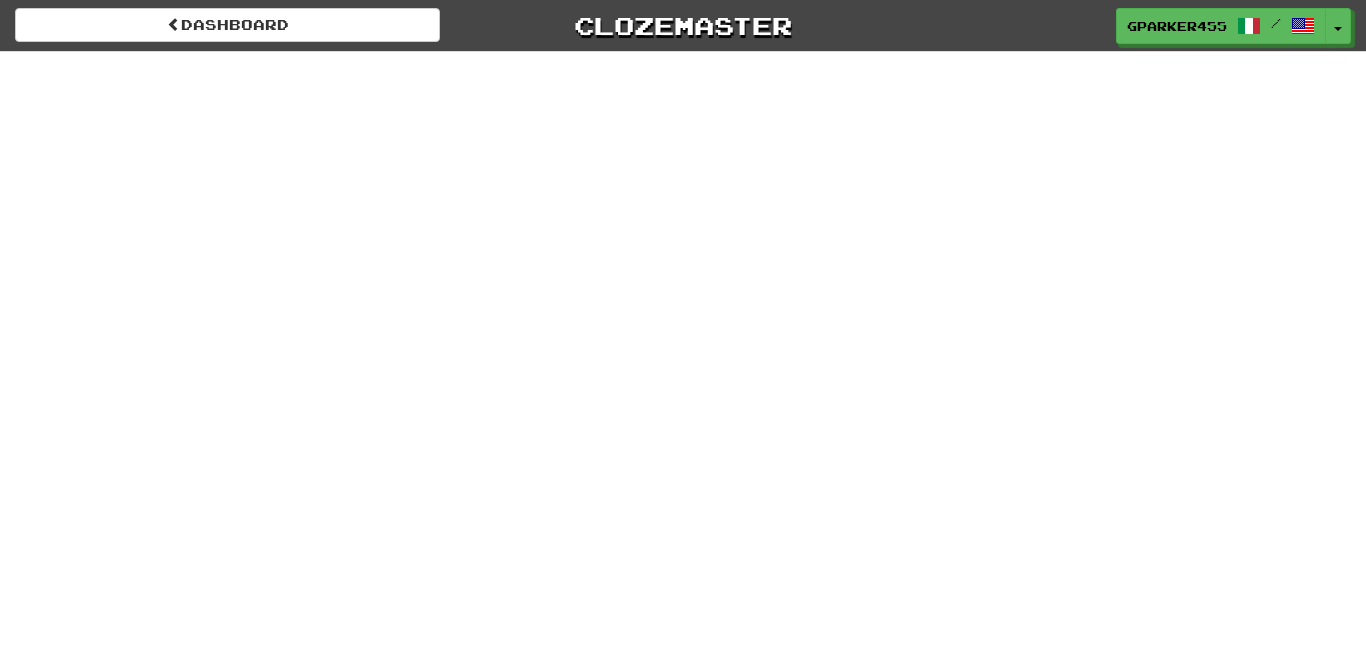 scroll, scrollTop: 0, scrollLeft: 0, axis: both 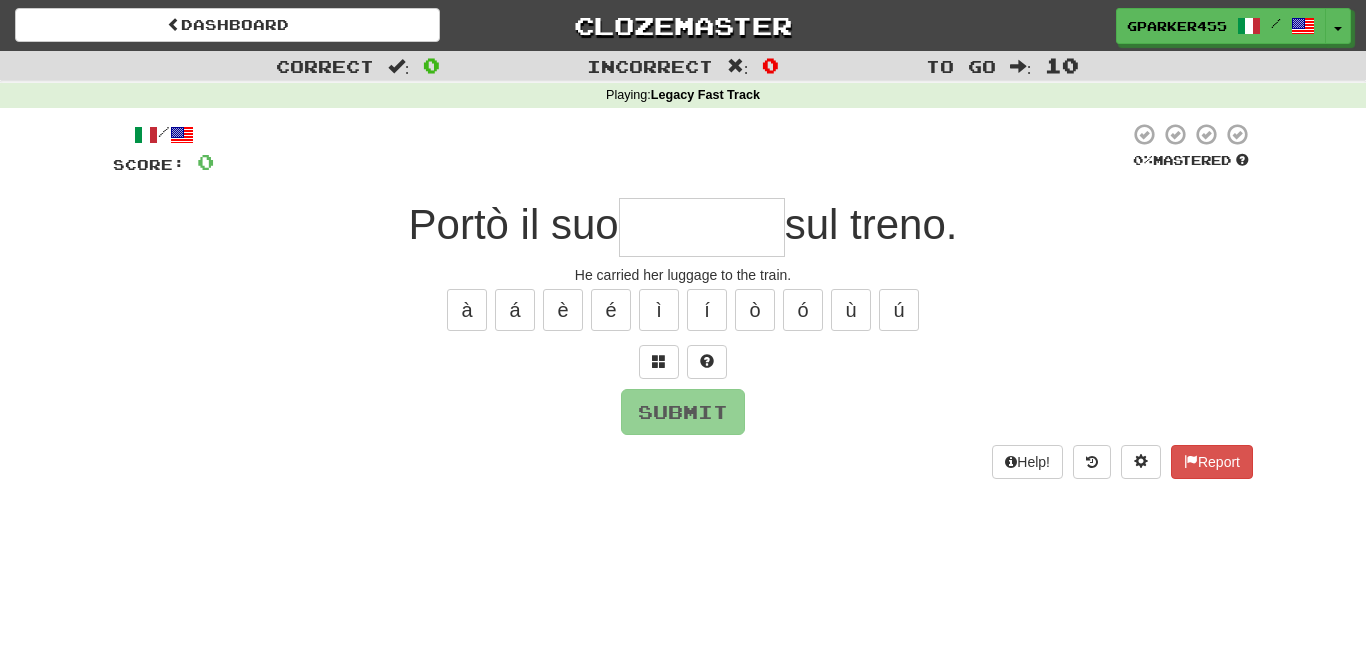 type on "*" 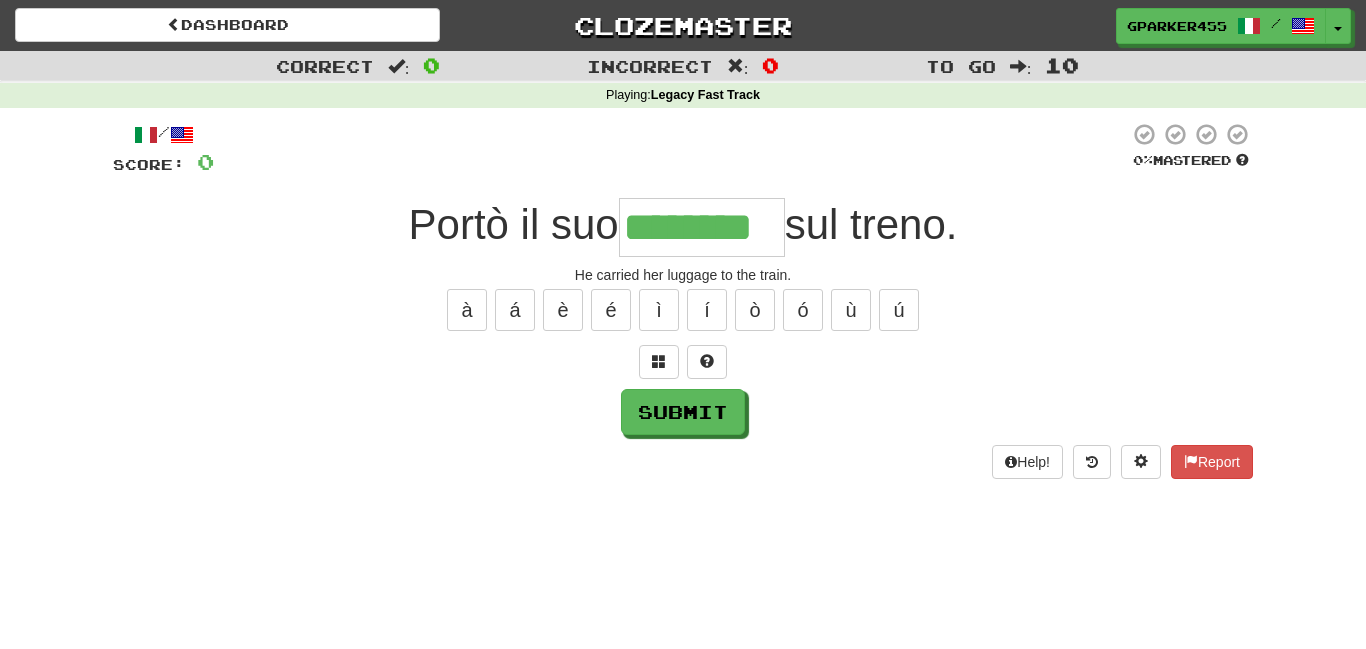 type on "********" 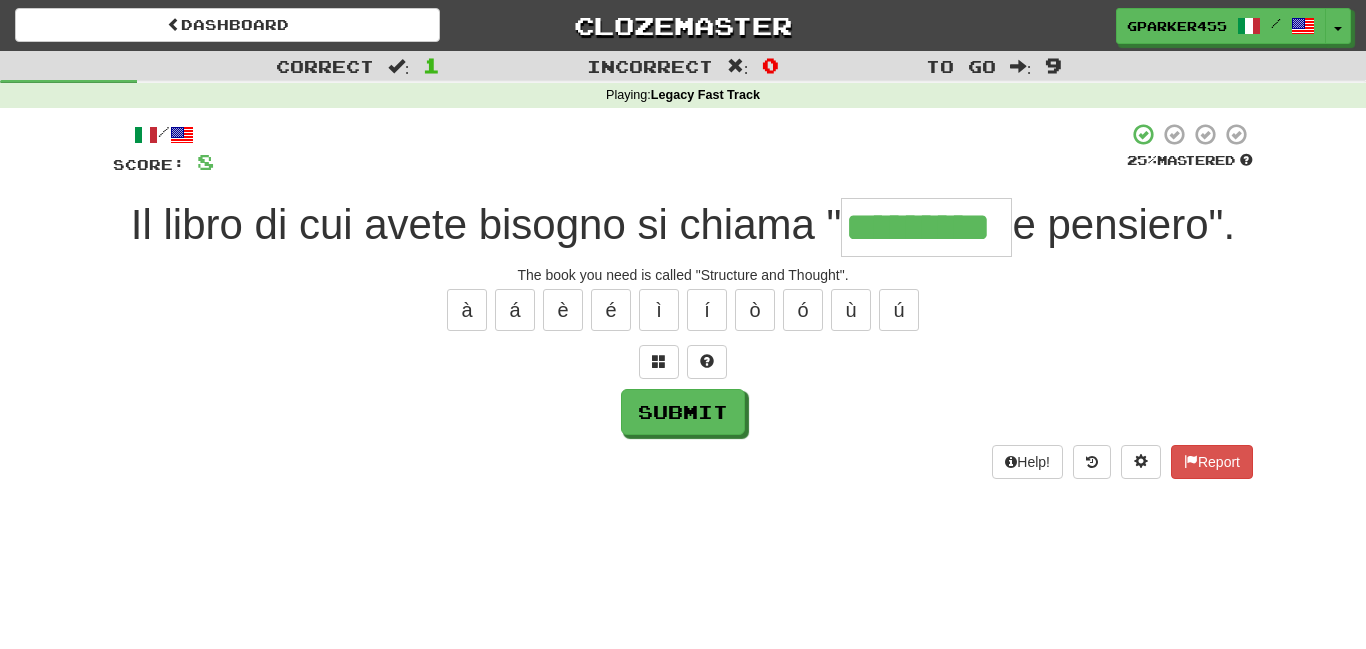 type on "*********" 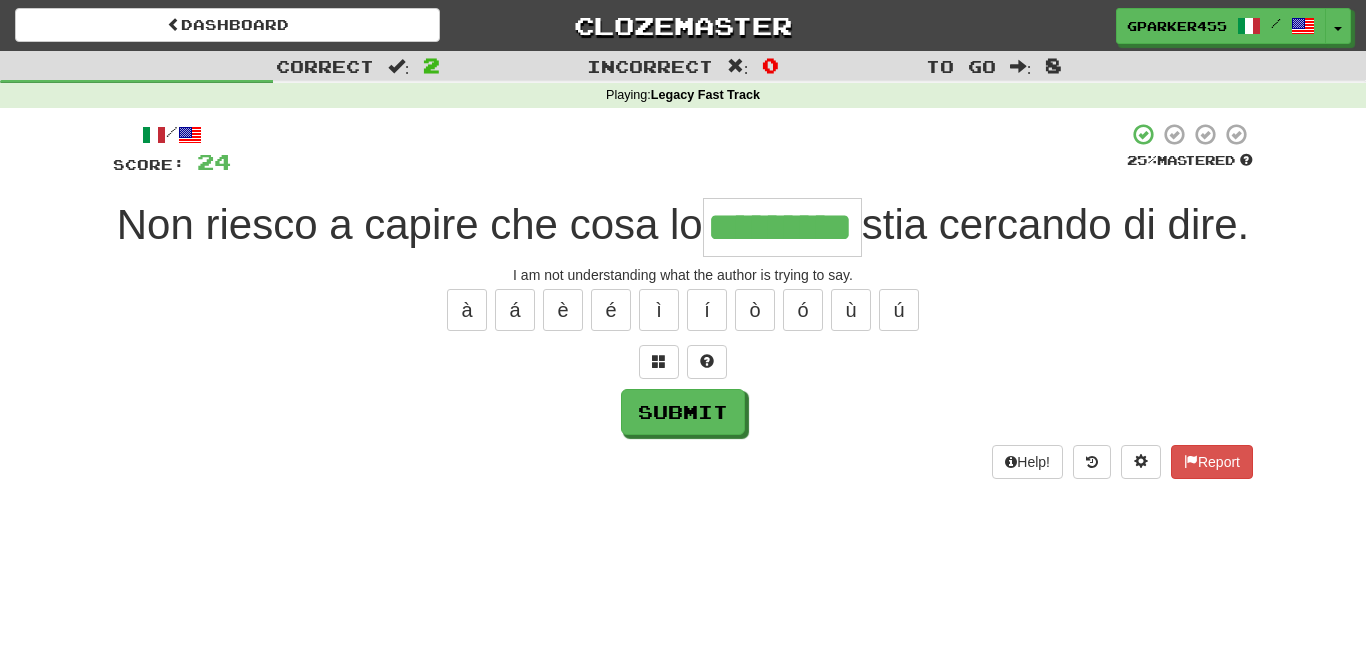 type on "*********" 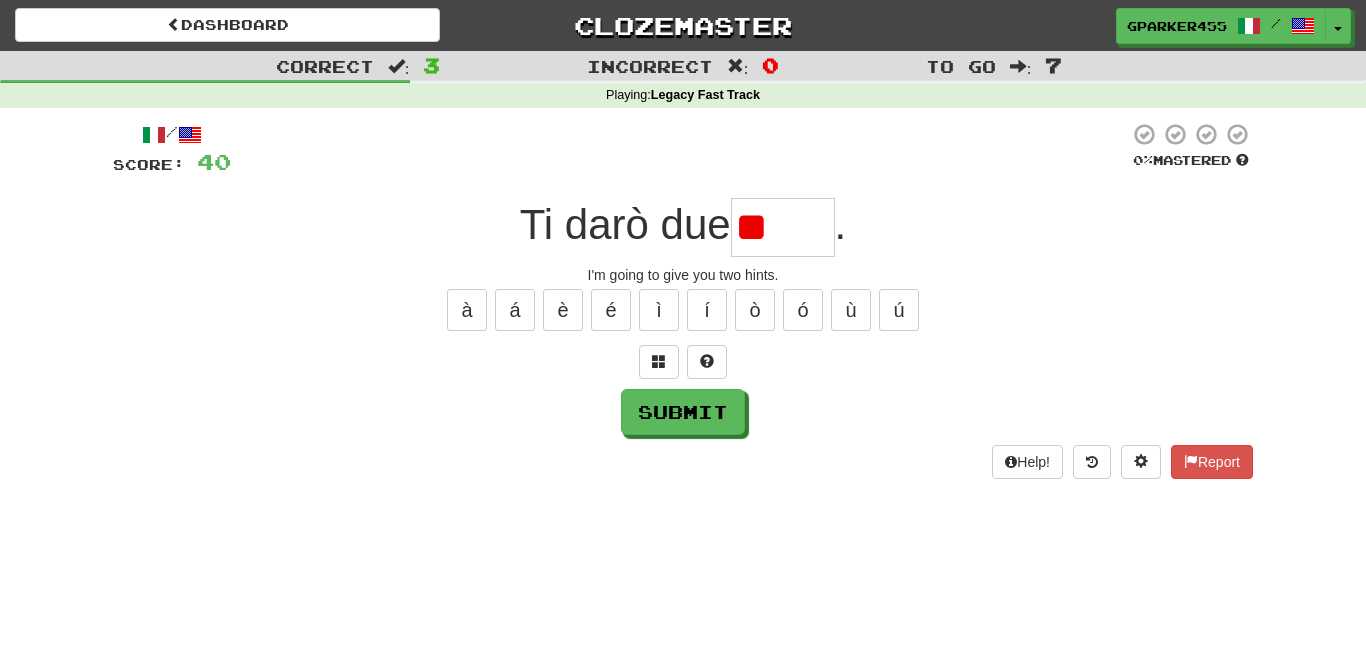 type on "*" 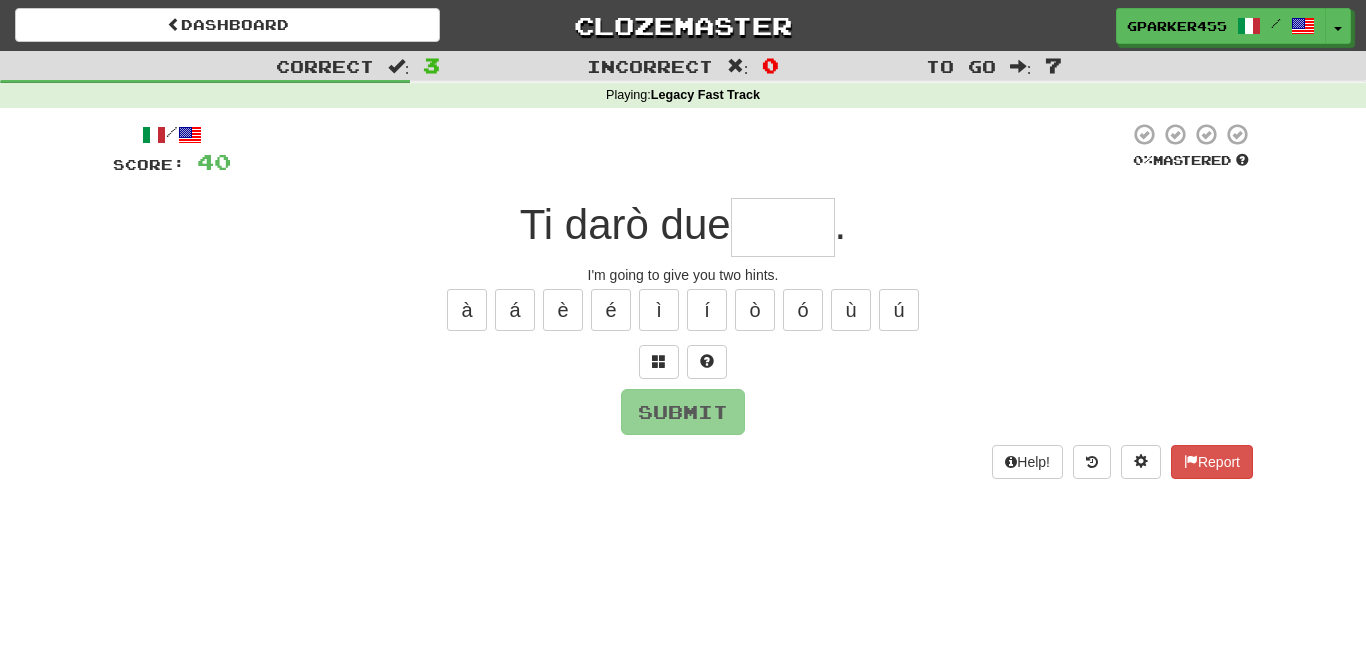 type on "*" 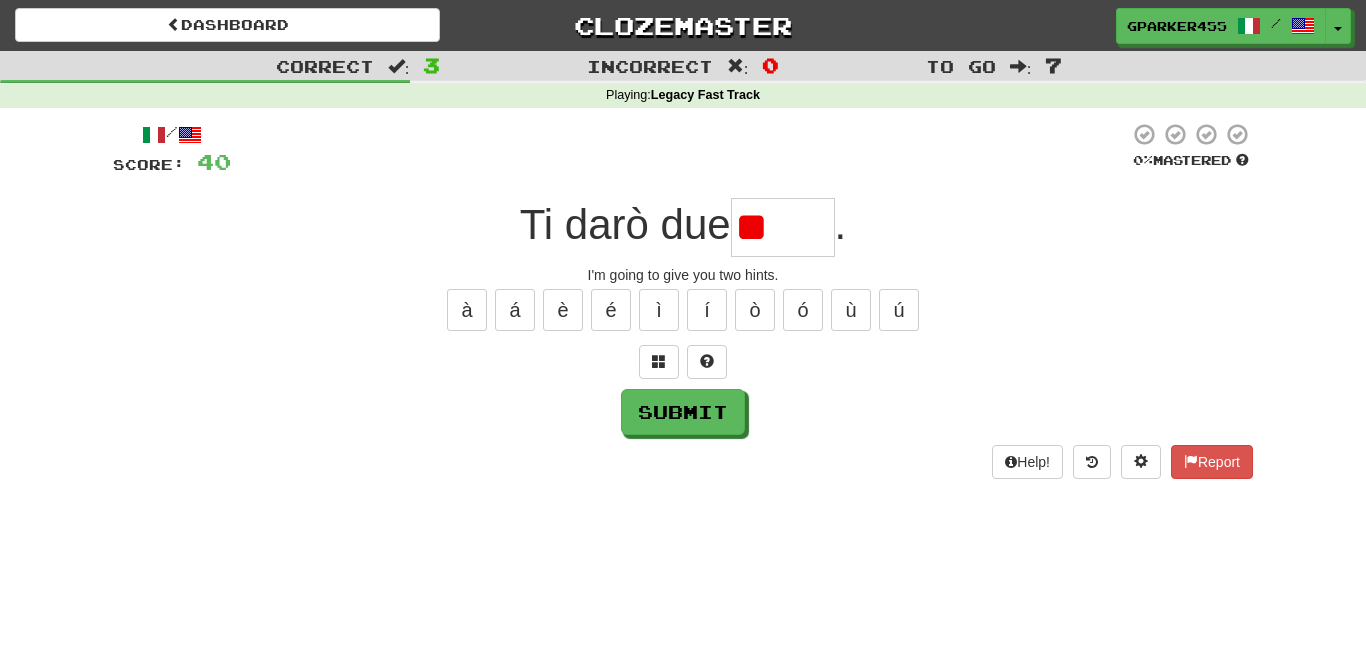 type on "*" 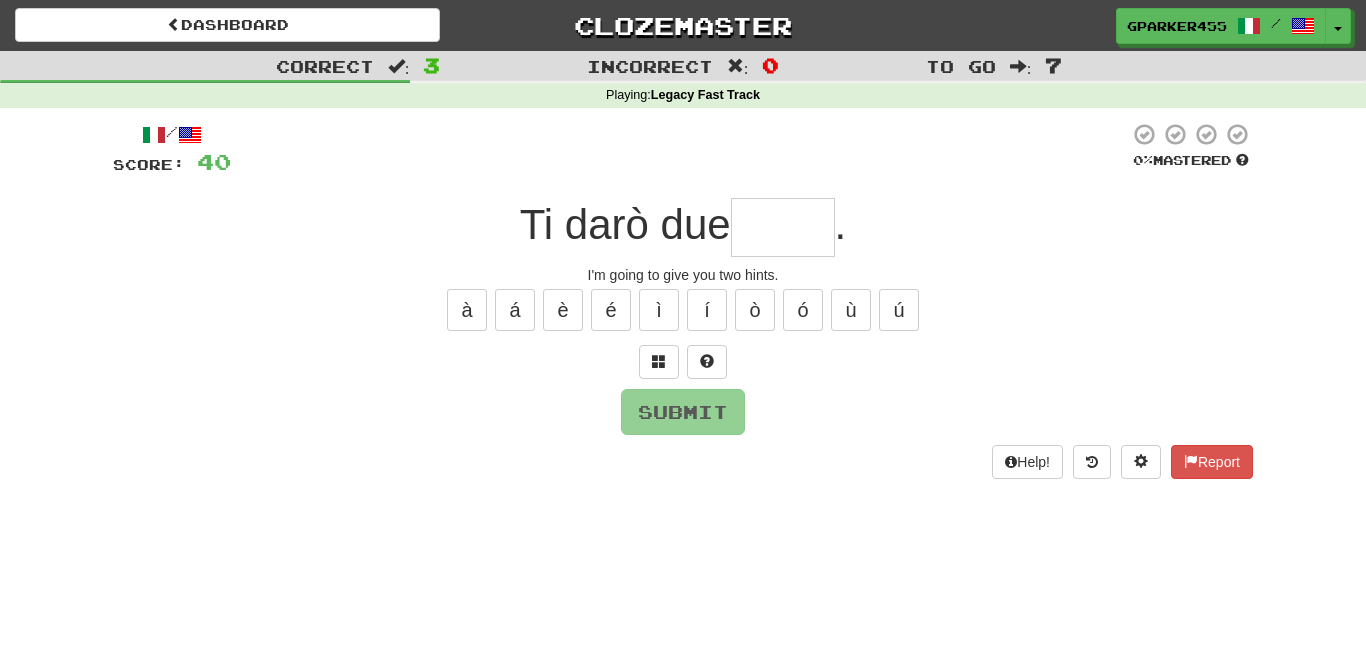 type on "*" 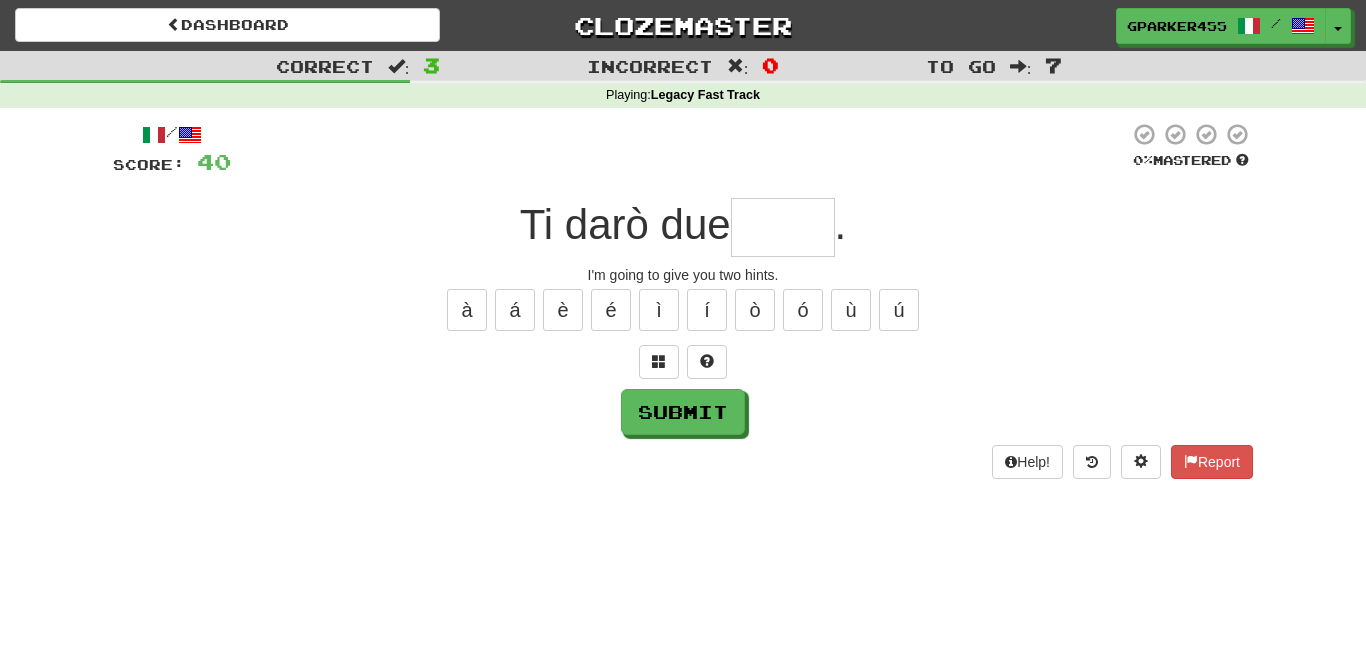 type on "*" 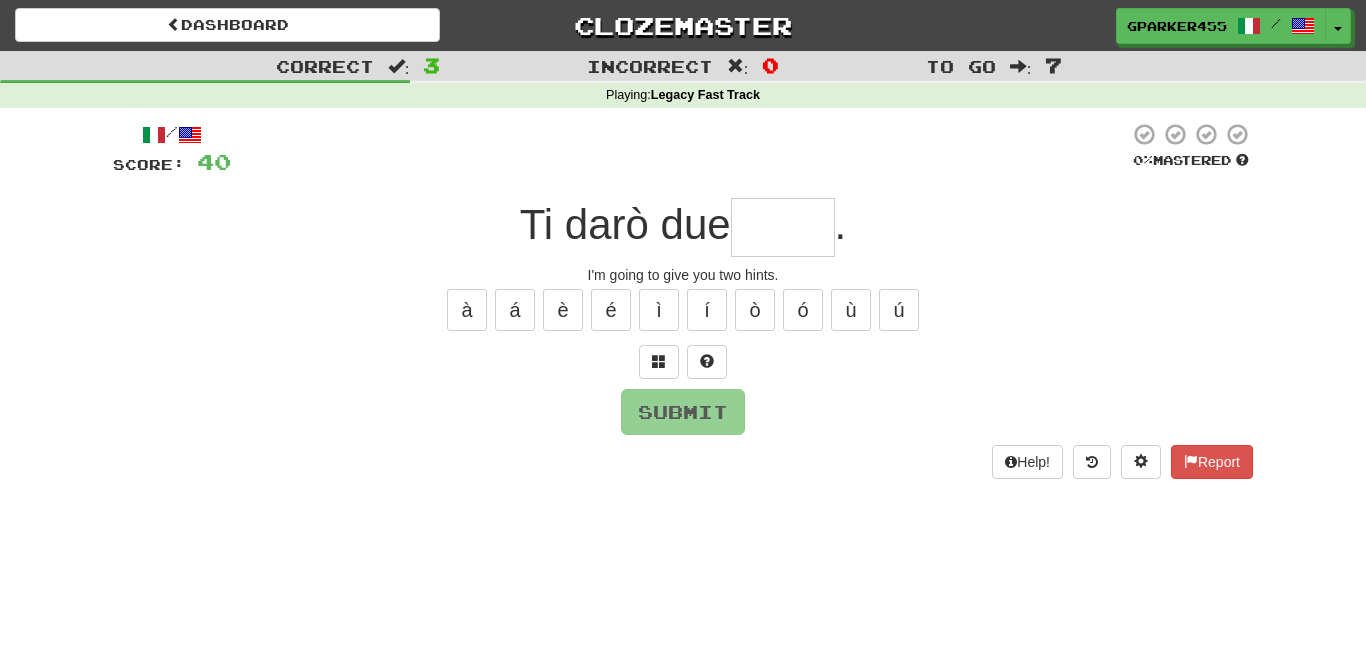 type on "*" 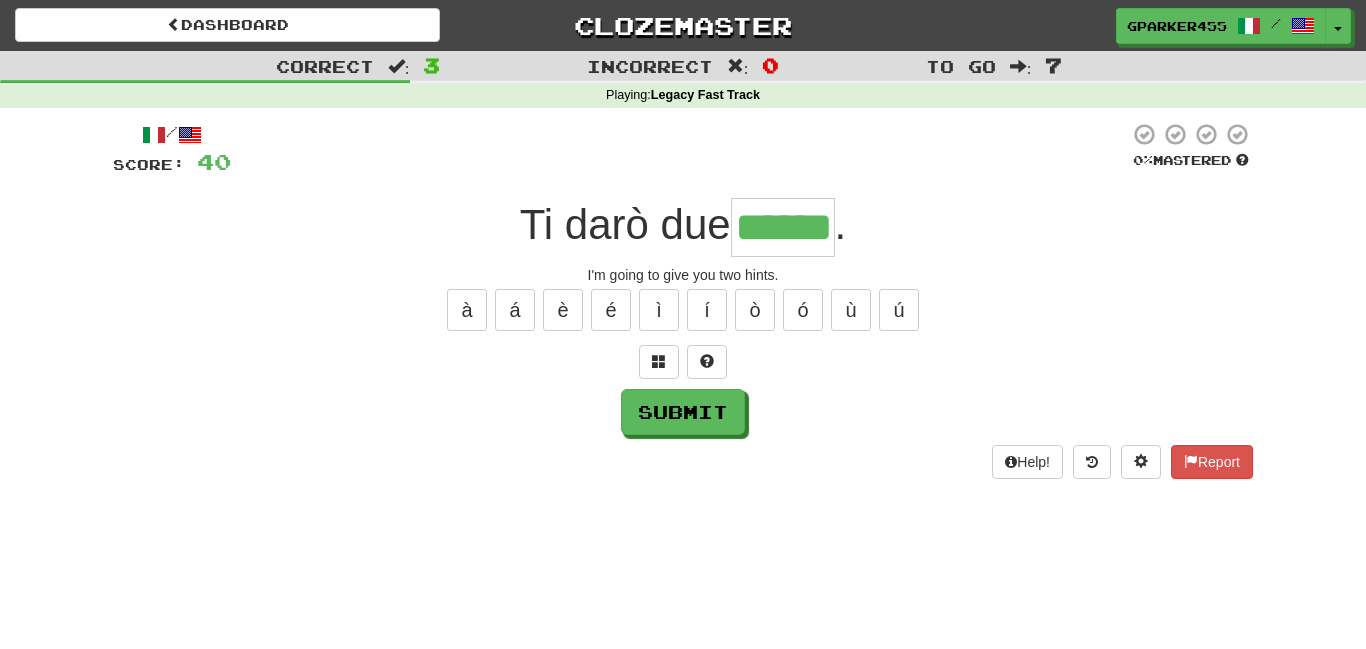 type on "******" 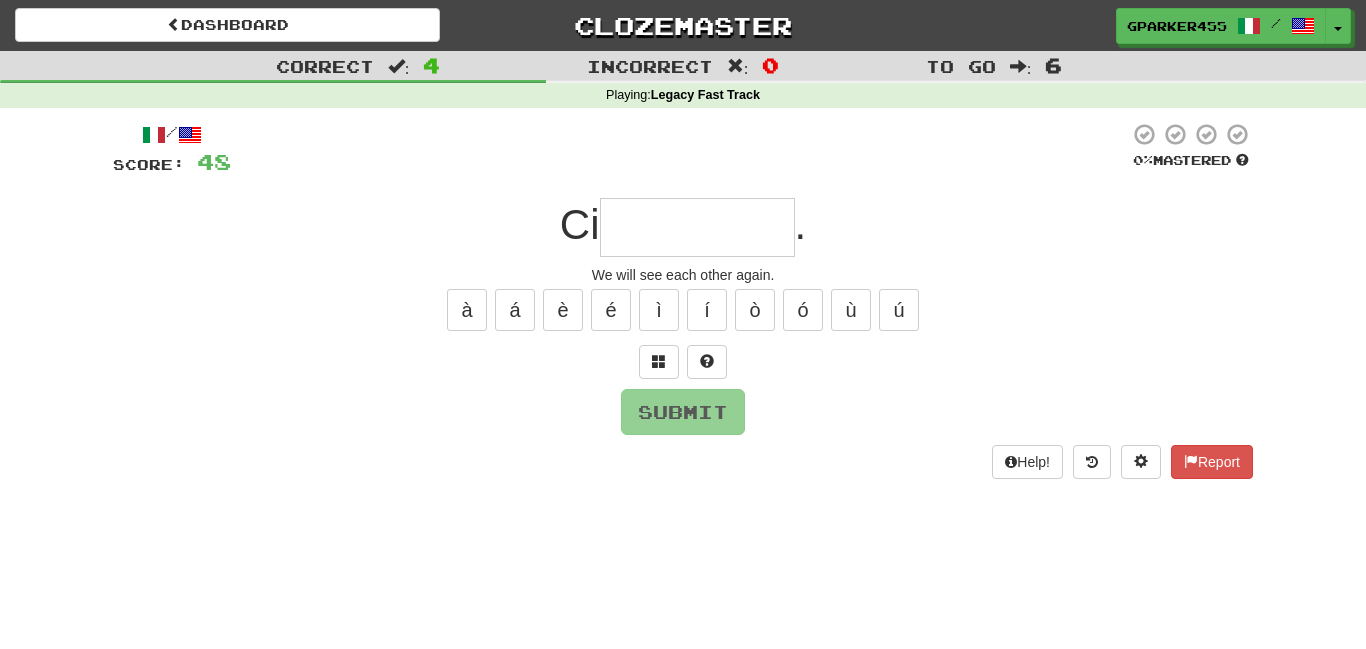 type on "*" 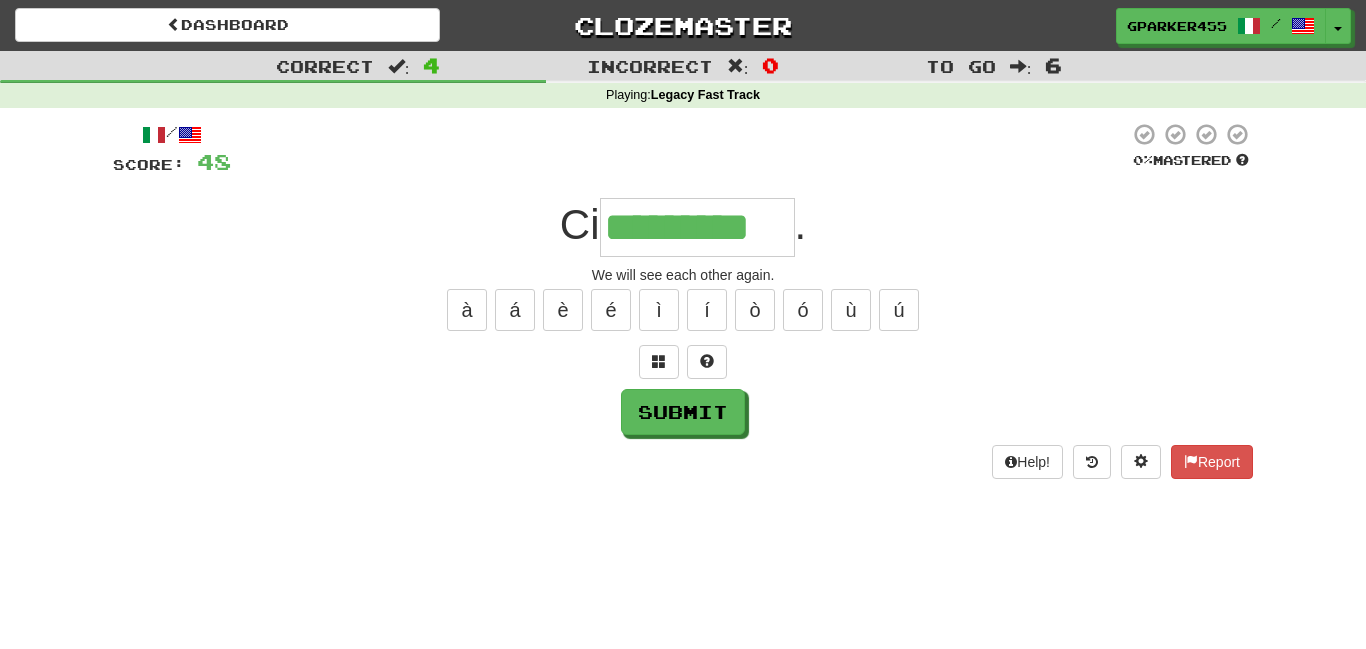 type on "*********" 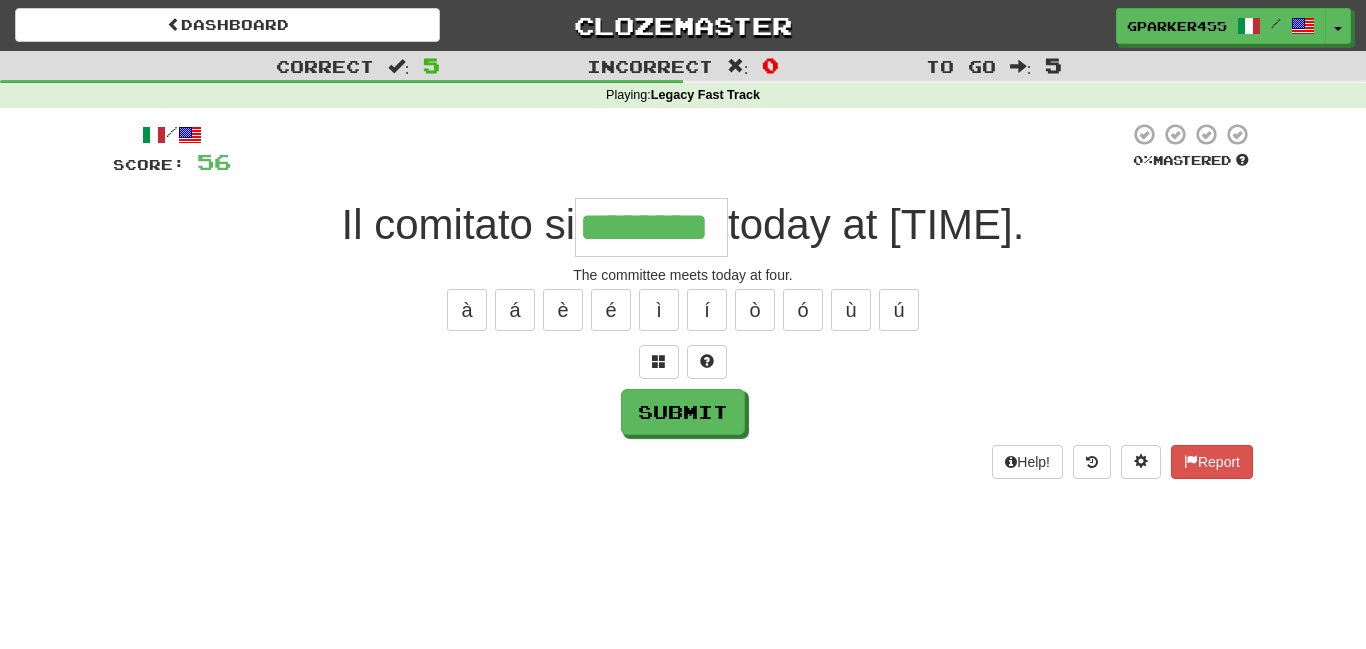 type on "********" 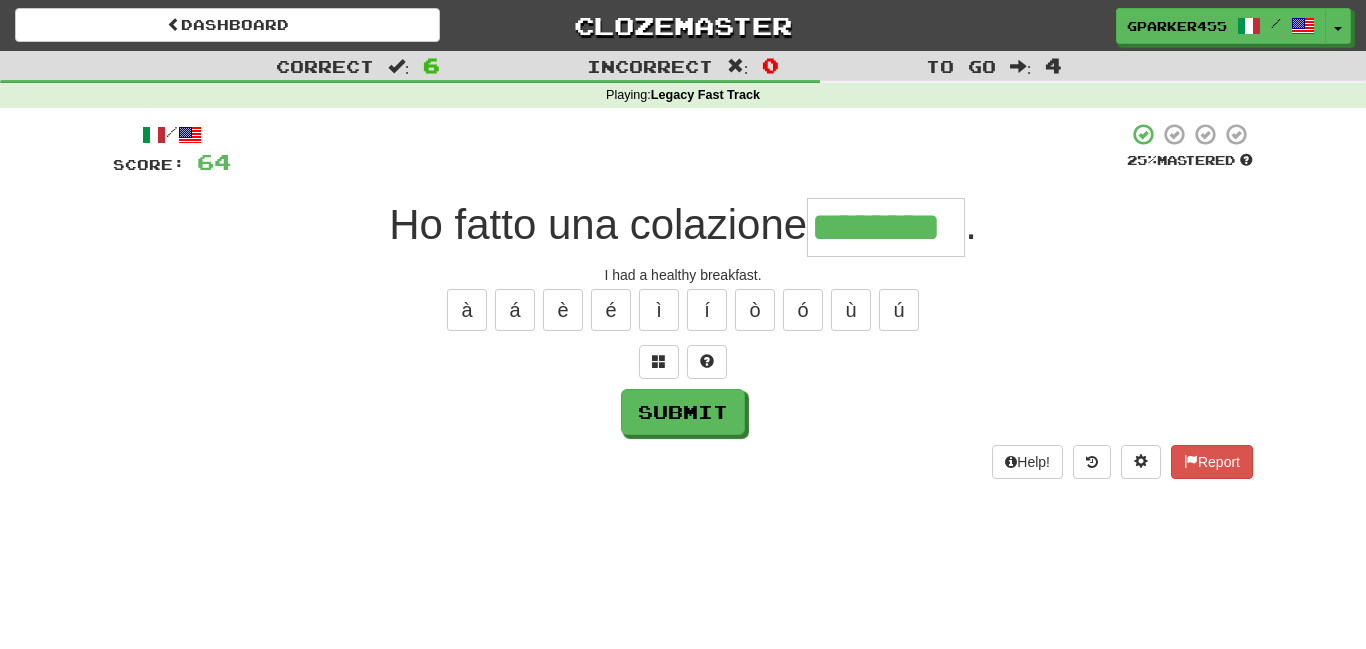 type on "********" 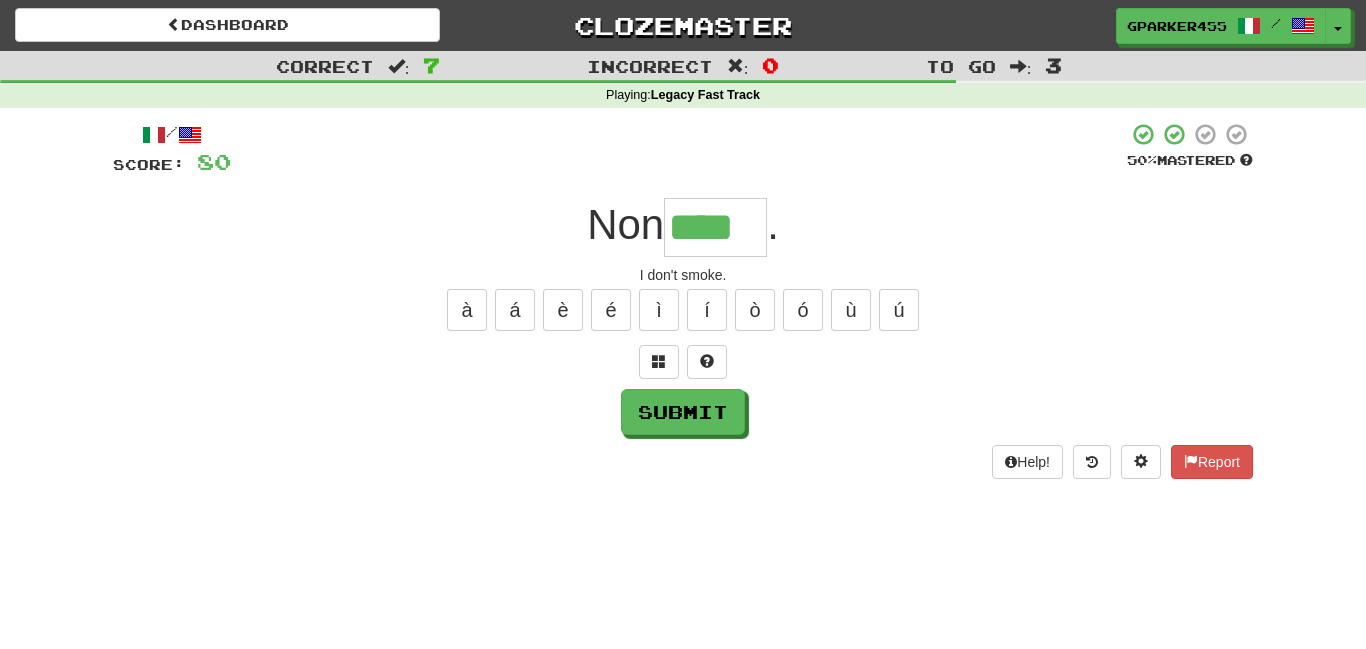type on "****" 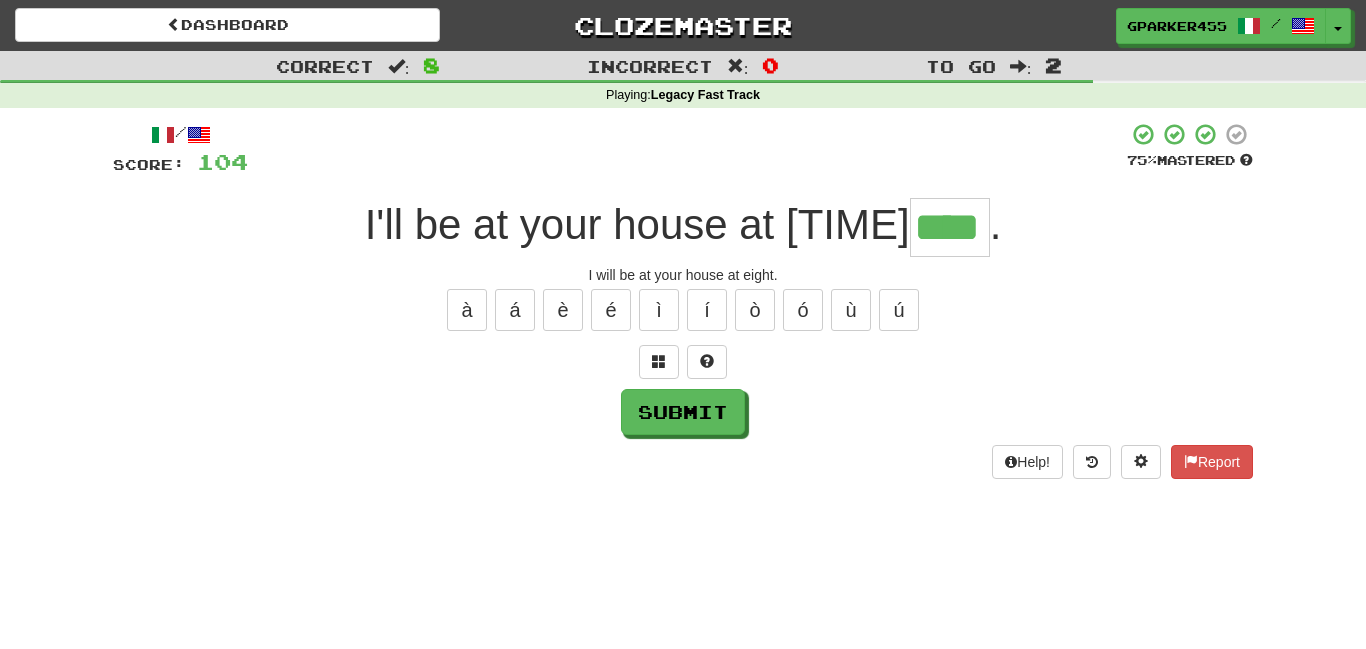 type on "****" 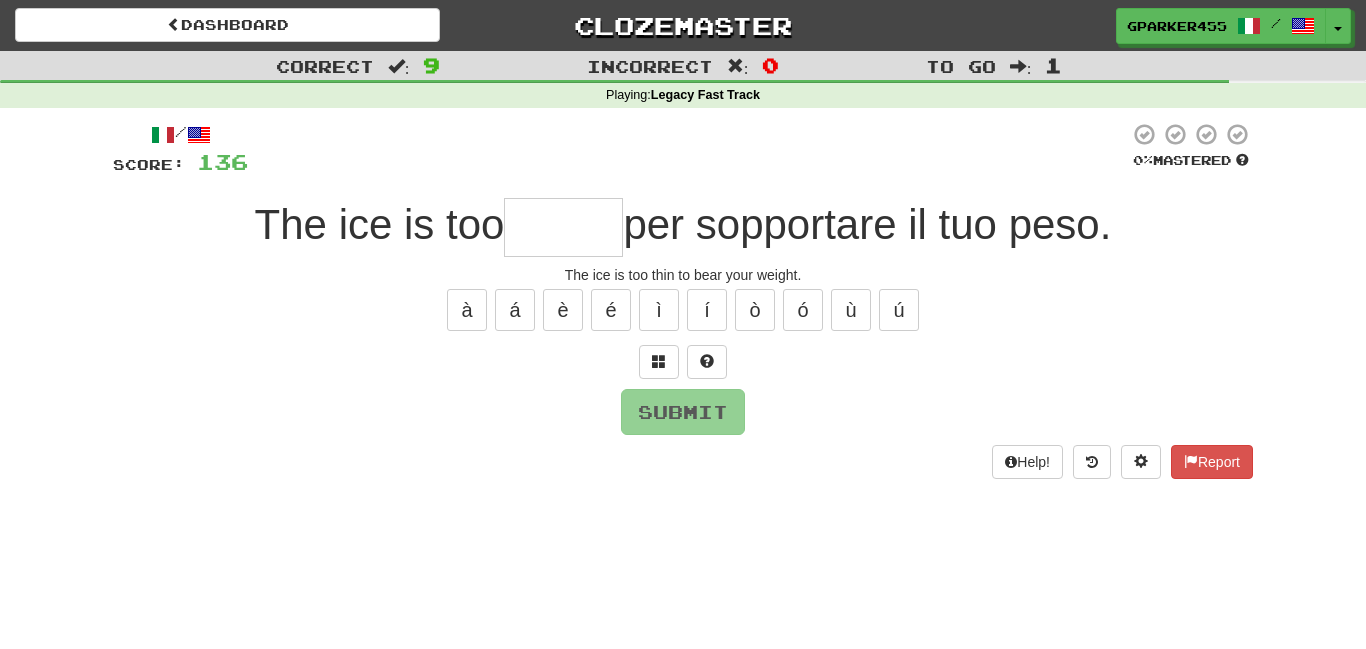 type on "*" 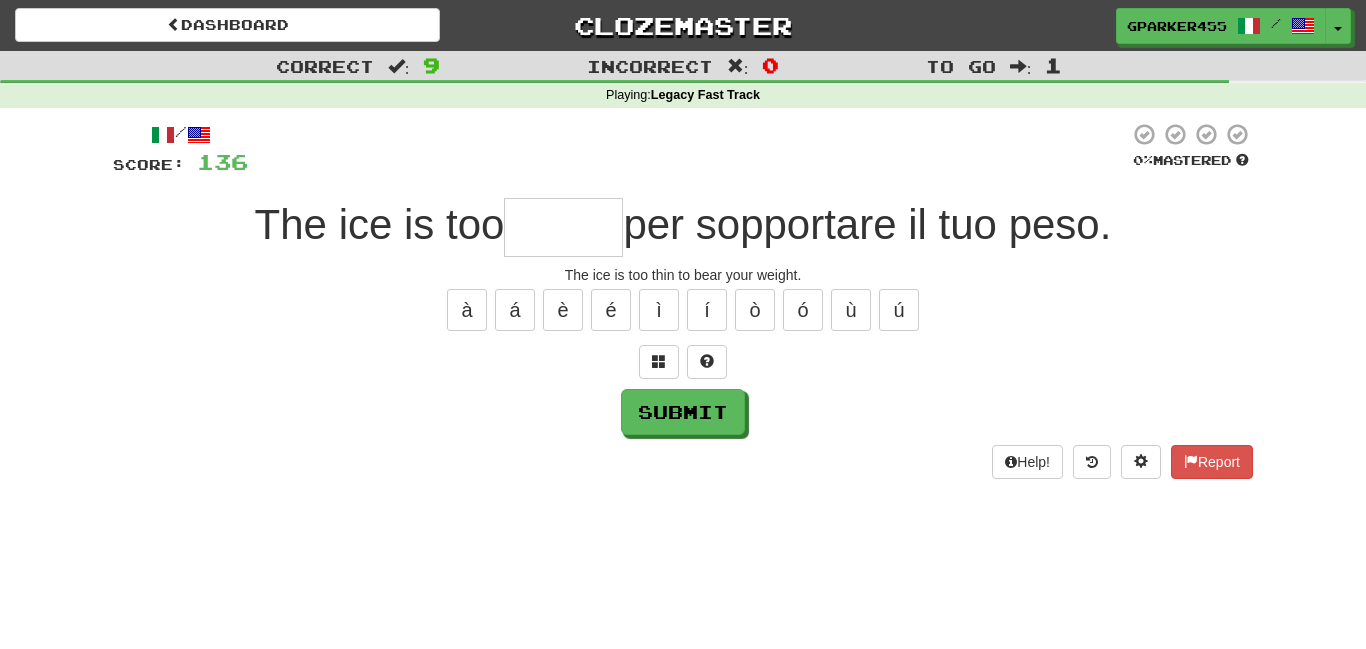 type on "*" 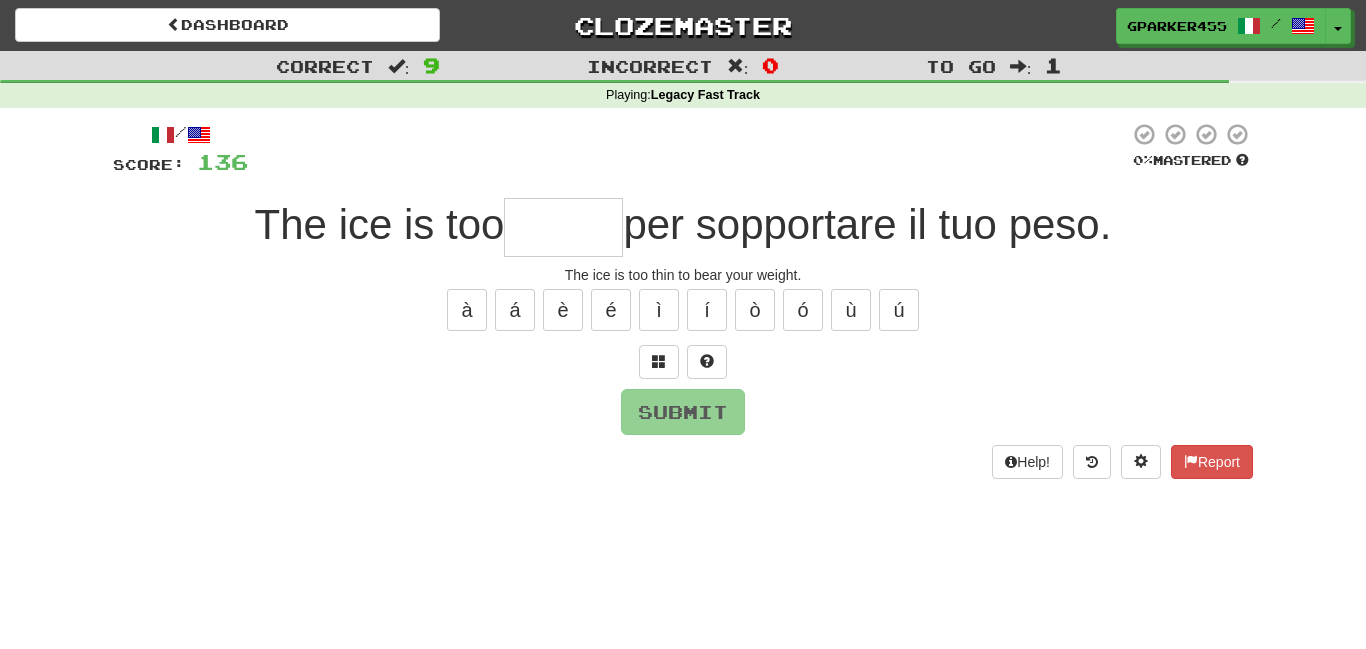 type on "*" 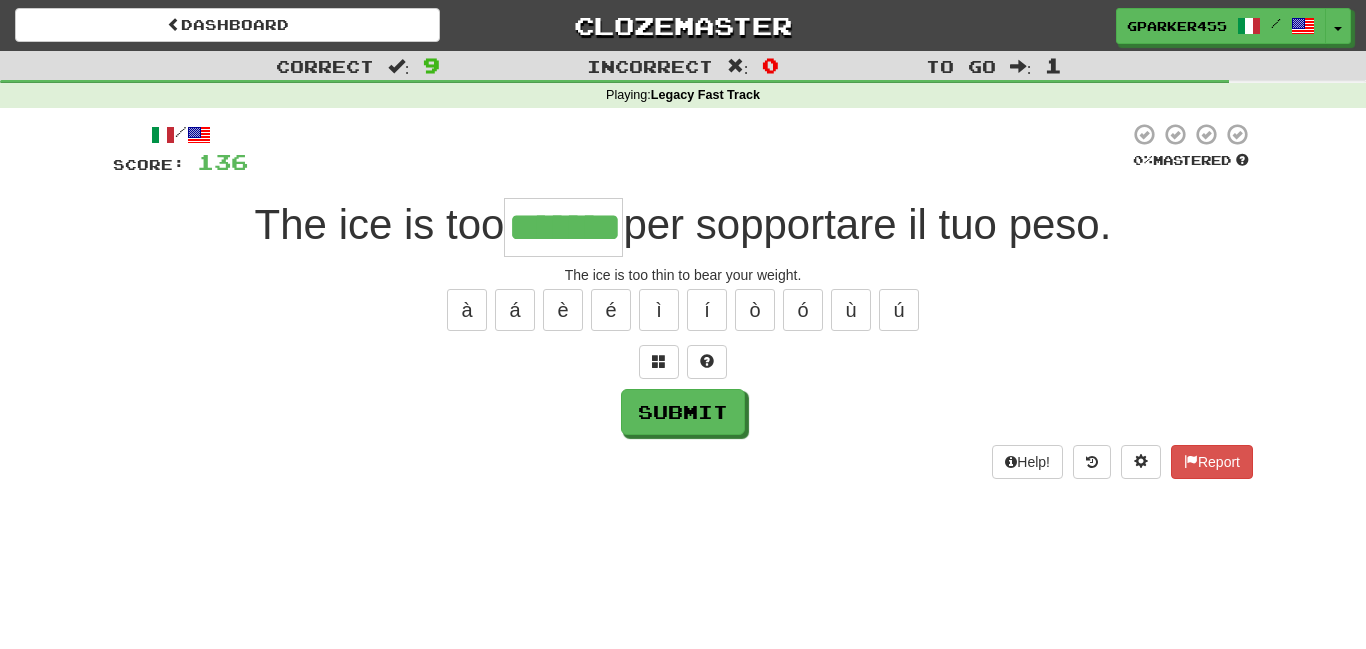 type on "*******" 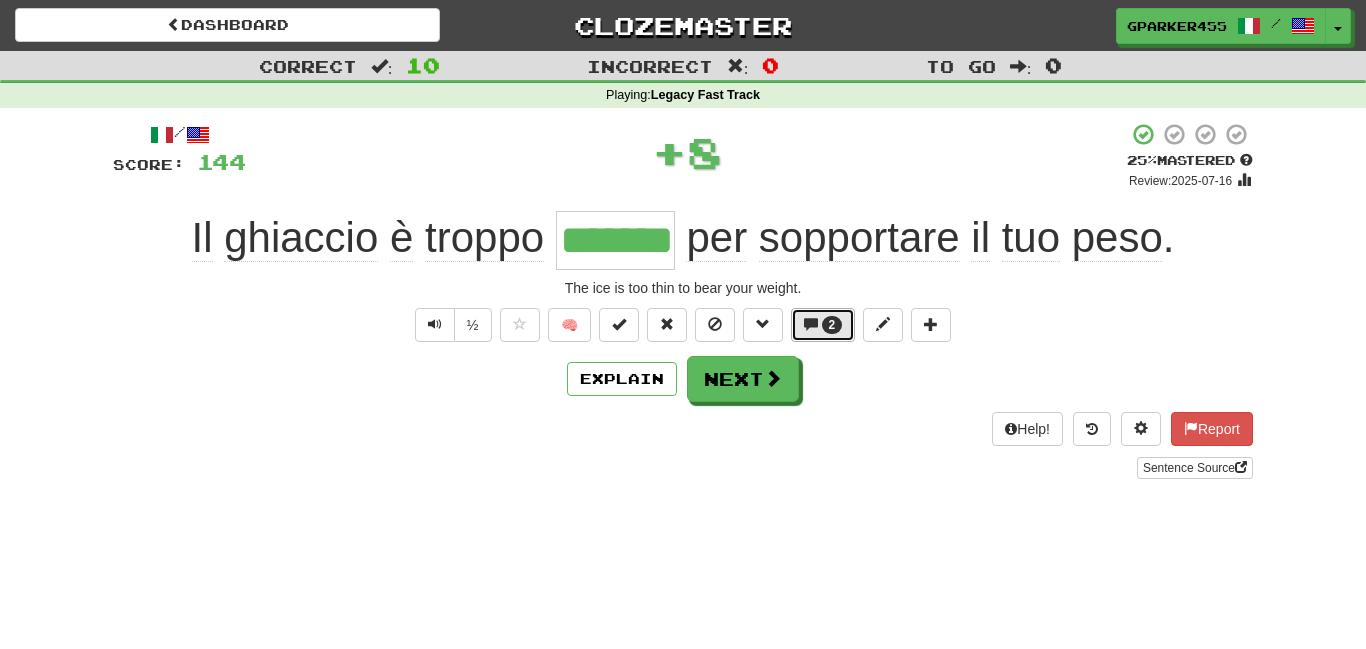 click at bounding box center (811, 324) 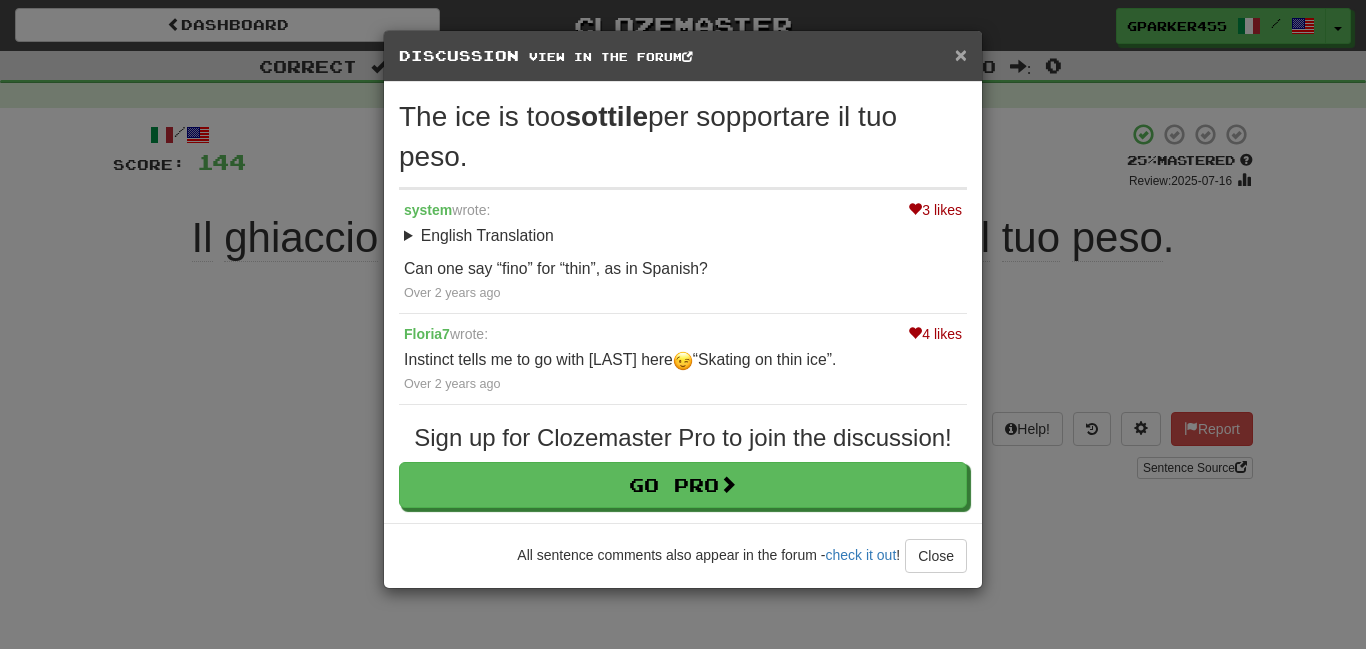 click on "×" at bounding box center (961, 54) 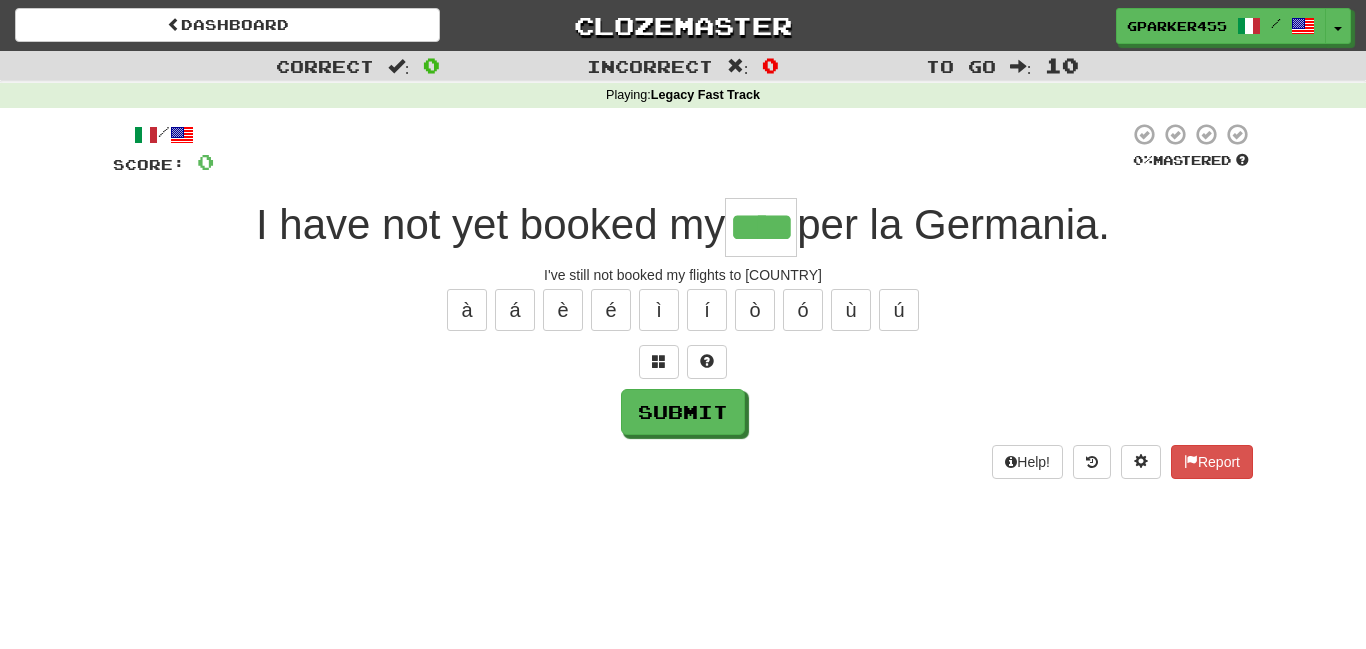 type on "****" 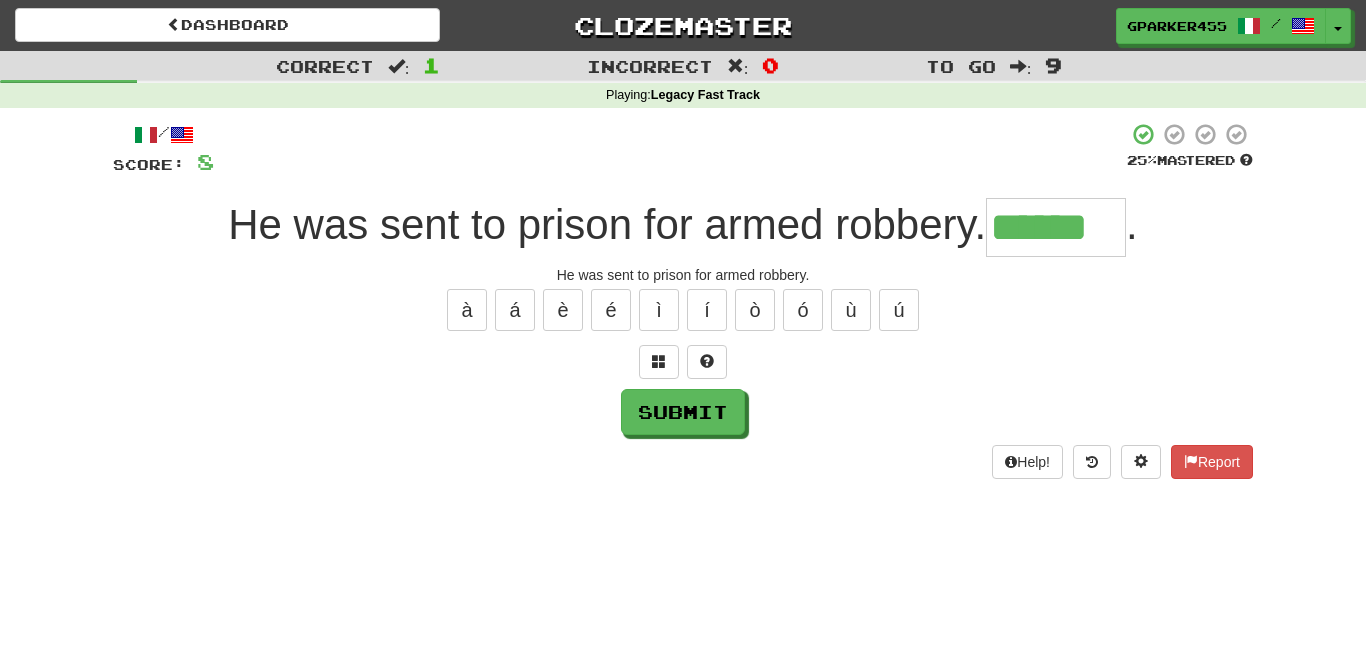 type on "******" 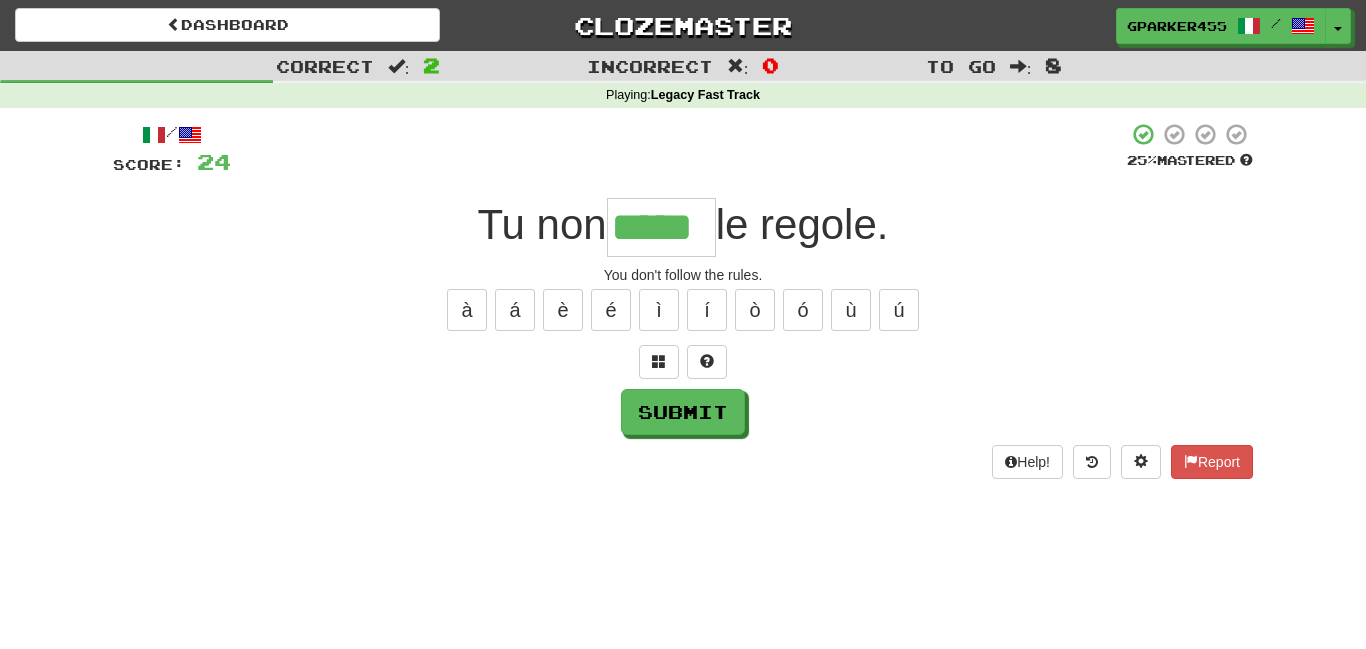 type on "*****" 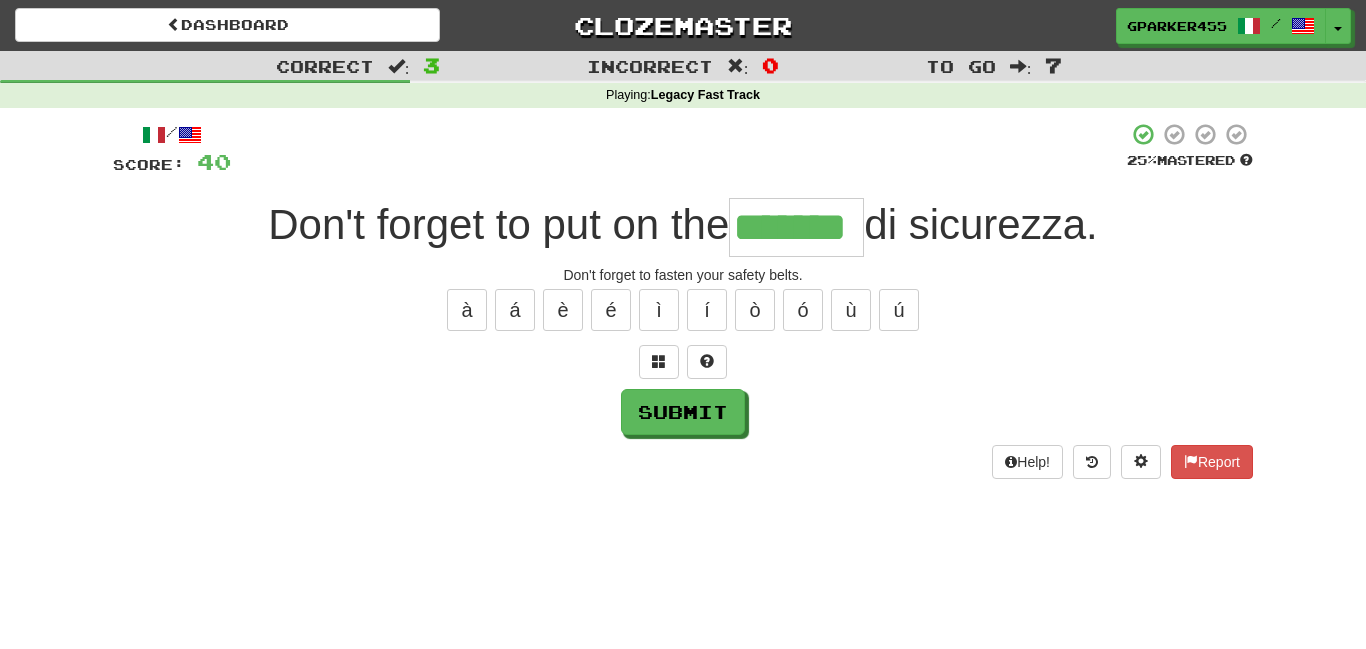 type on "*******" 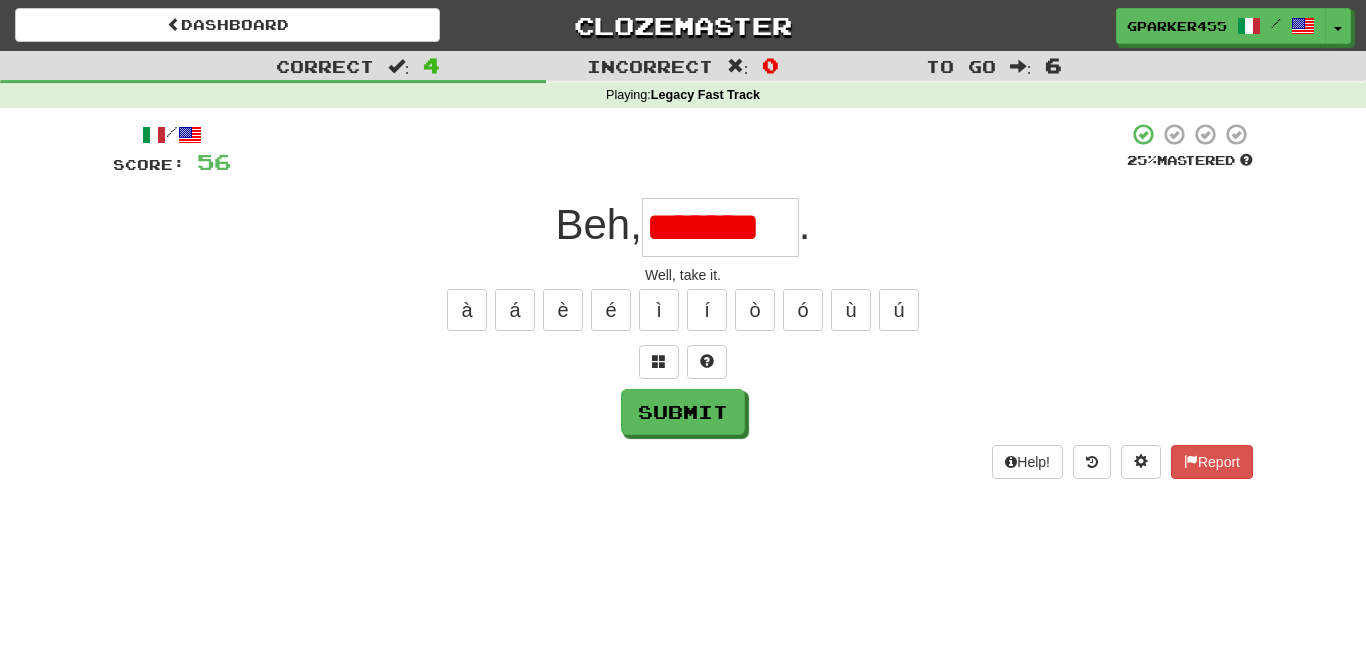scroll, scrollTop: 0, scrollLeft: 0, axis: both 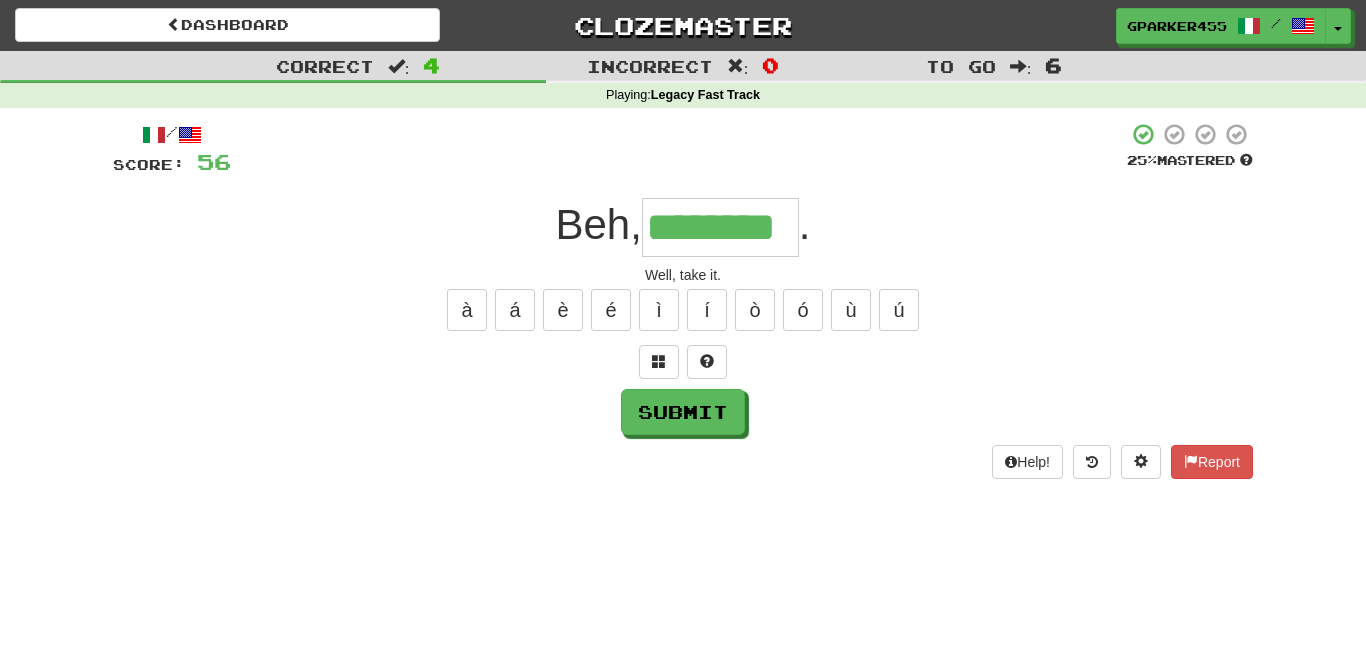 type on "********" 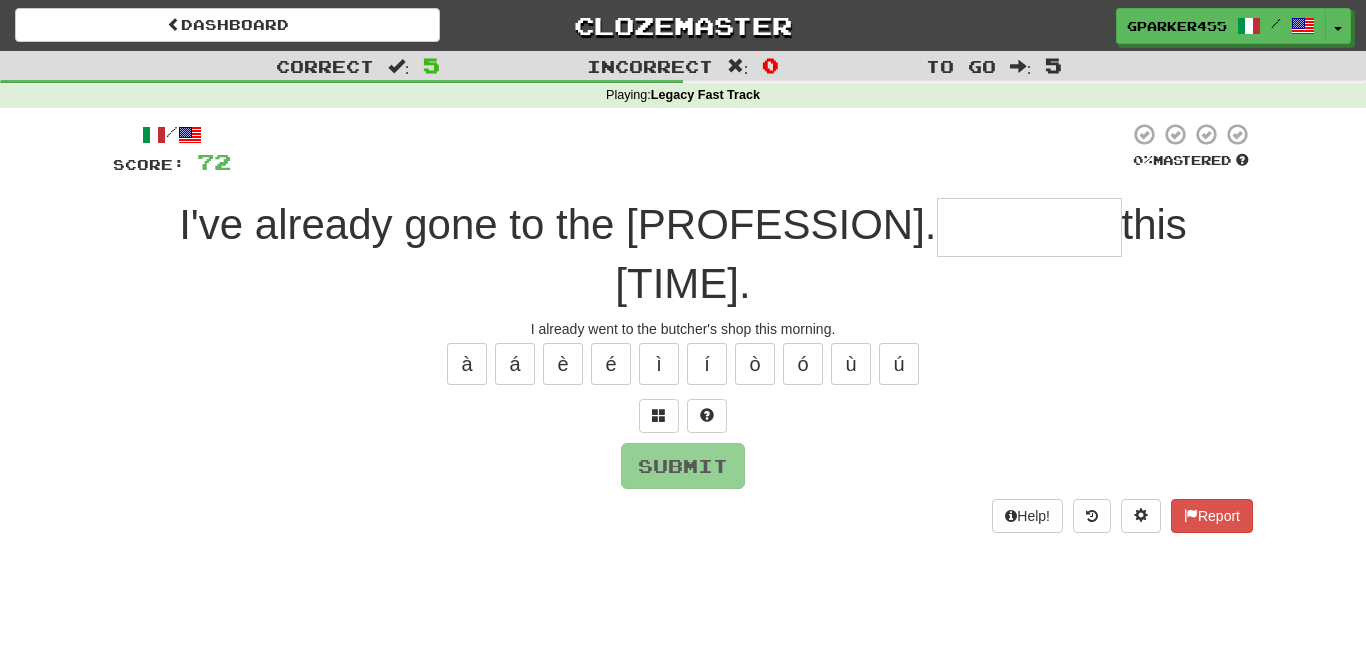 type on "*" 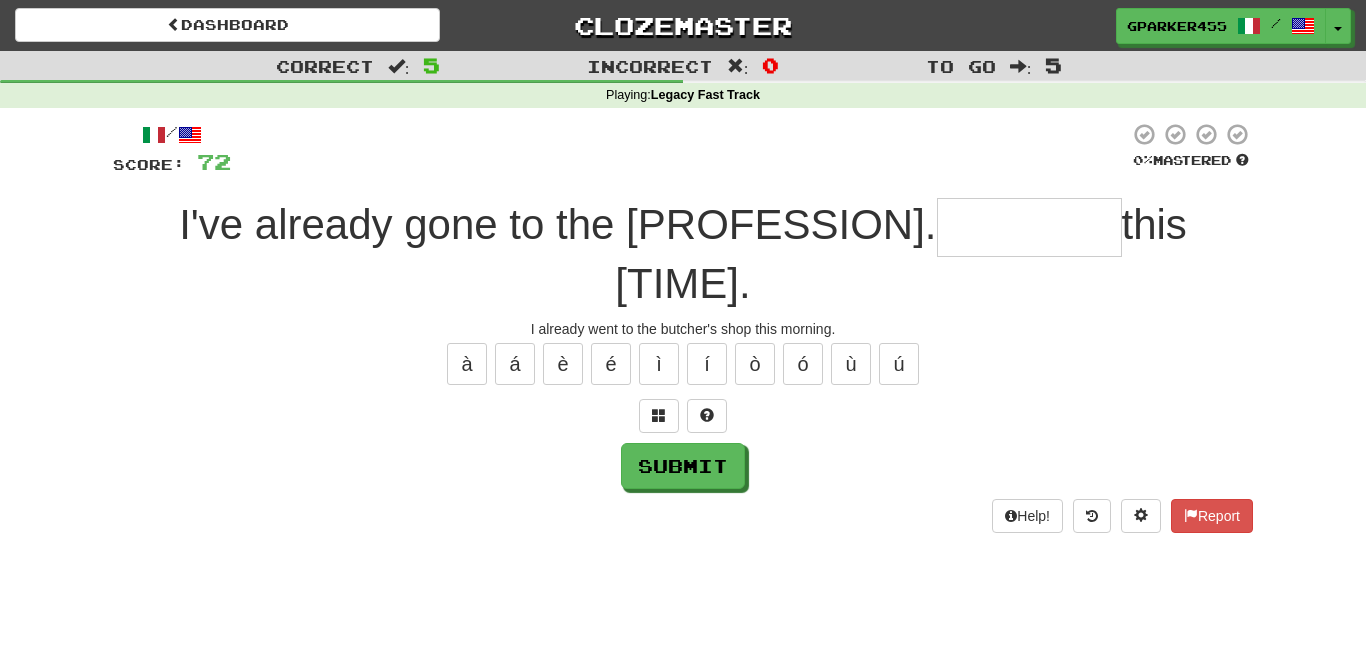 type on "*" 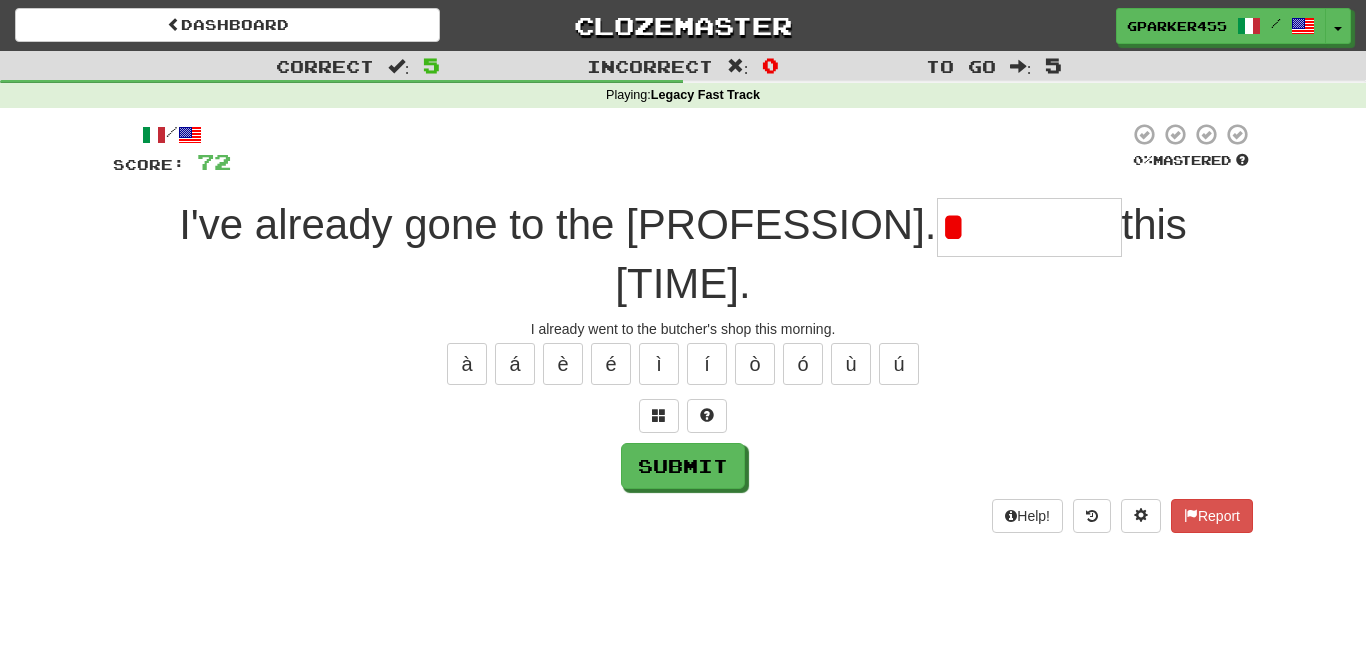 click on "*" at bounding box center [1029, 227] 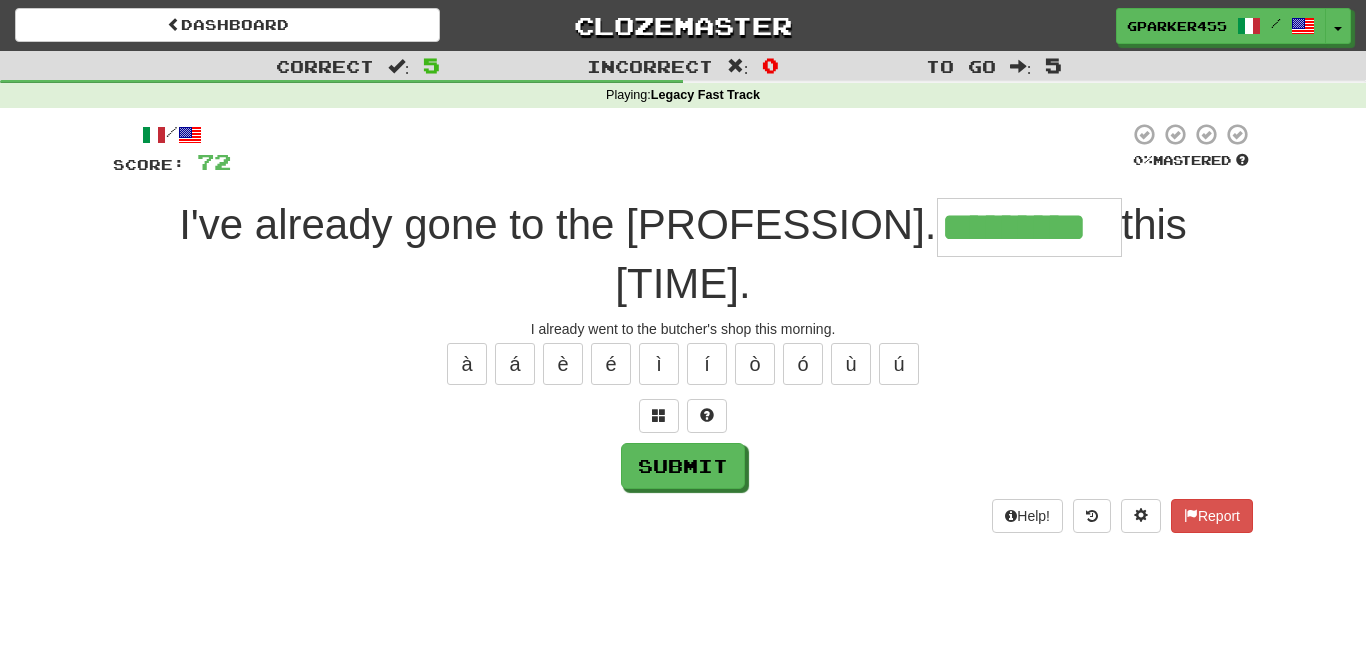 type on "*********" 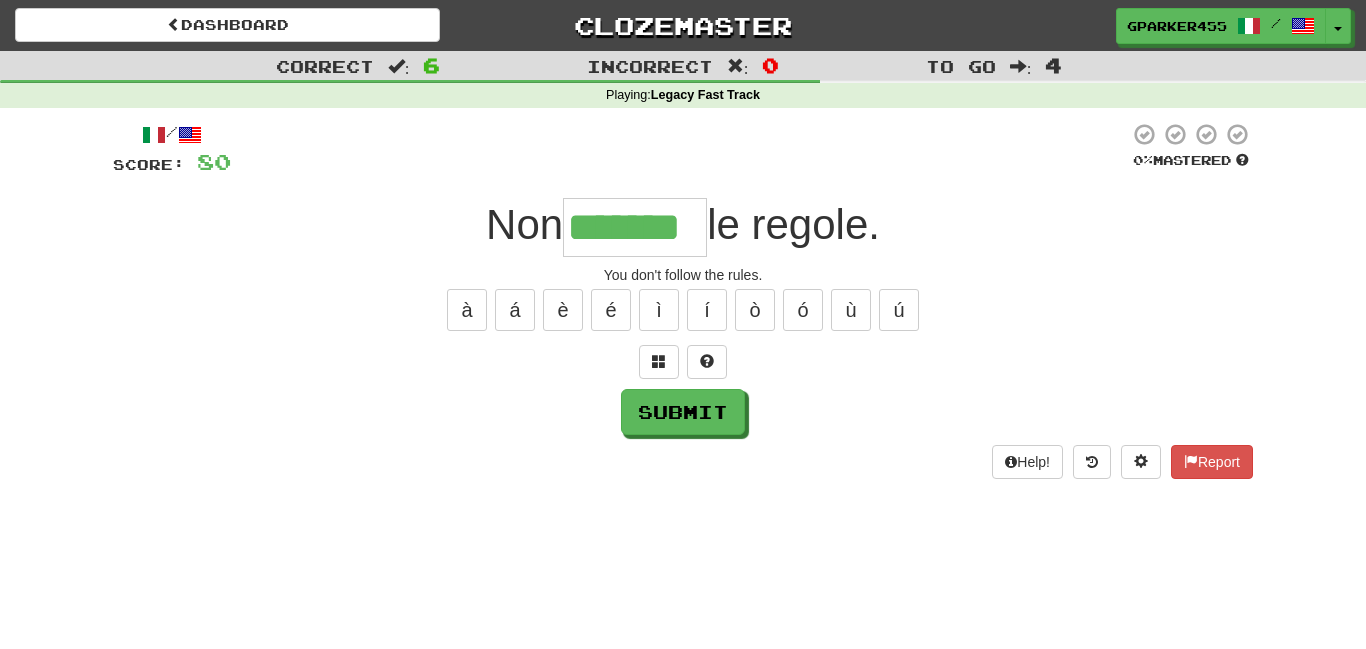 type on "*******" 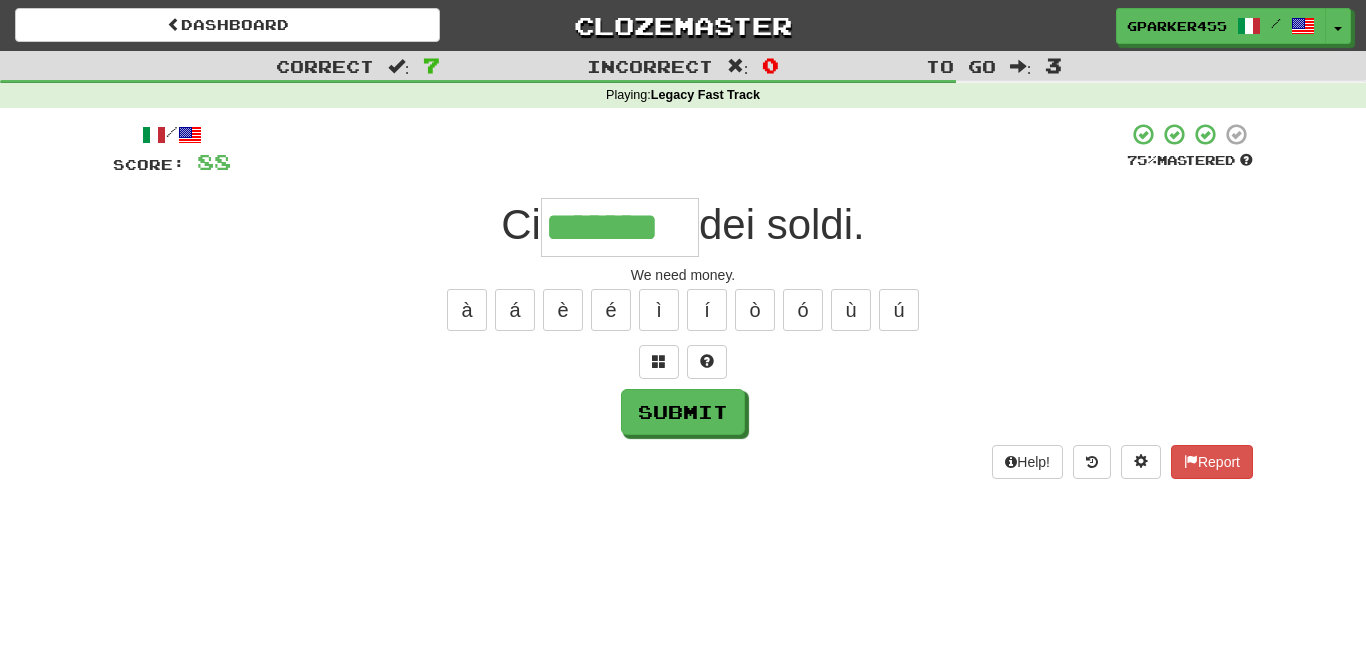 type on "*******" 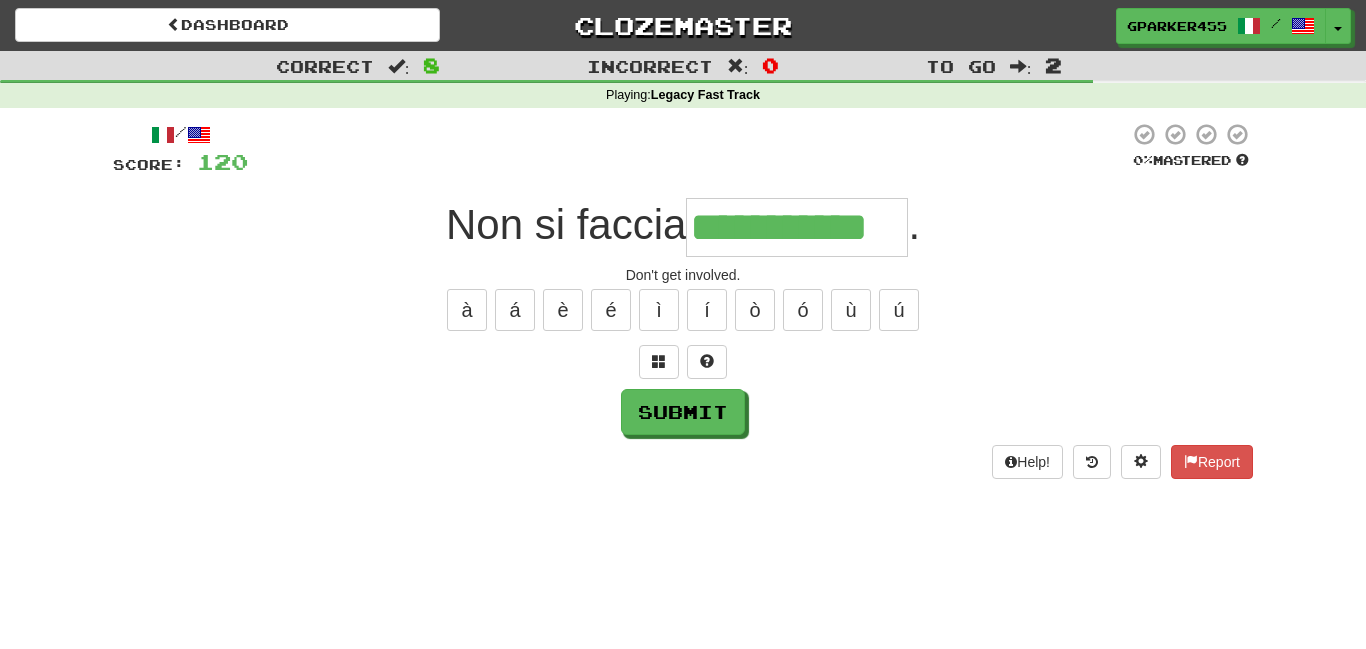type on "**********" 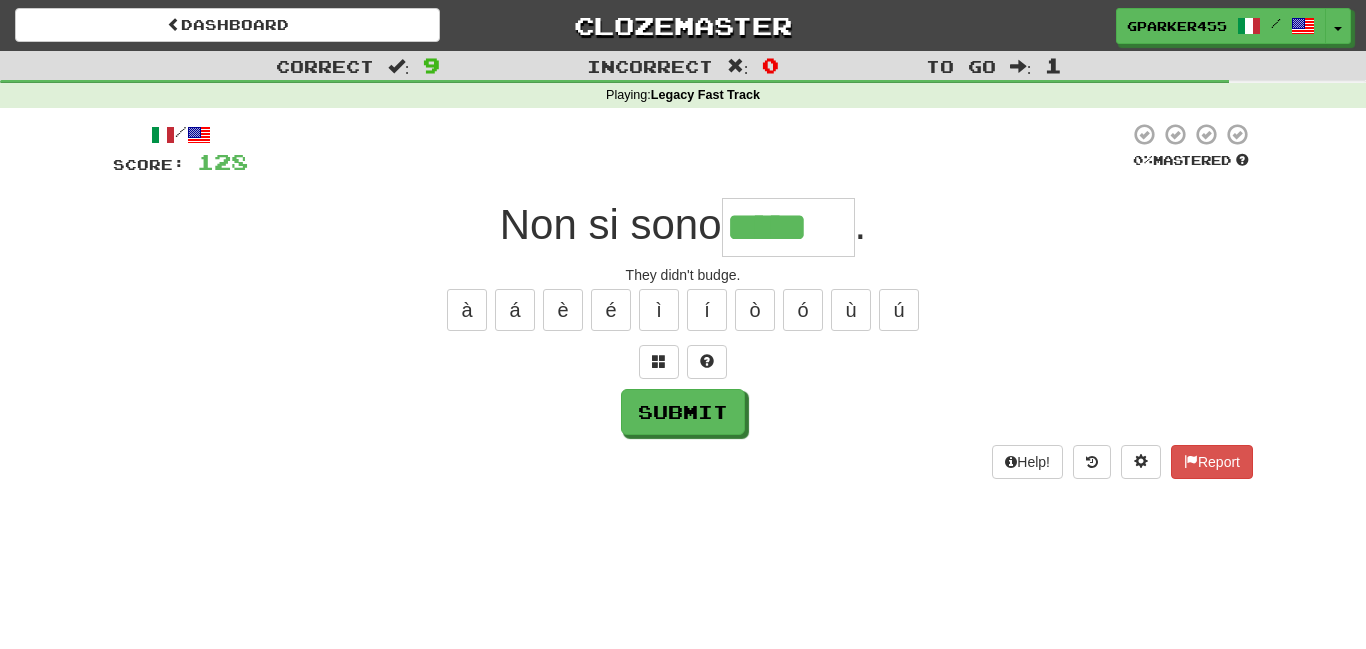 type on "*****" 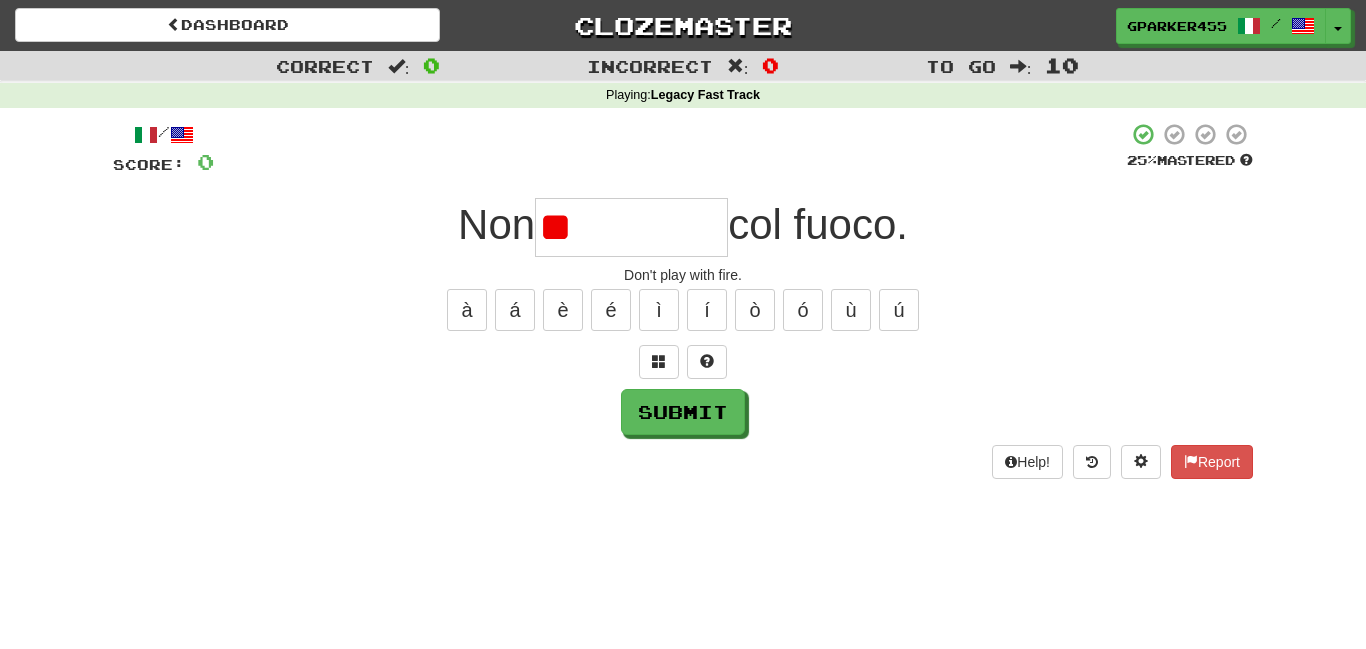 type on "*" 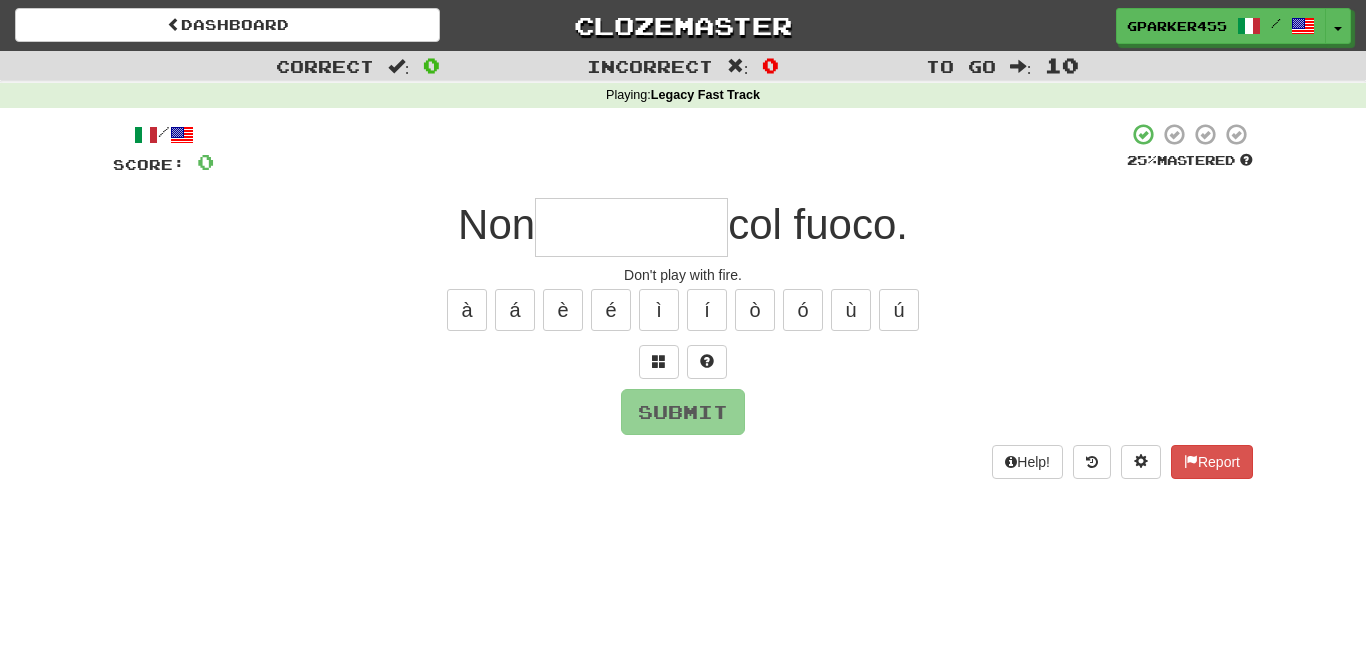 type on "*" 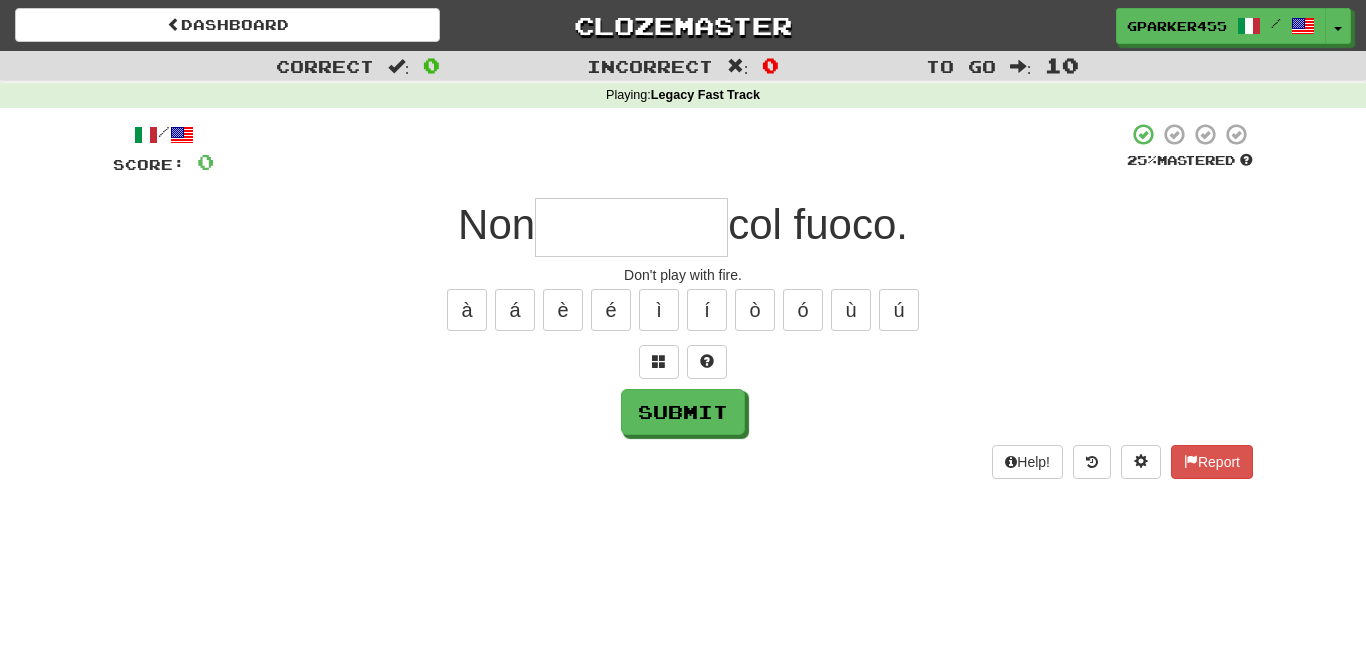 type on "*" 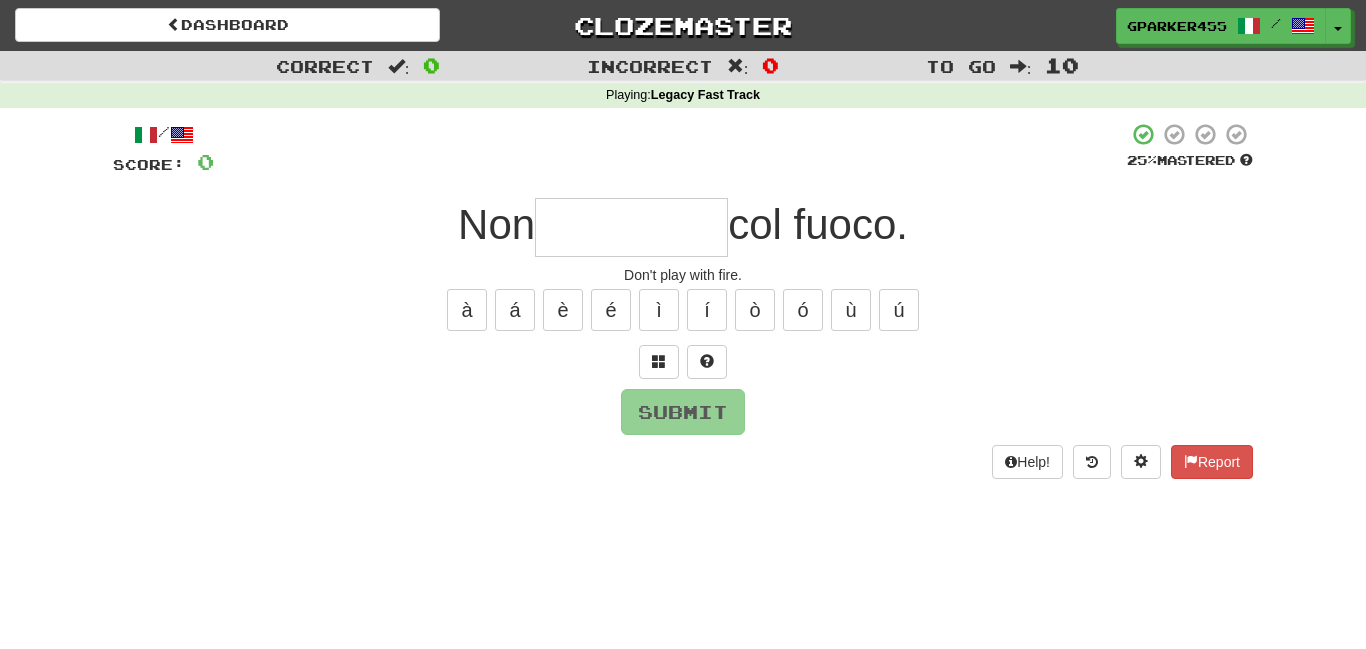 type on "*" 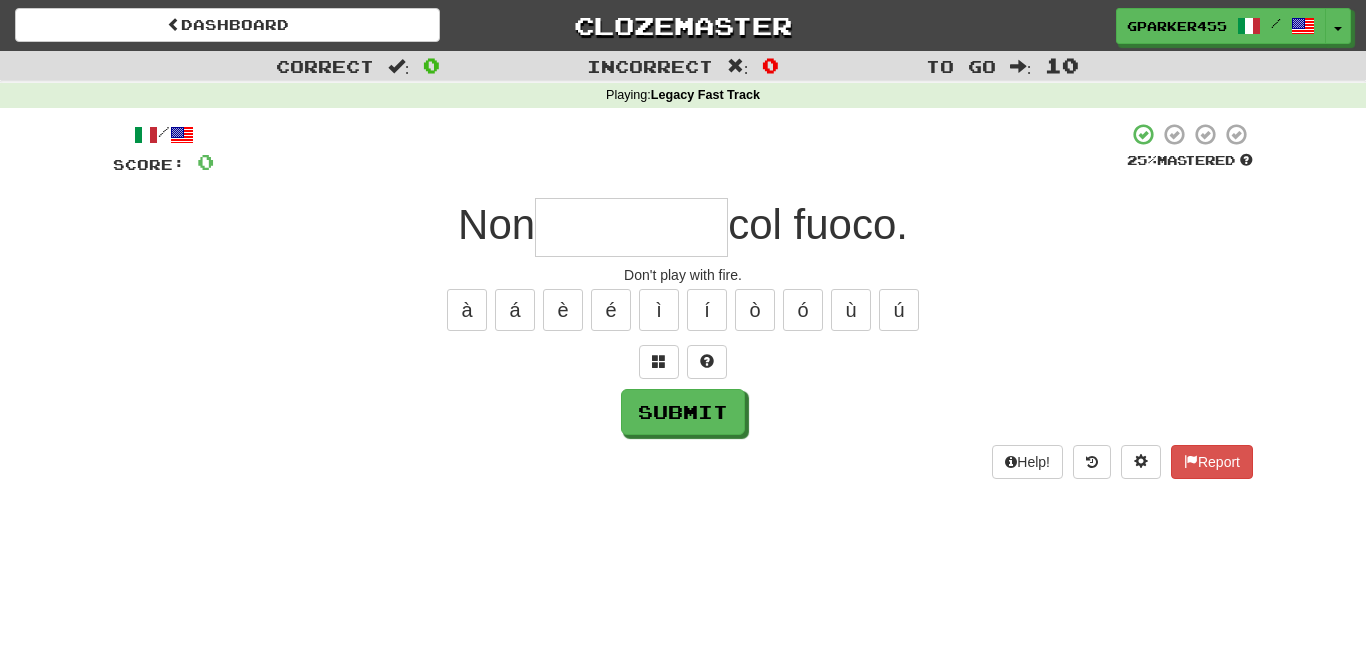 type on "*" 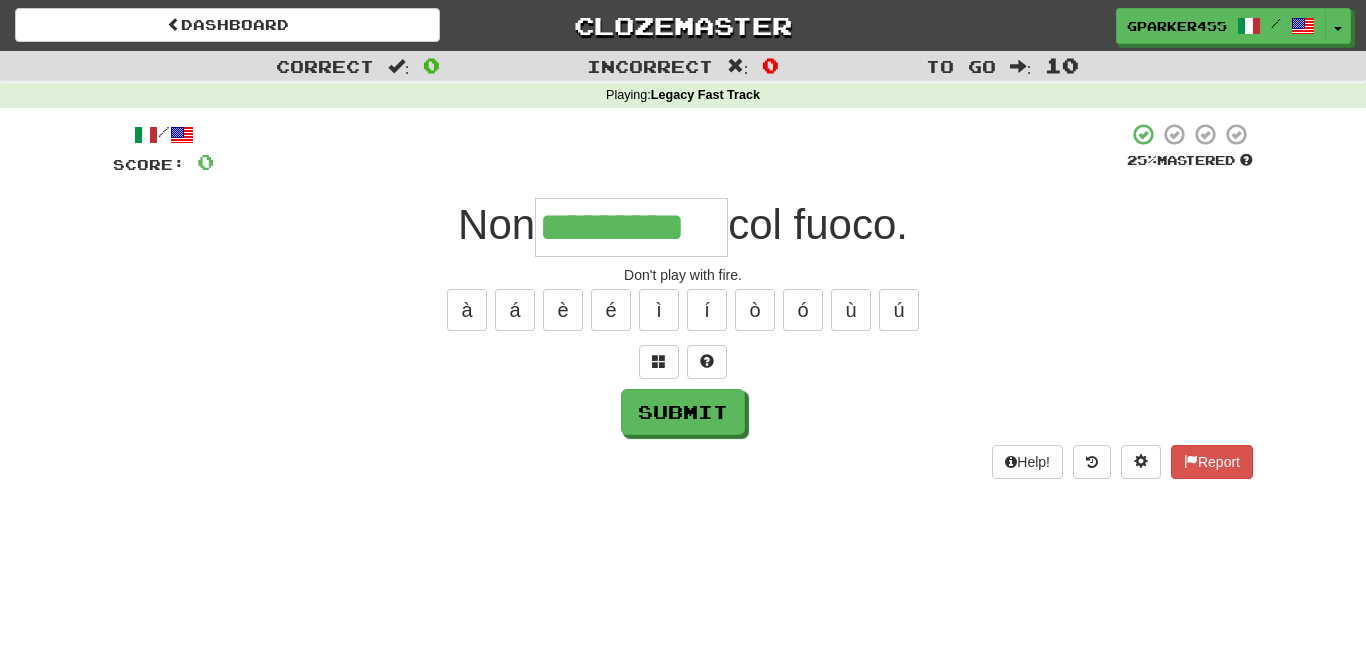 type on "*********" 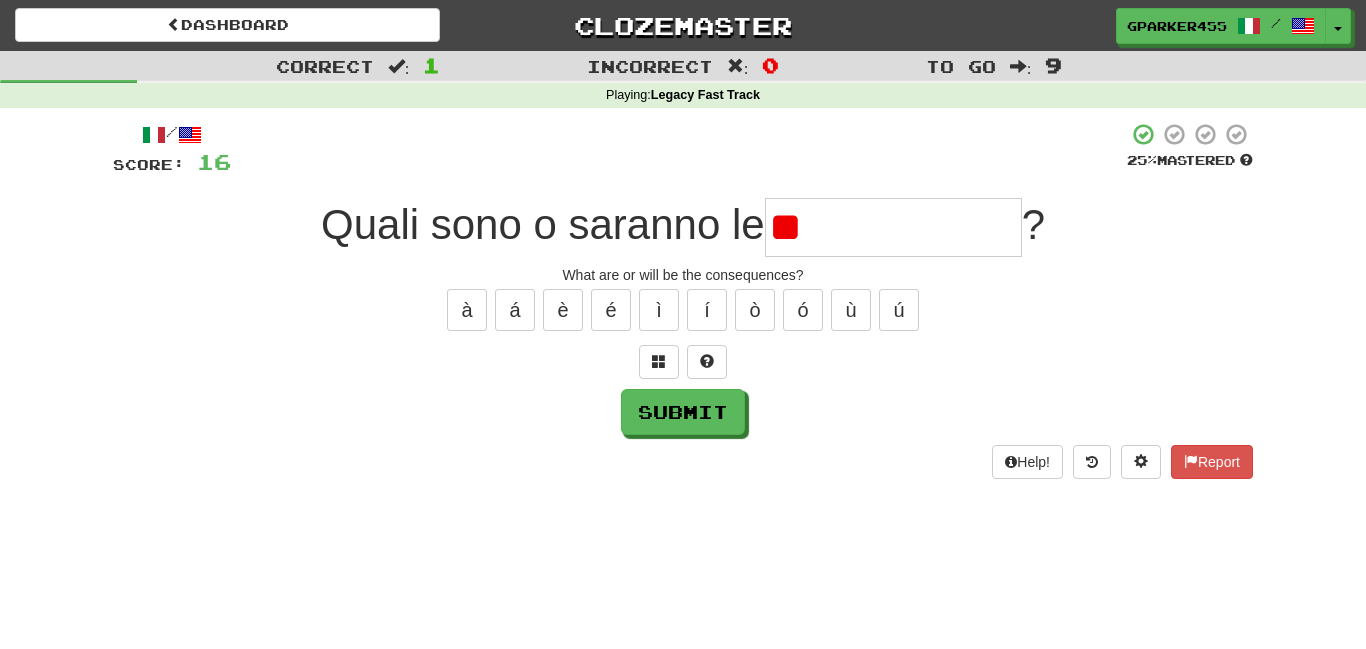 type on "*" 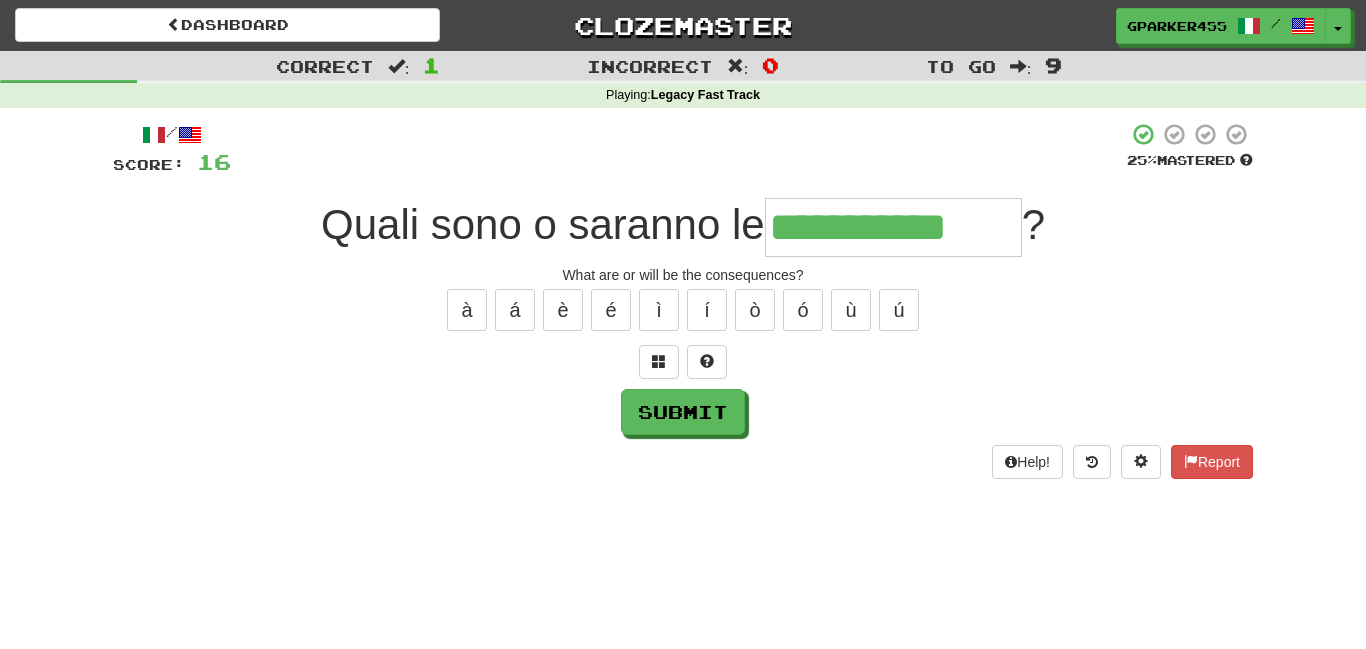 type on "**********" 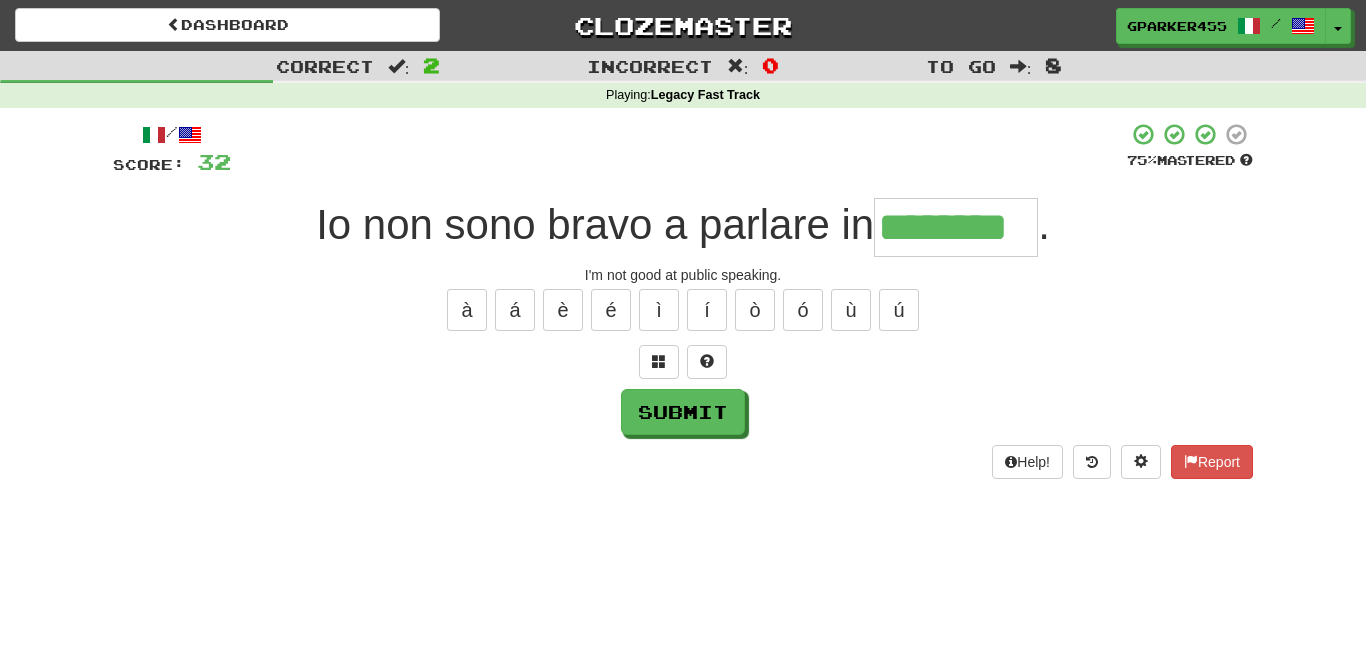 type on "********" 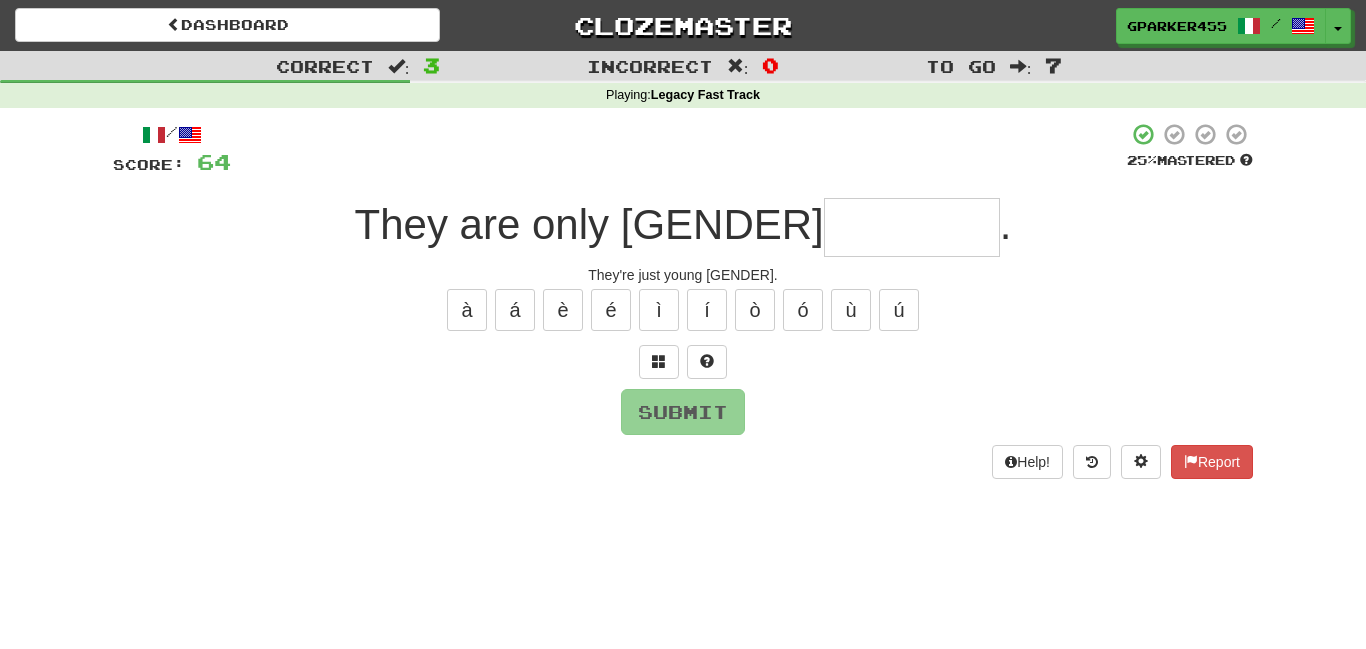 type on "*" 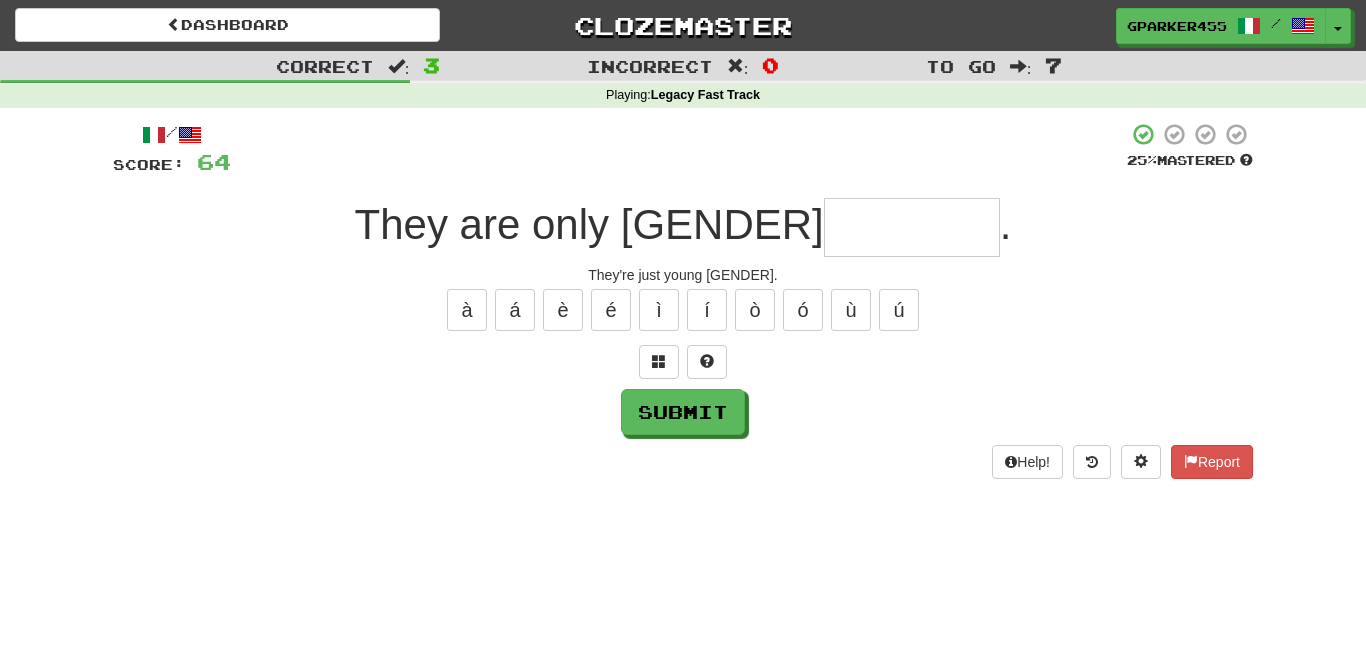 type on "*" 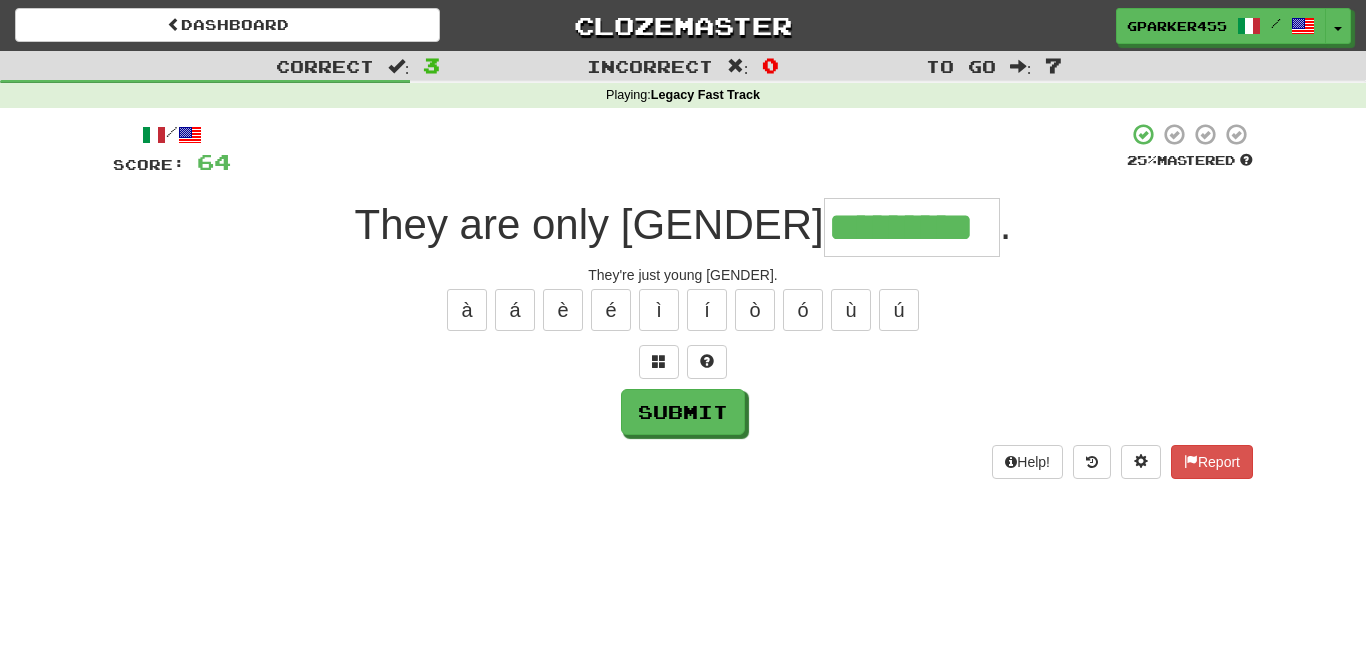 type on "*********" 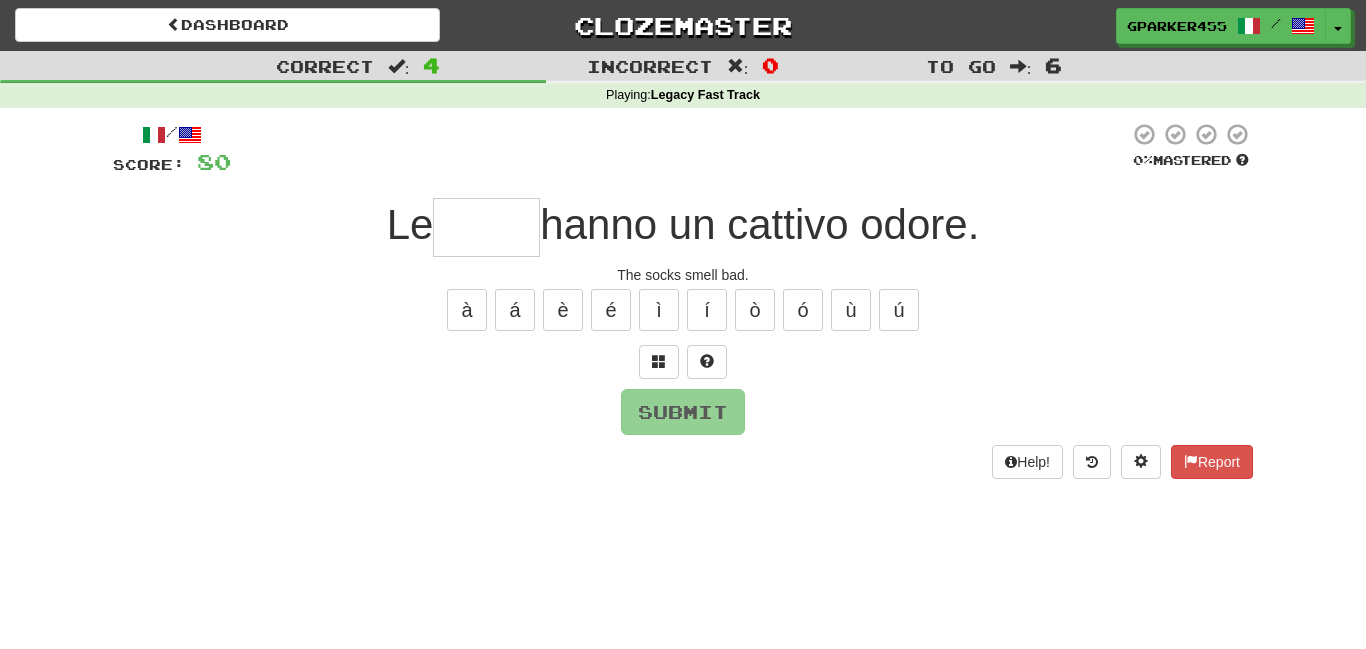 type on "*" 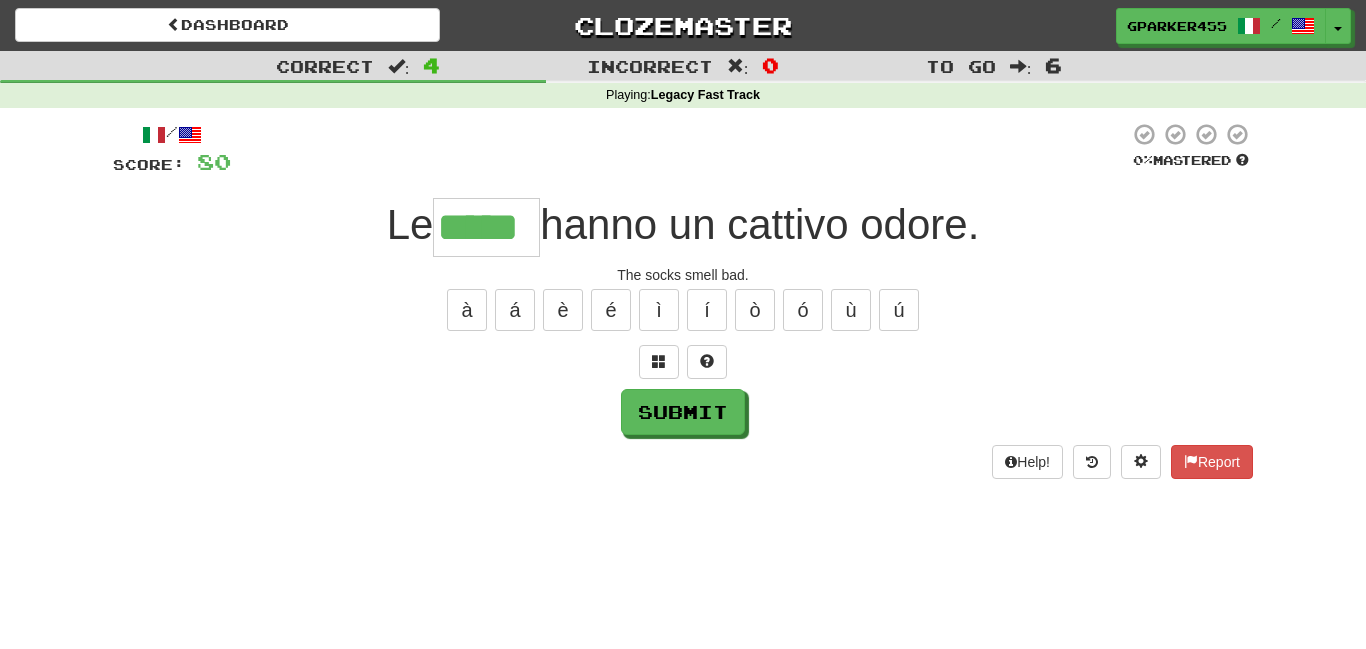 type on "*****" 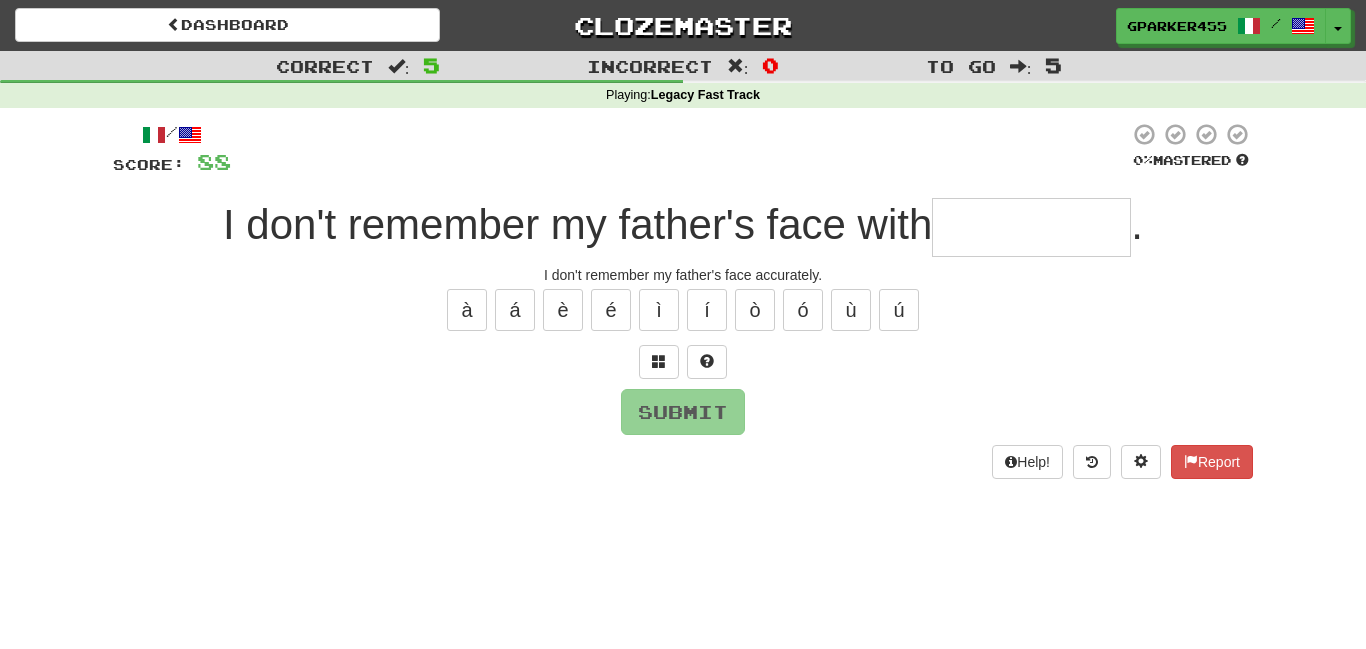 type on "*" 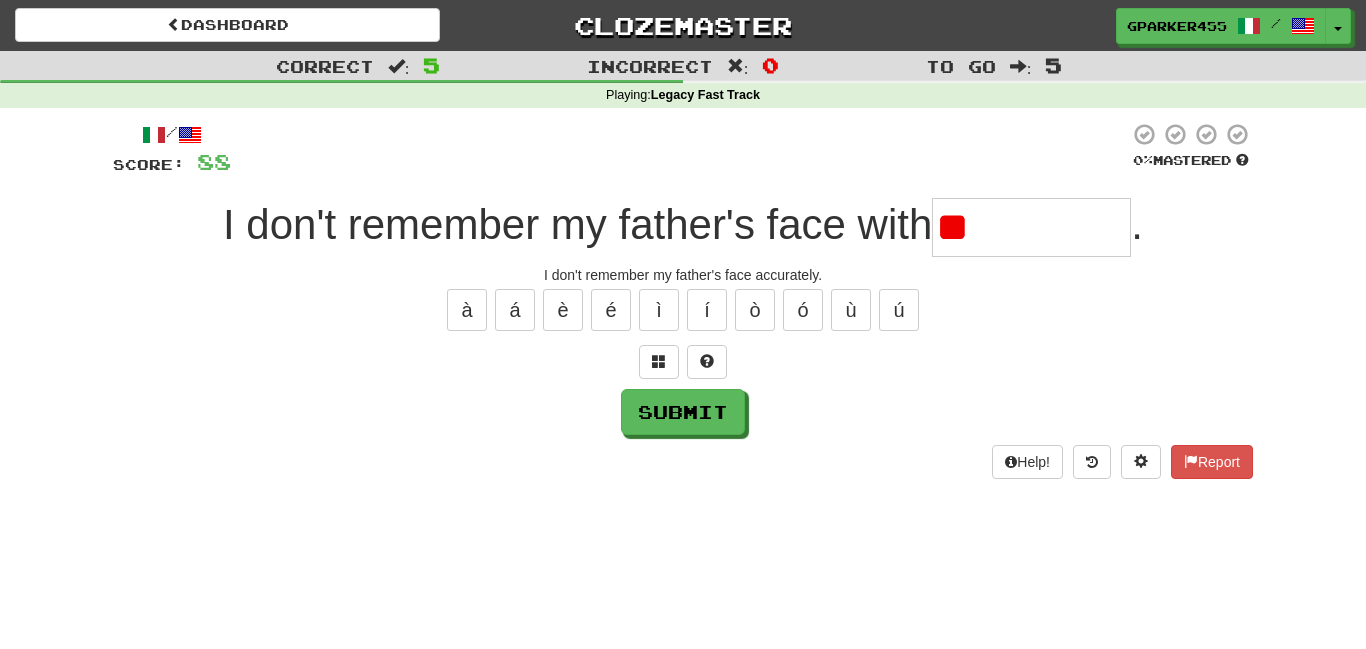 type on "*" 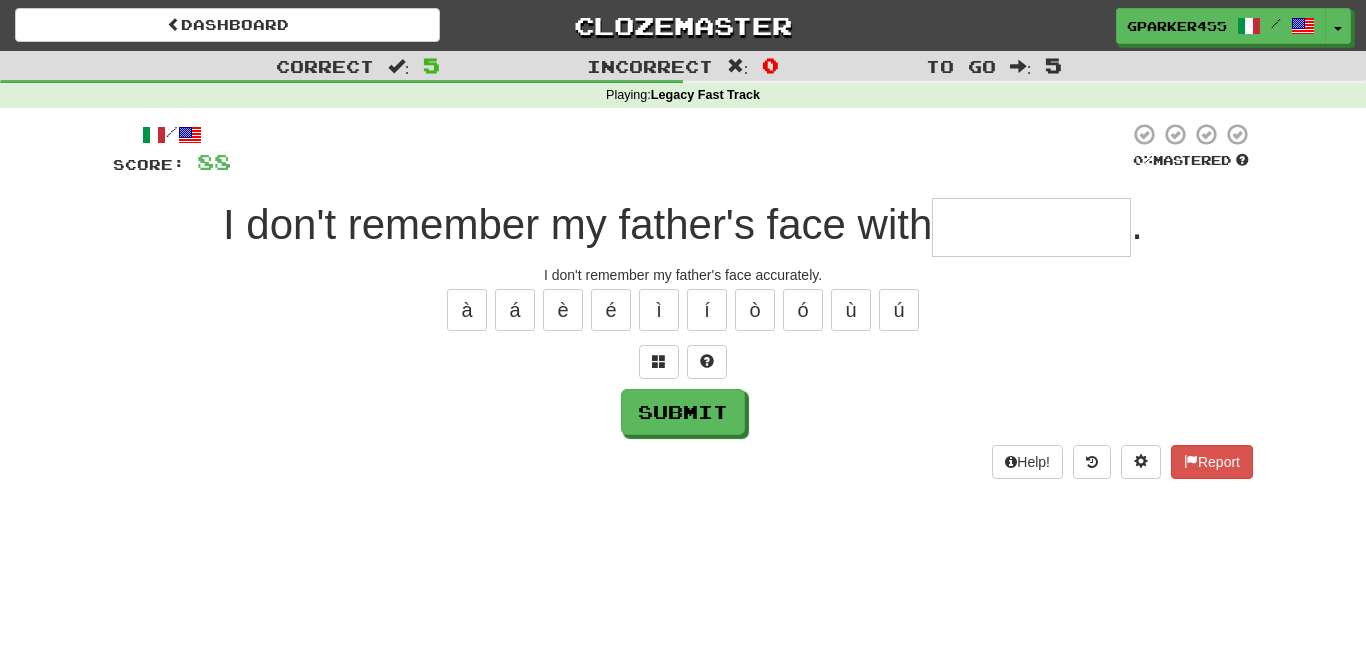 type on "*" 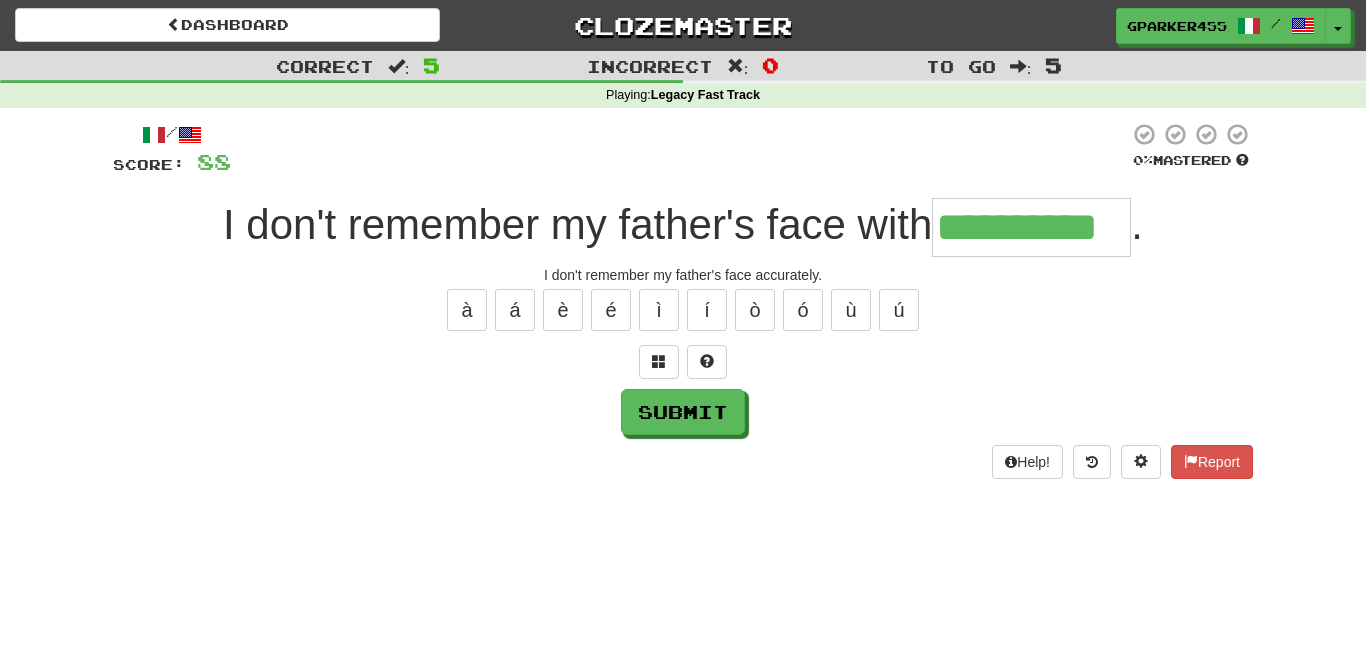 type on "**********" 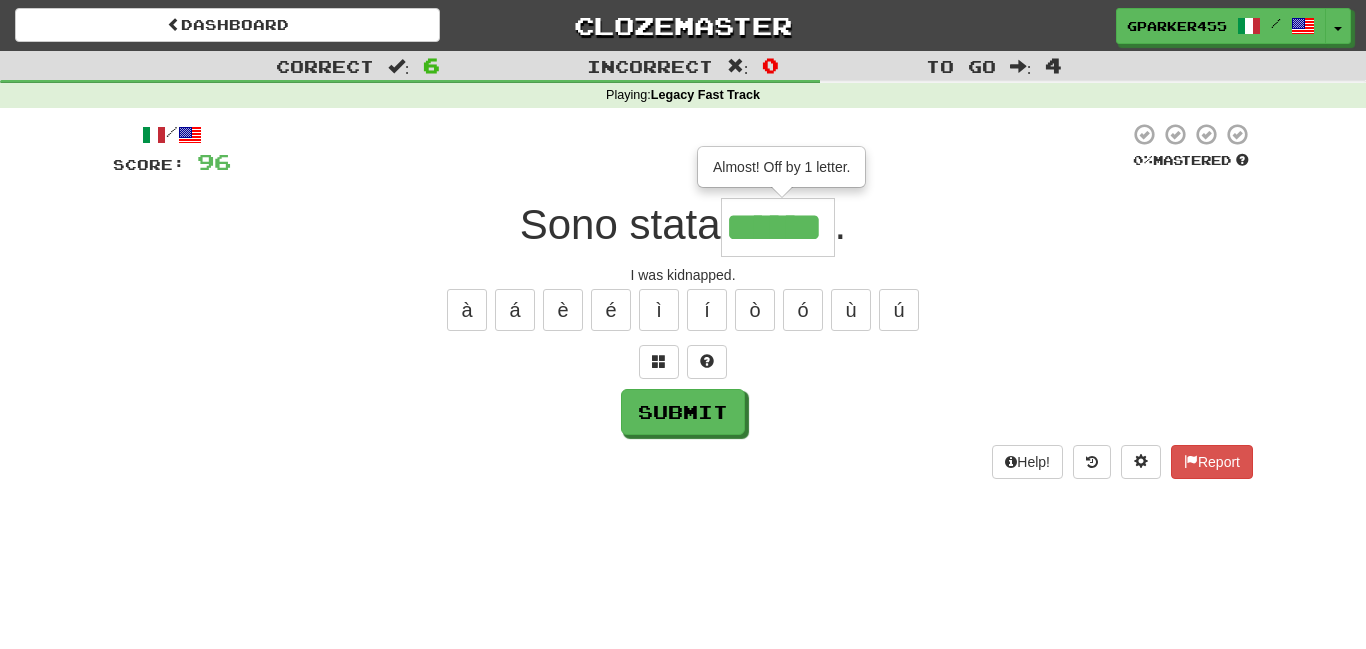 type on "******" 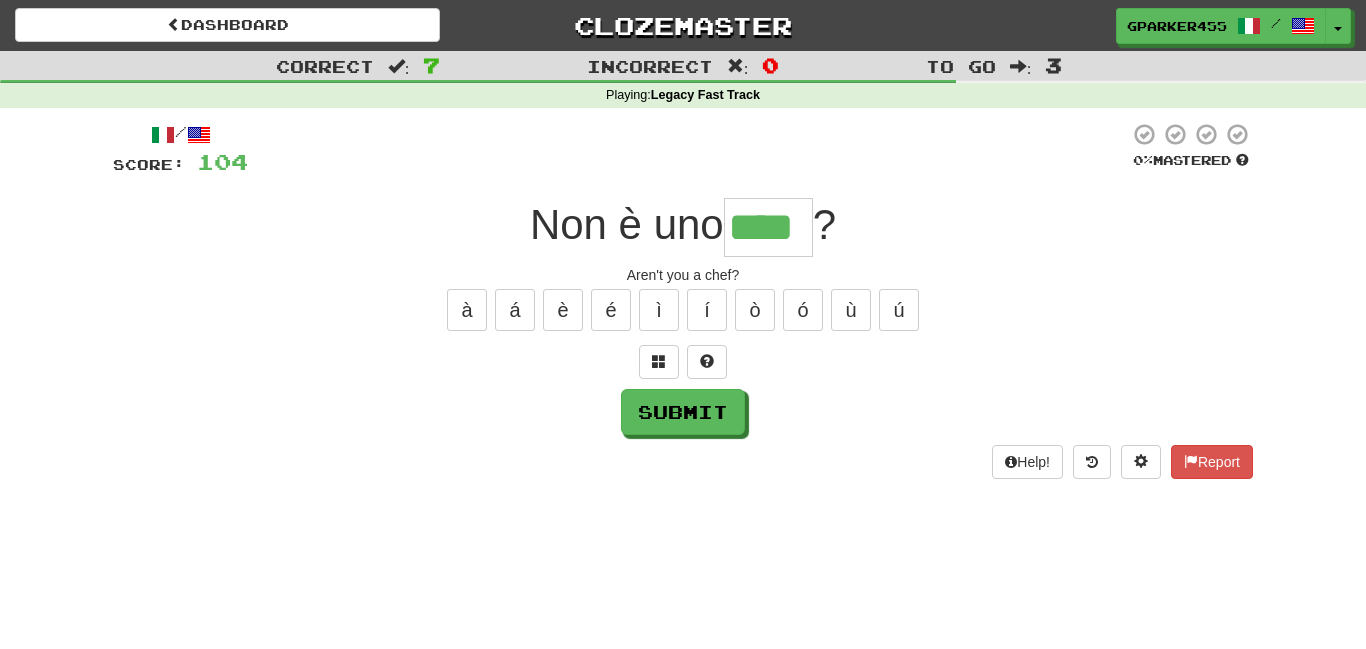 type on "****" 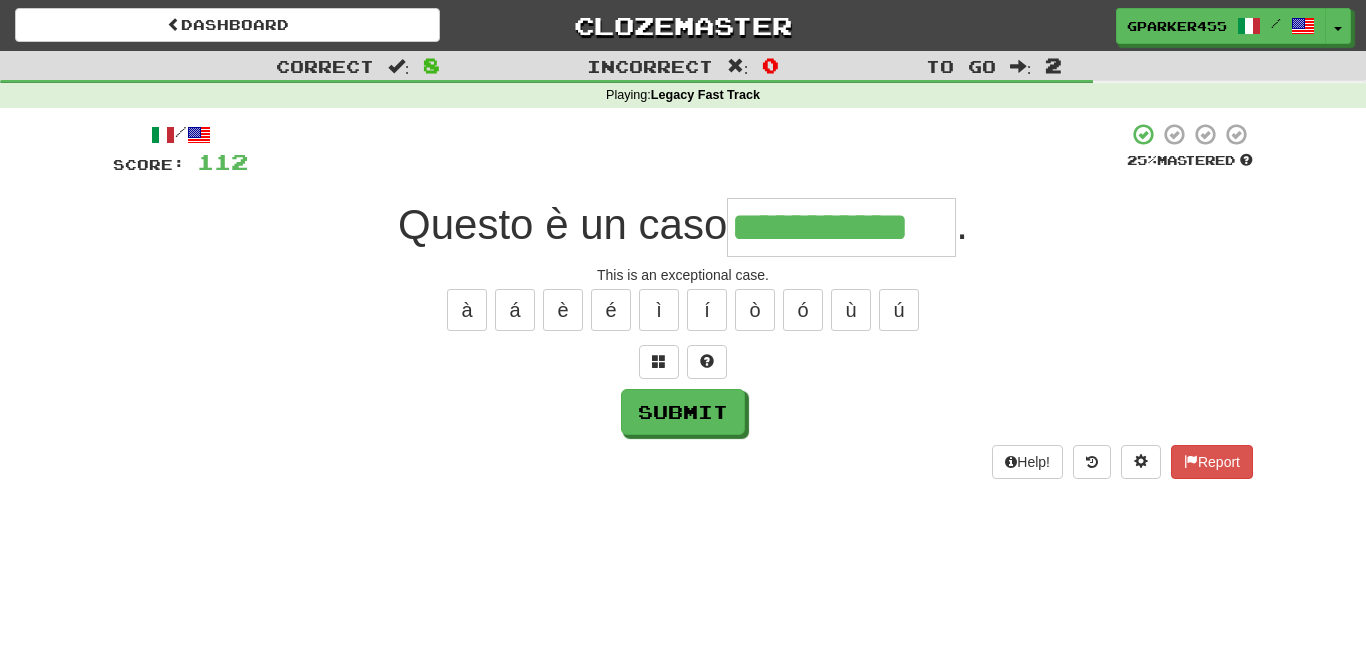 type on "**********" 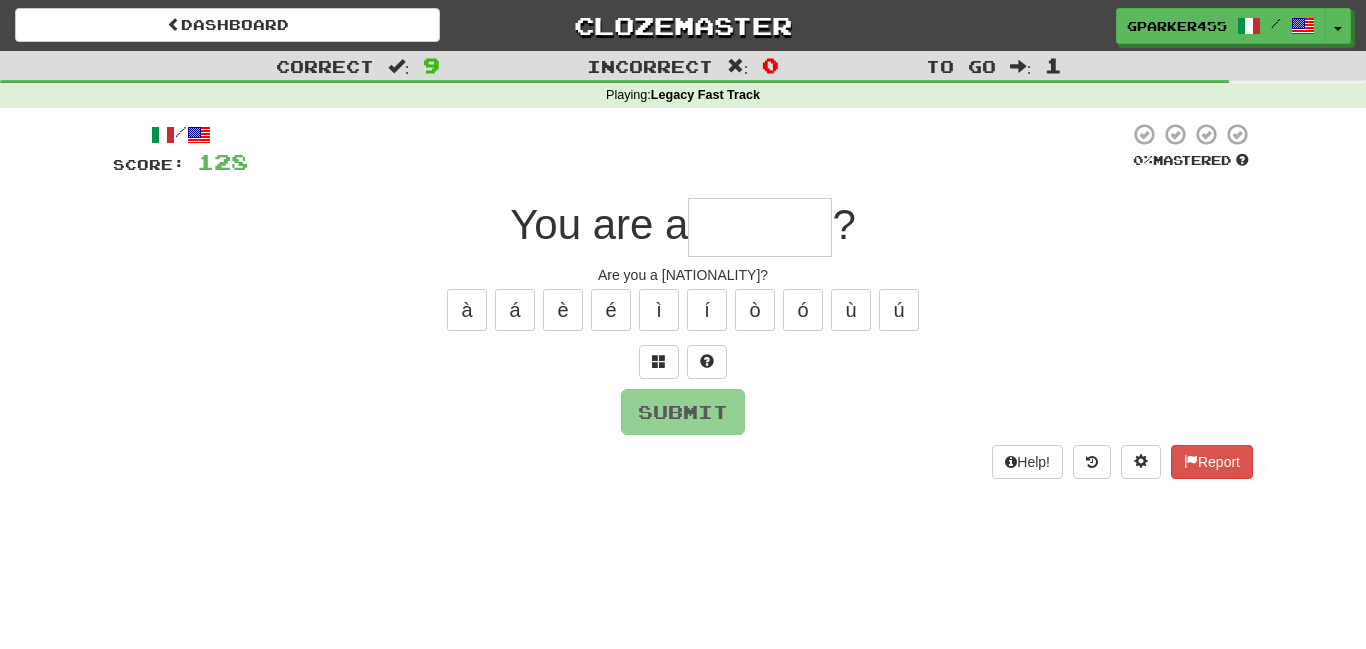 type on "*" 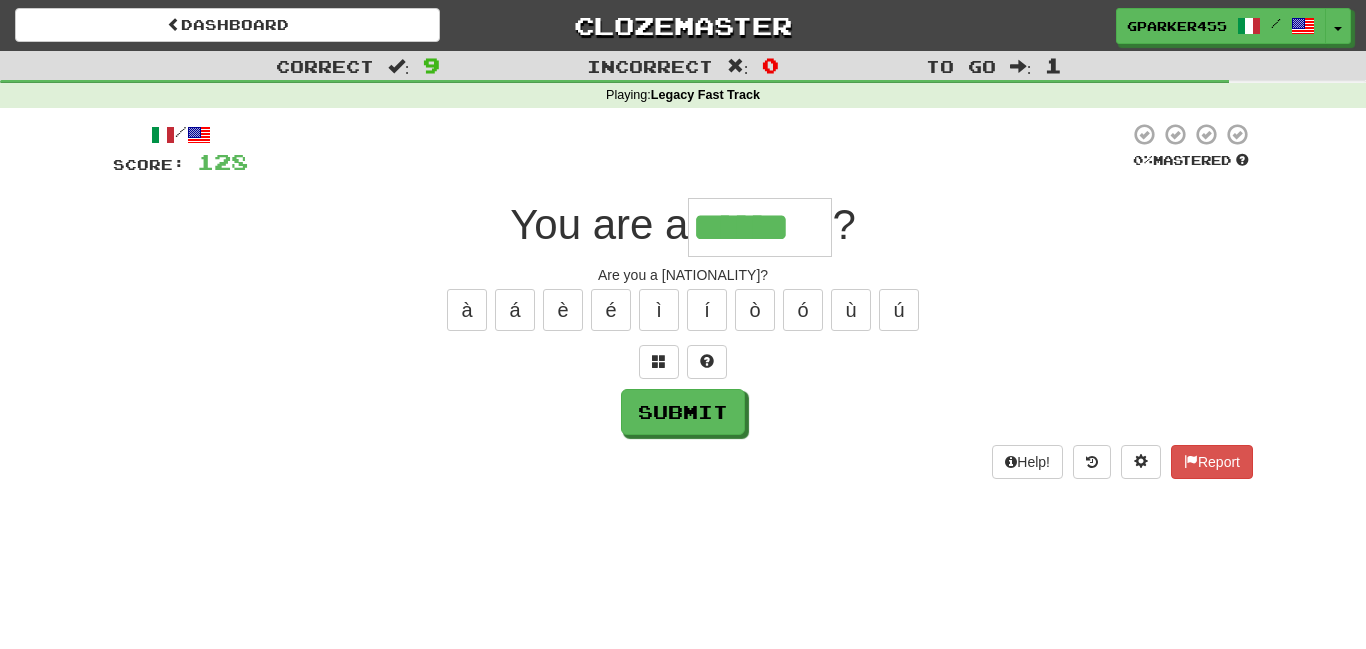 type on "******" 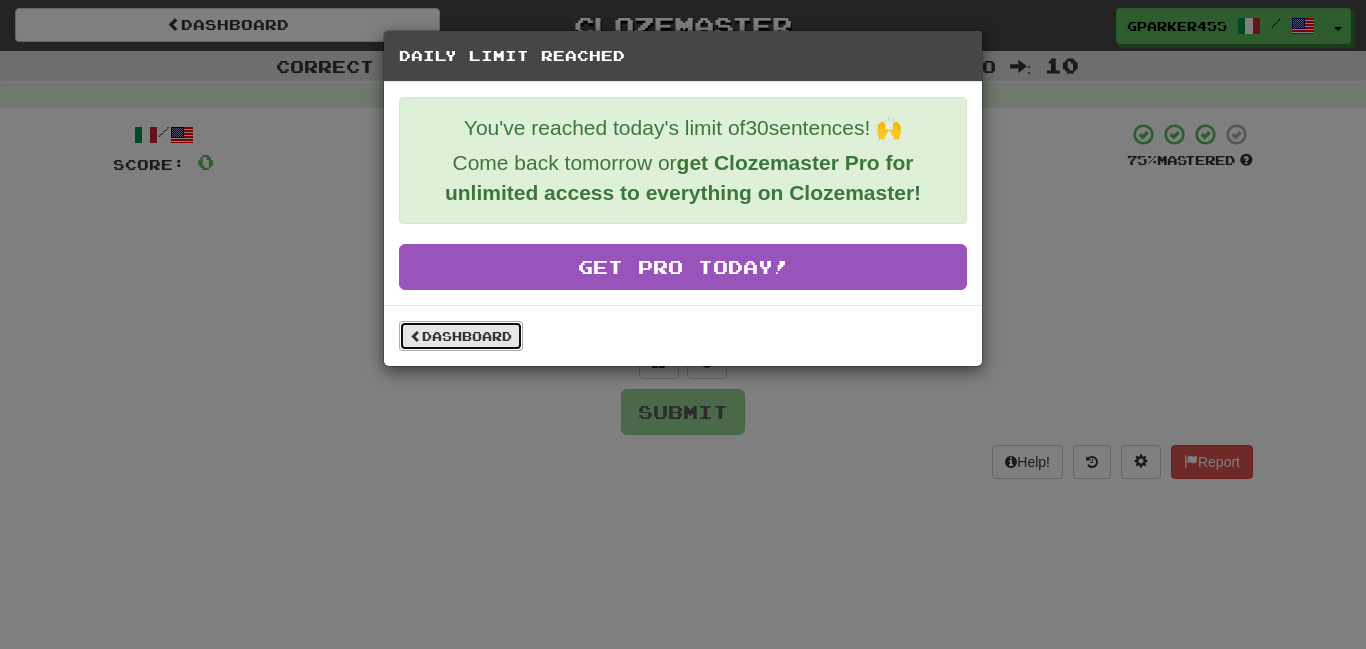 click on "Dashboard" at bounding box center (461, 336) 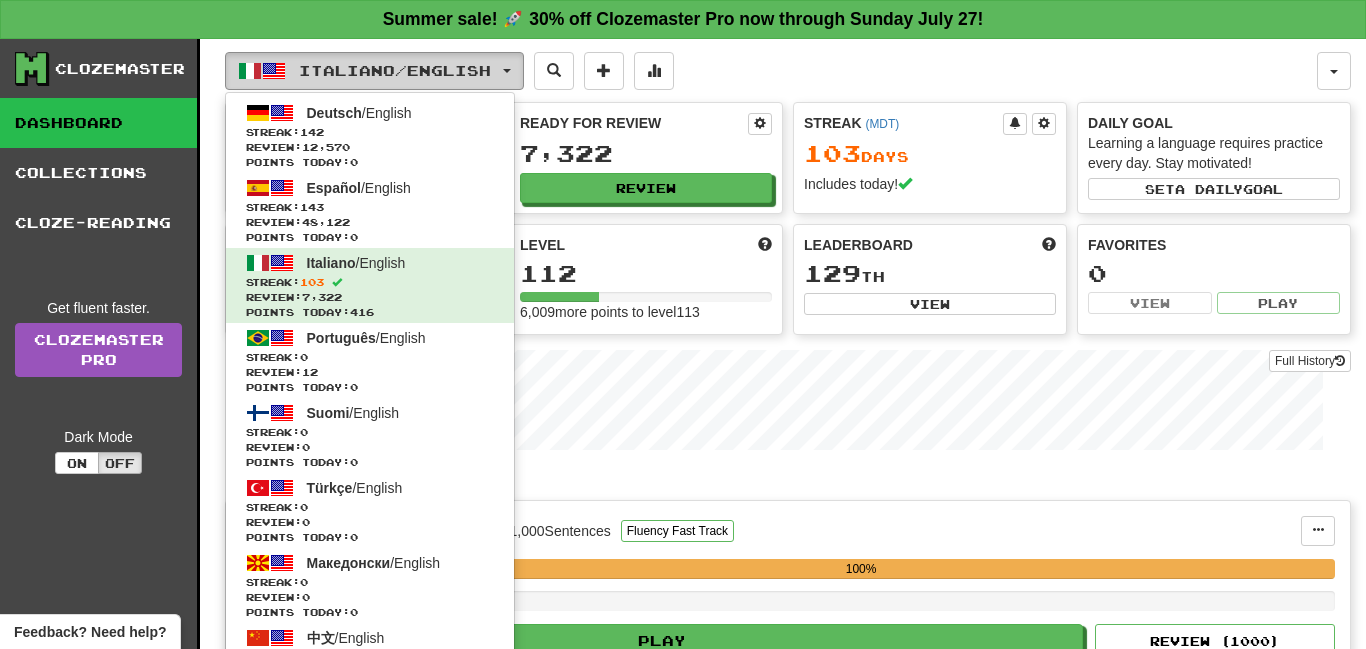 scroll, scrollTop: 0, scrollLeft: 0, axis: both 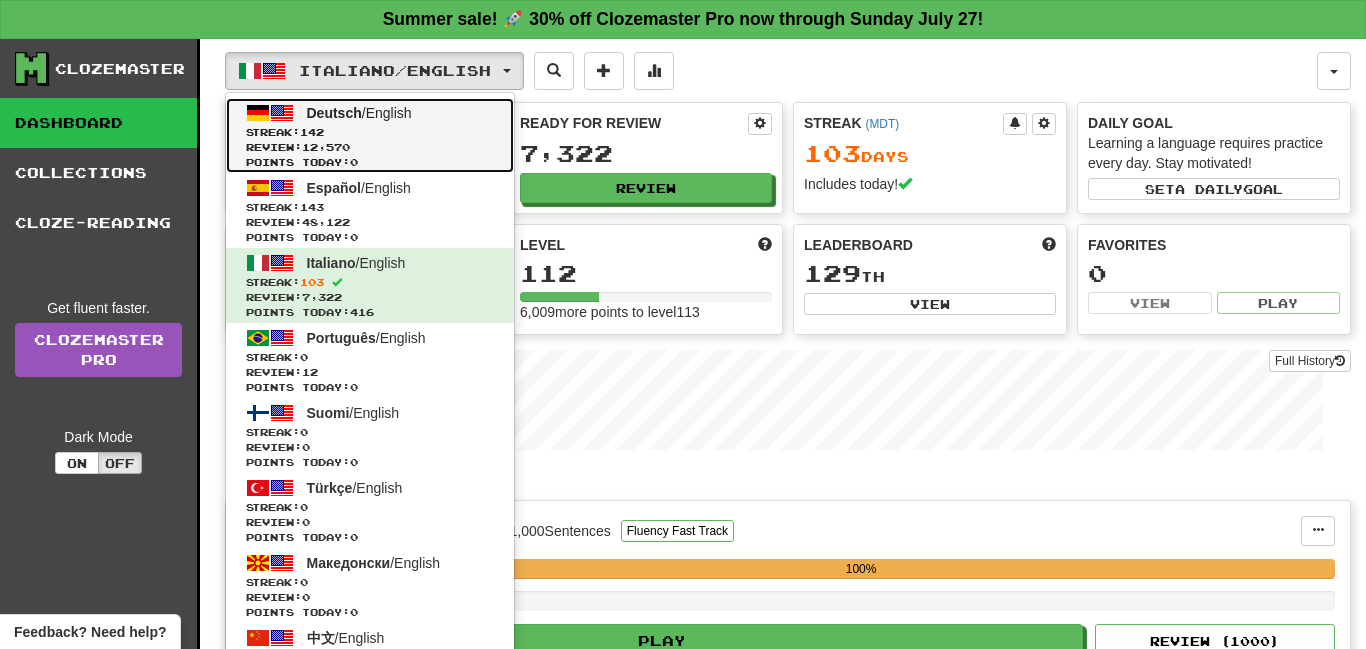 click on "Review:  12,570" at bounding box center [370, 147] 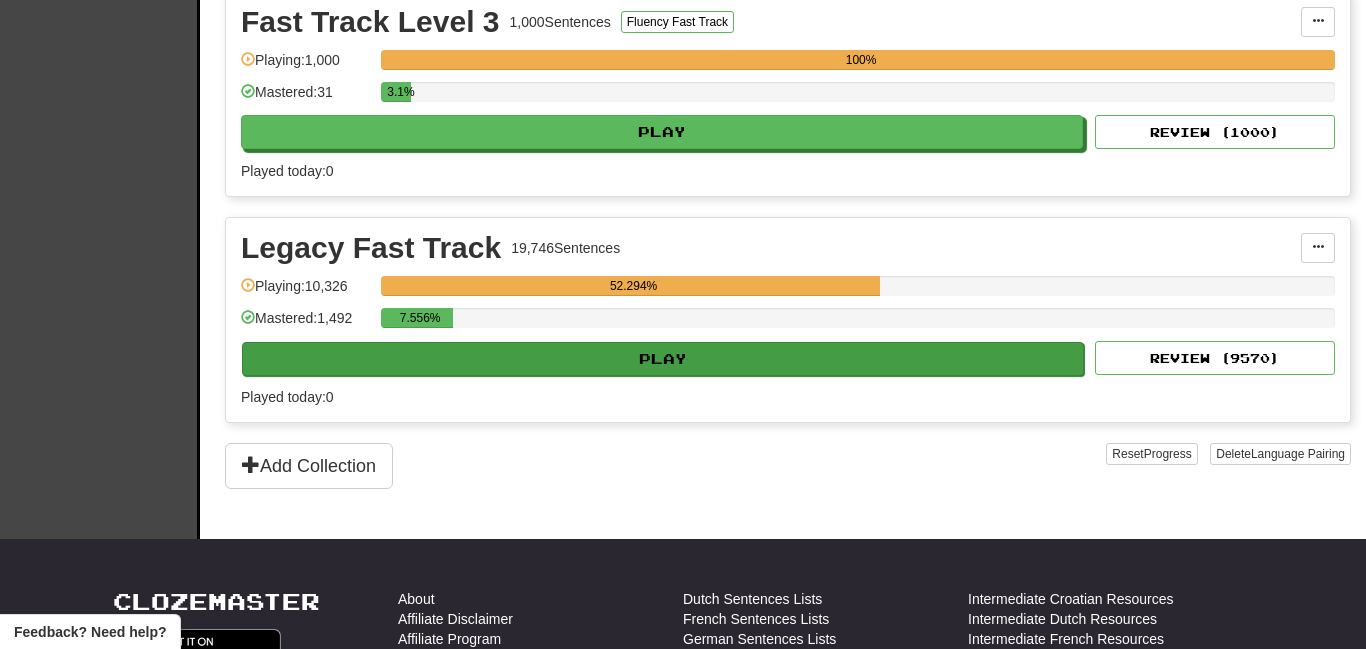 scroll, scrollTop: 966, scrollLeft: 0, axis: vertical 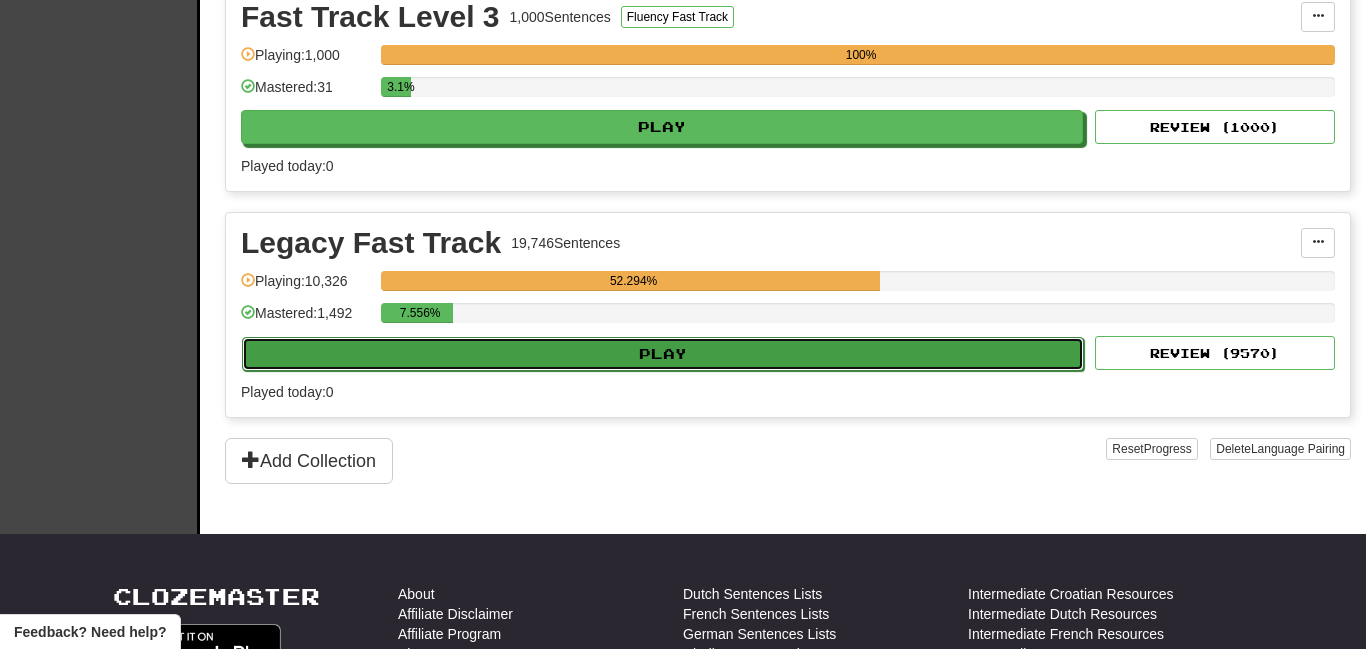 click on "Play" at bounding box center (663, 354) 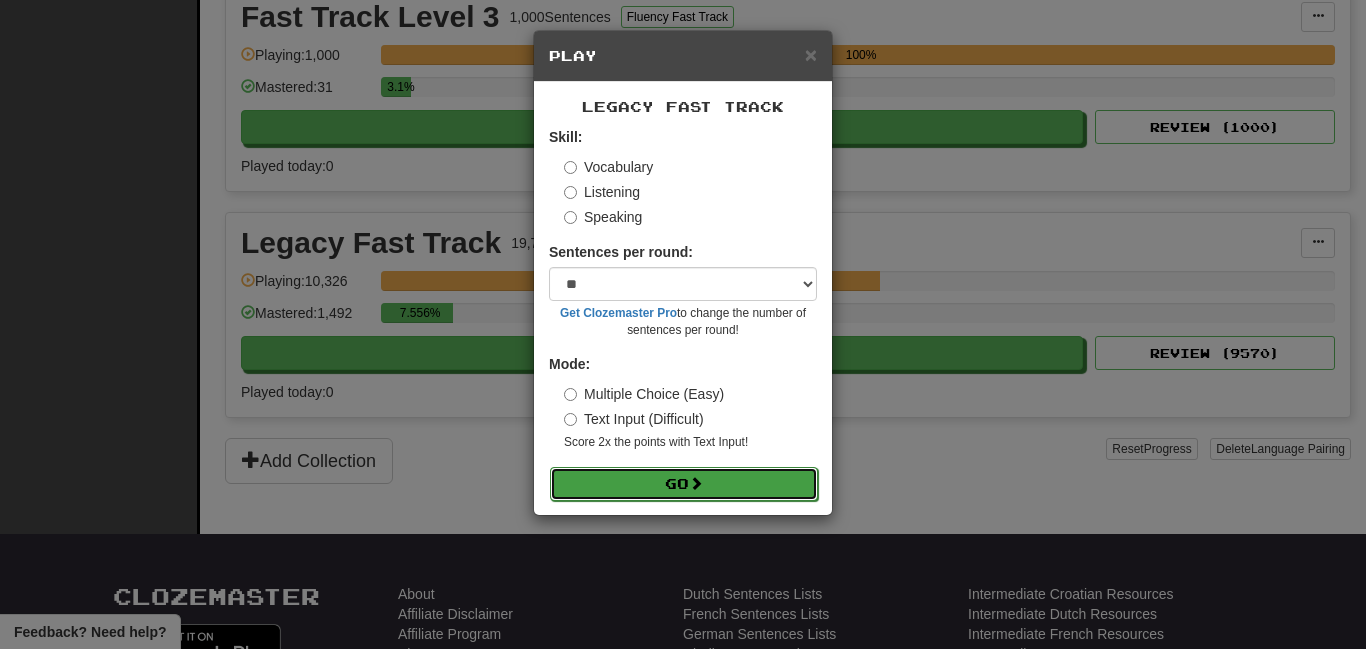 click at bounding box center (696, 483) 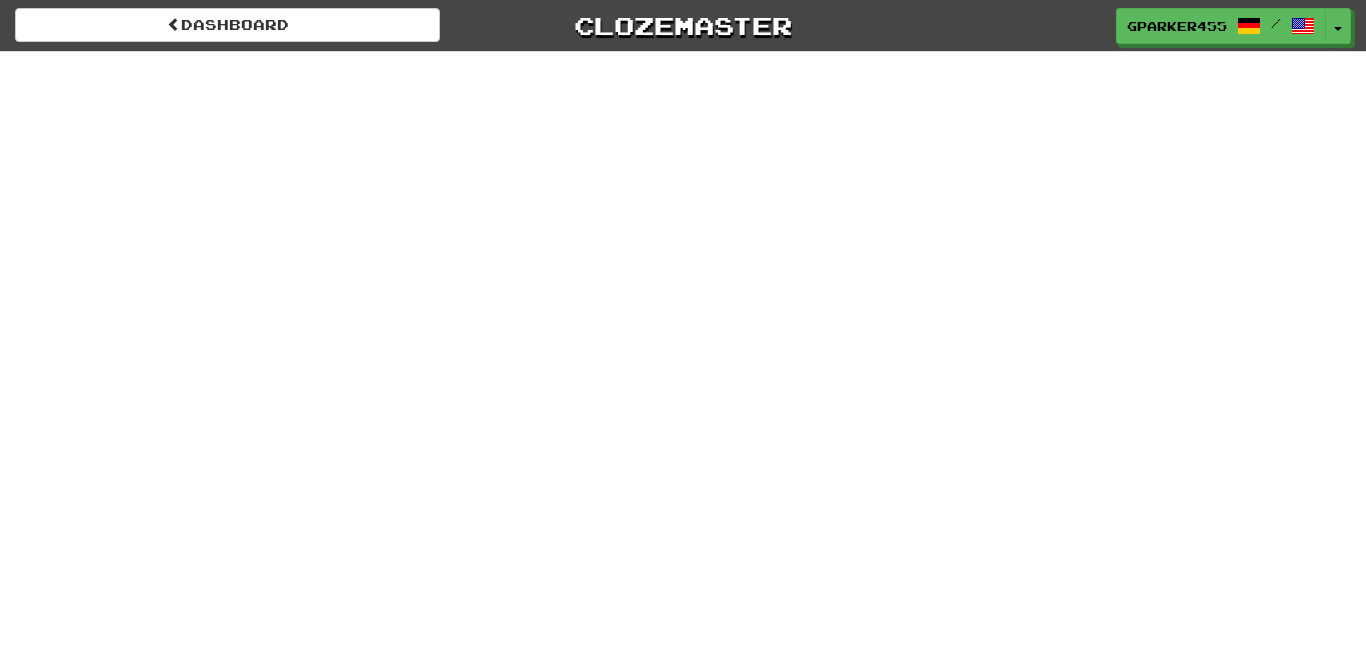 scroll, scrollTop: 0, scrollLeft: 0, axis: both 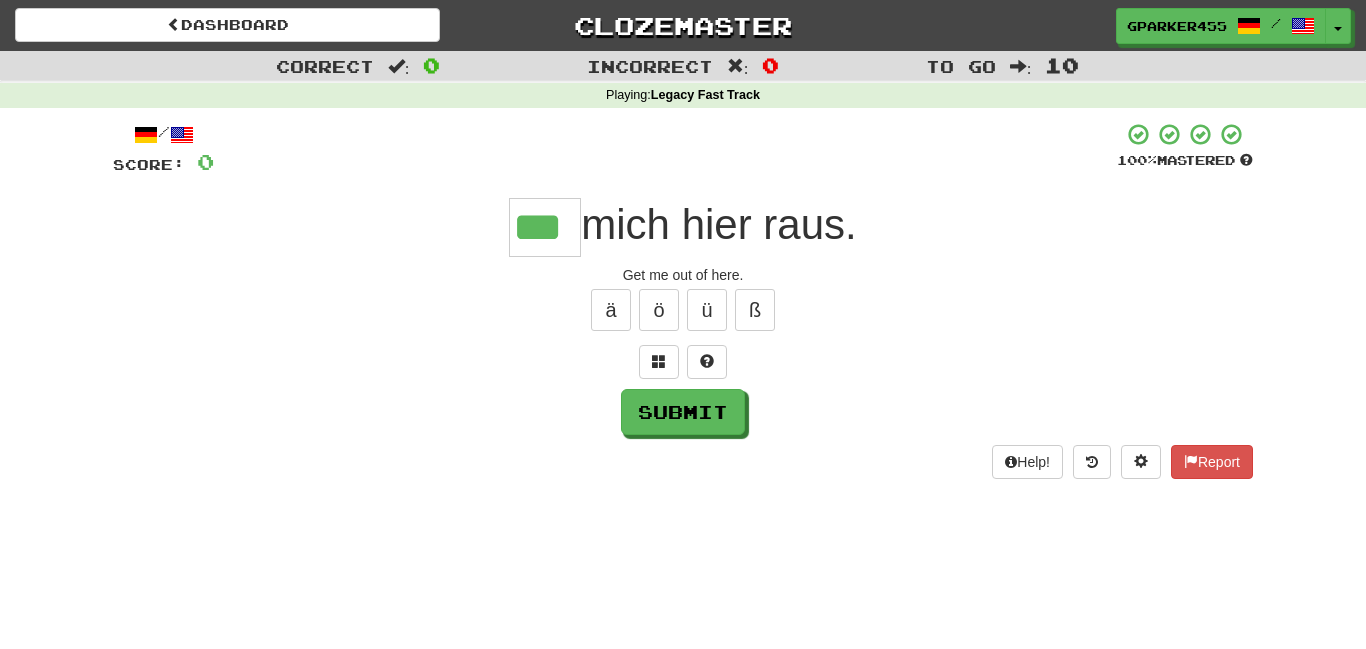 type on "***" 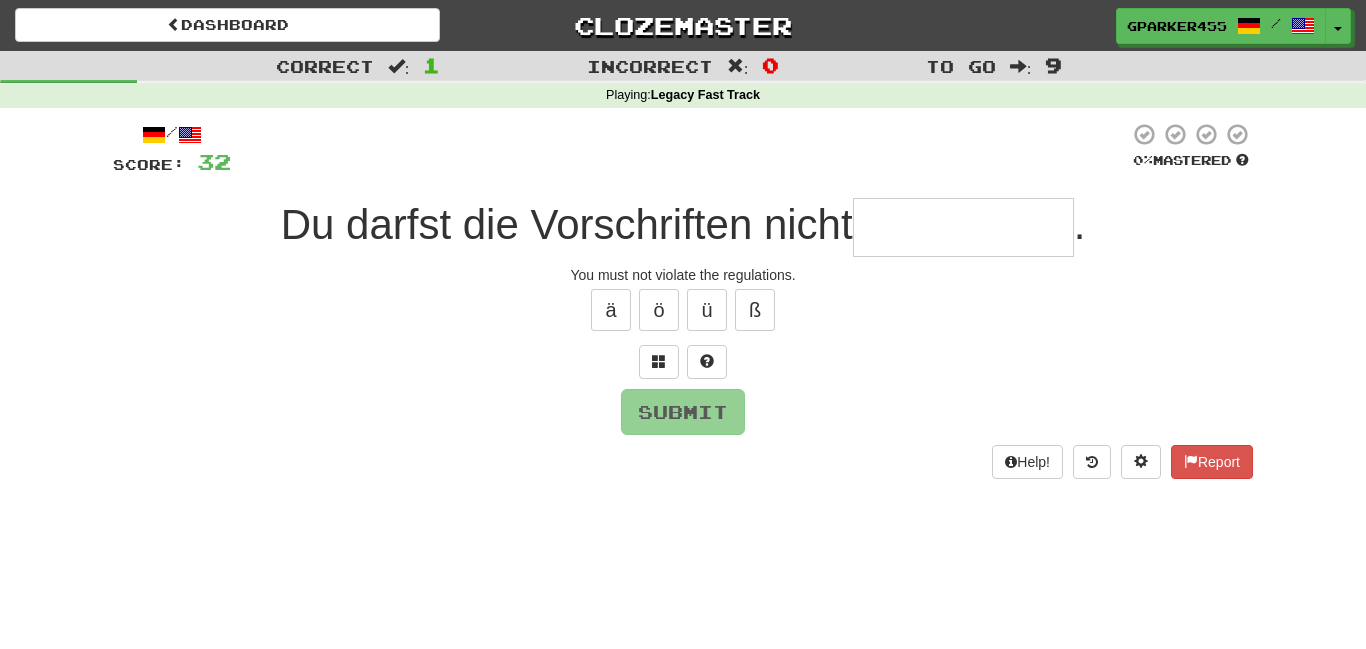 type on "*" 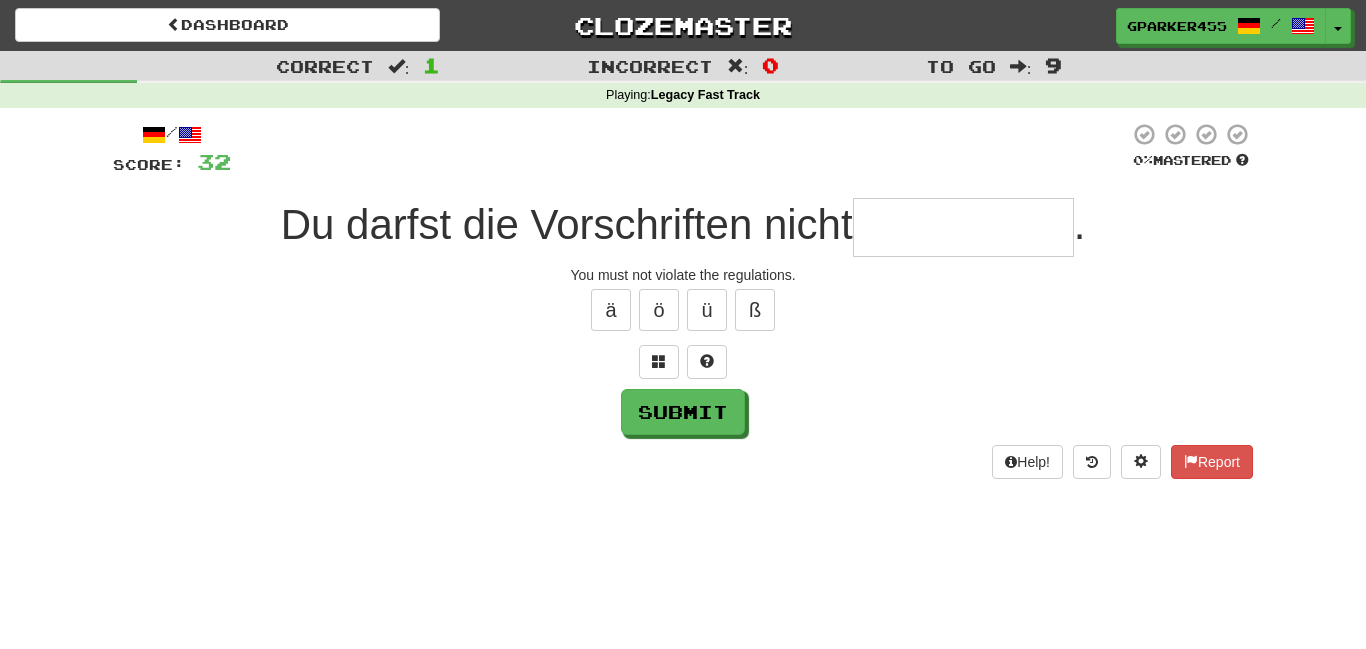 type on "*" 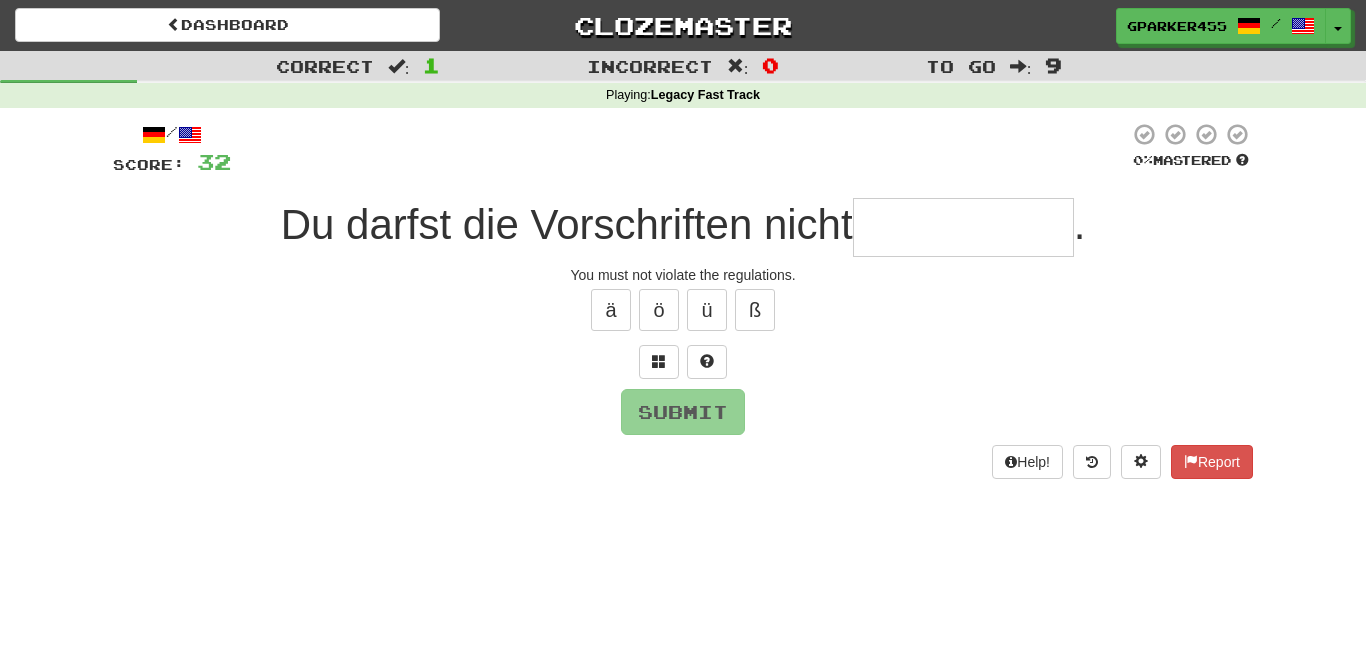 type on "*" 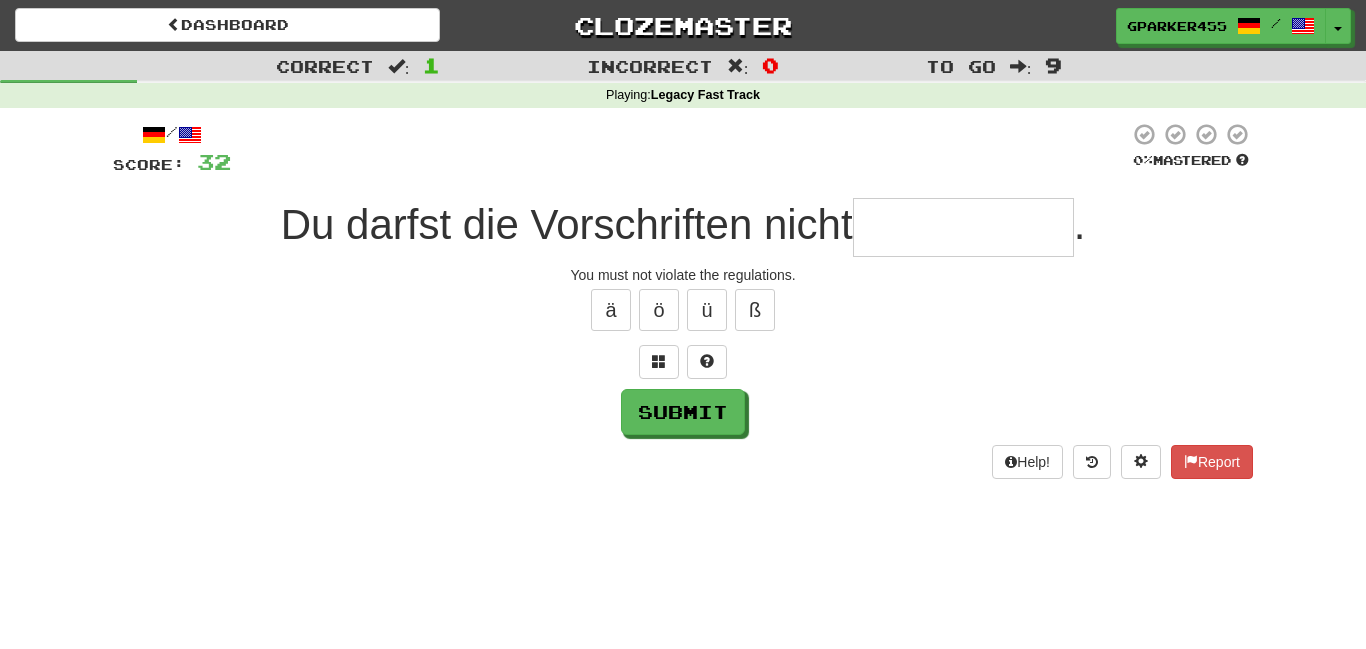type on "*" 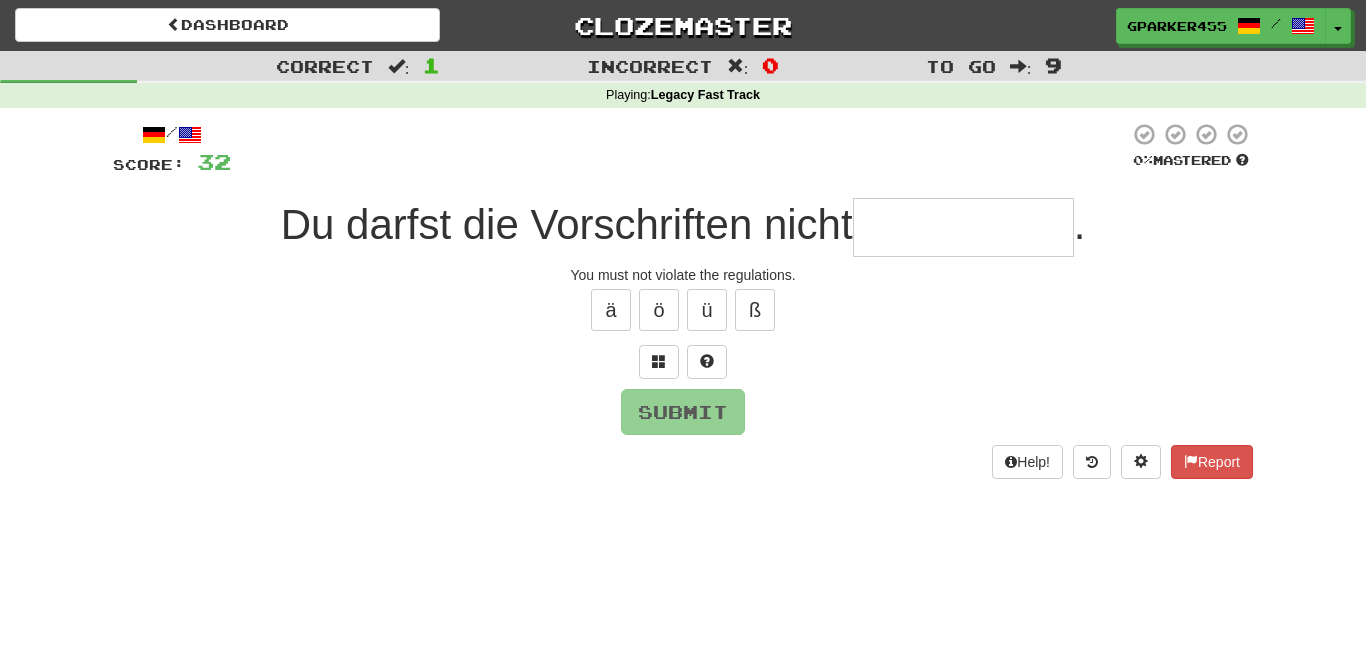 type on "*" 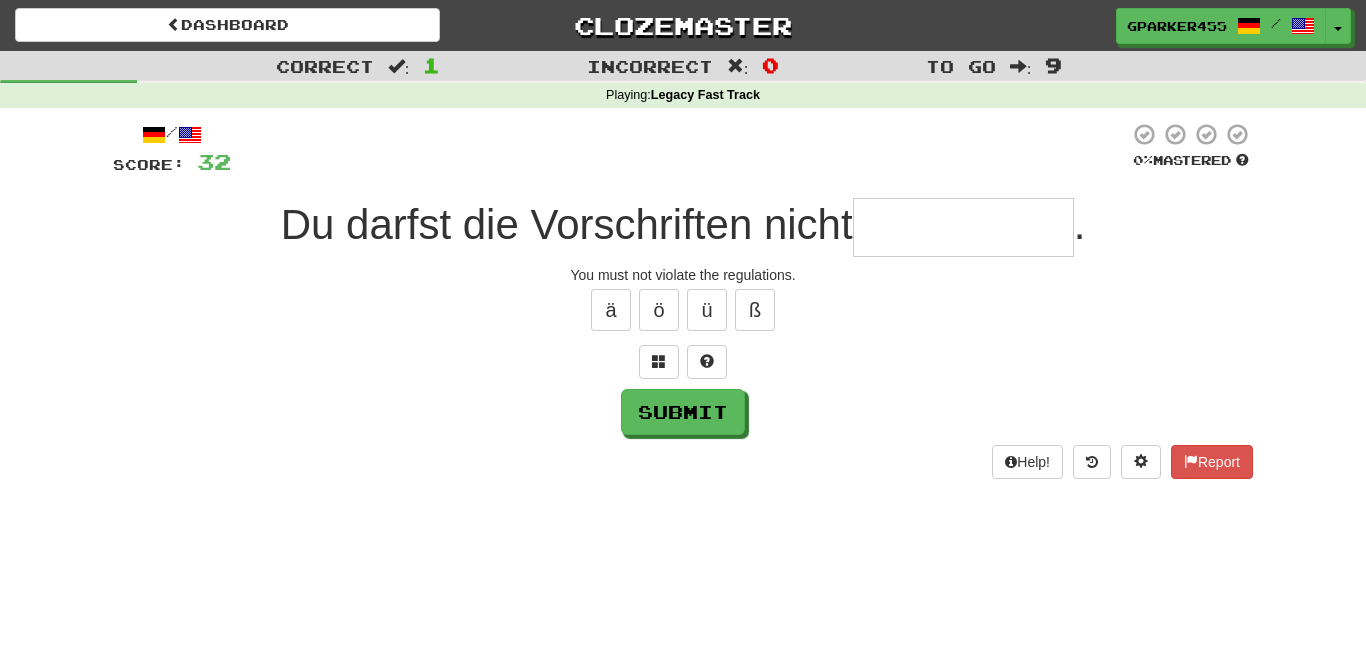 type on "*" 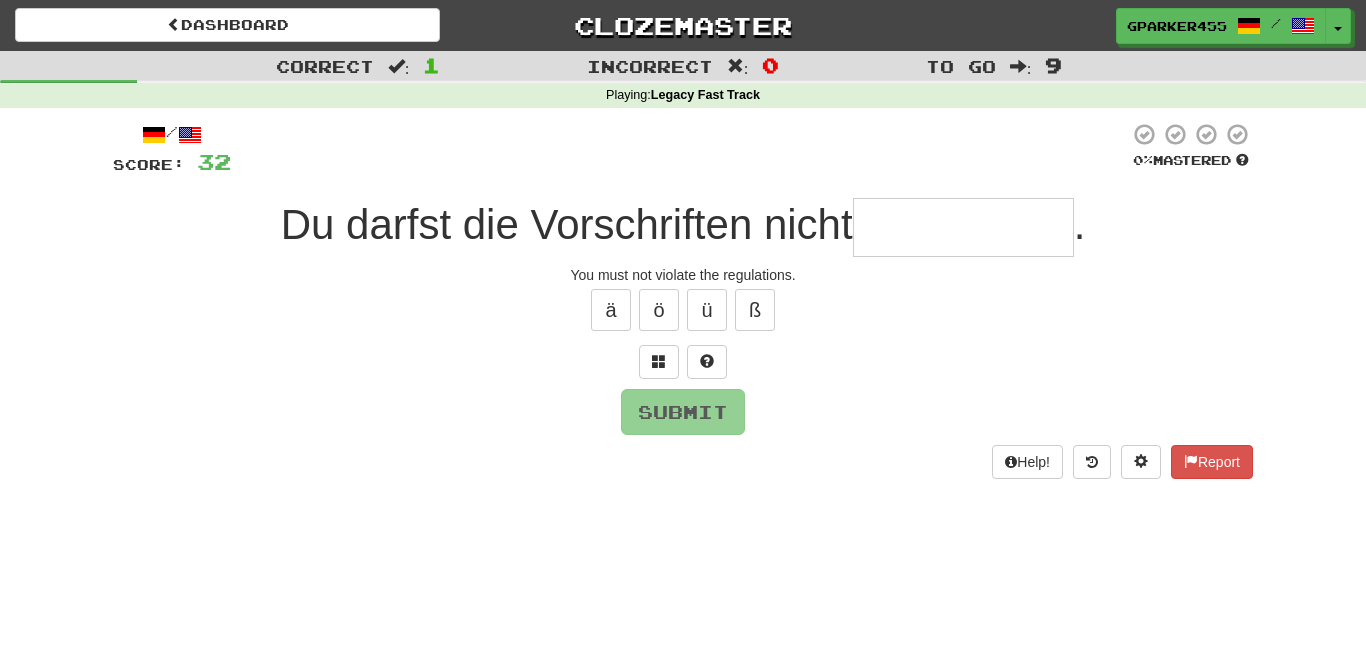 type on "*" 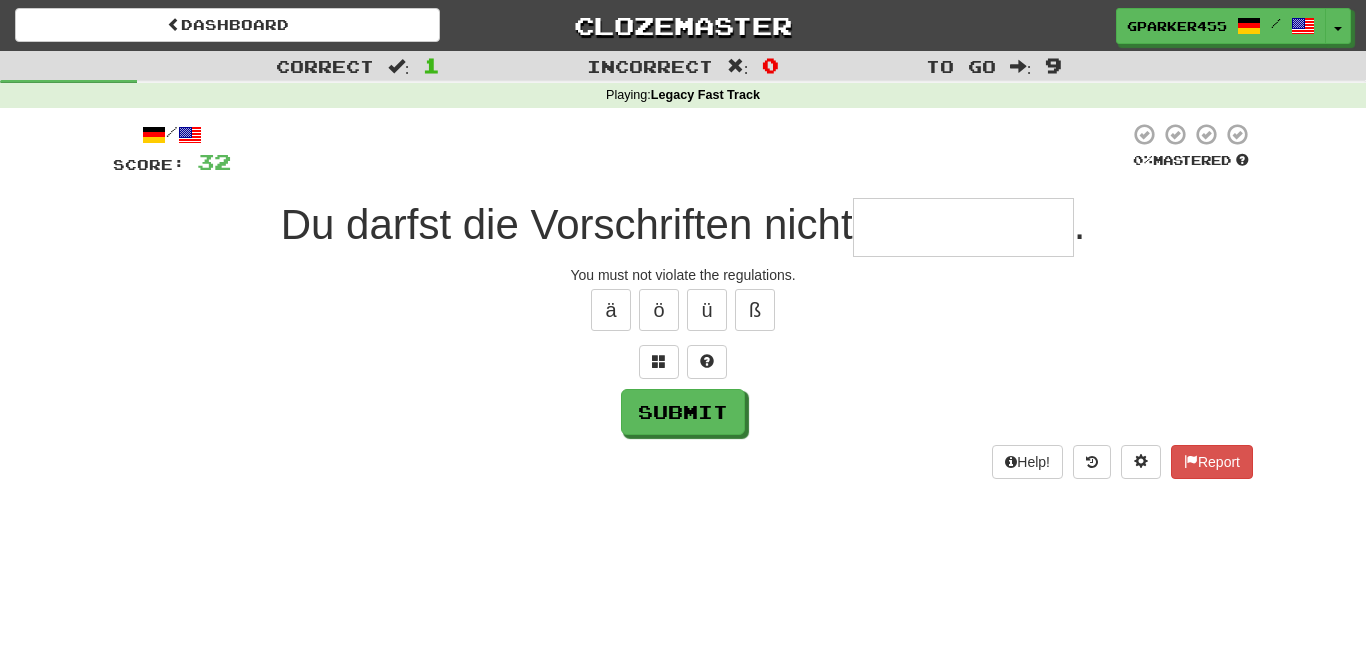 type on "*" 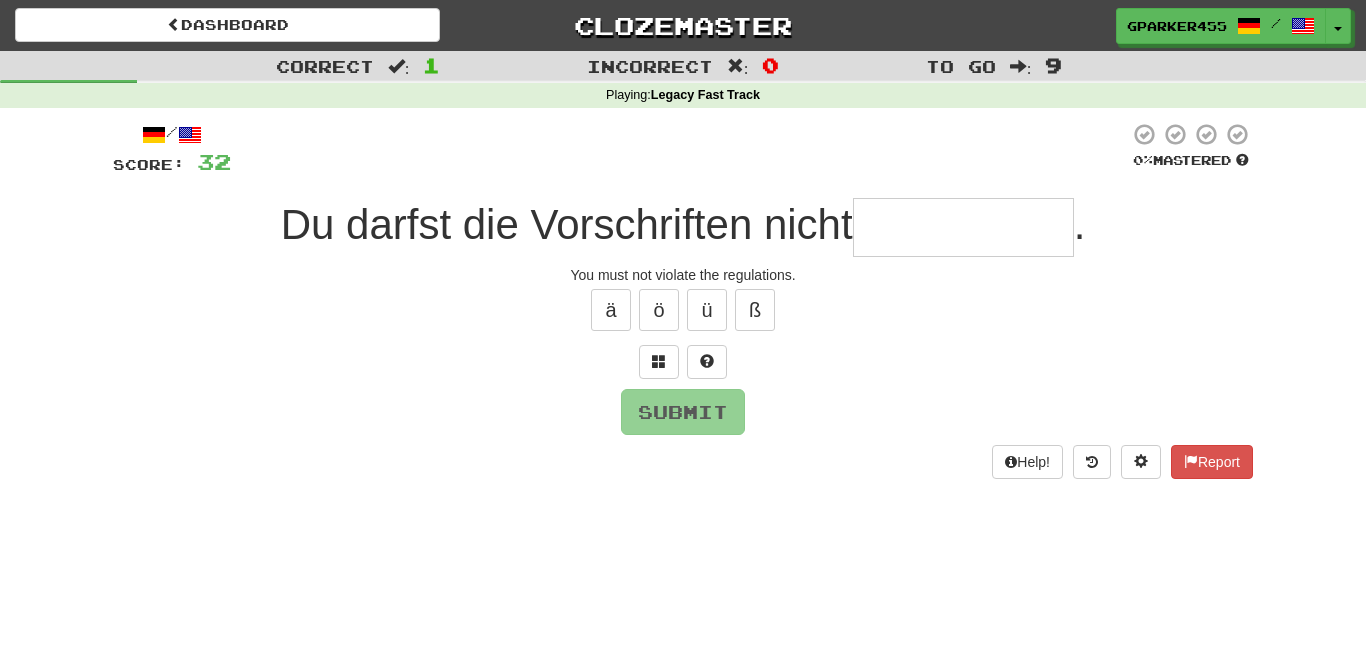 type on "*" 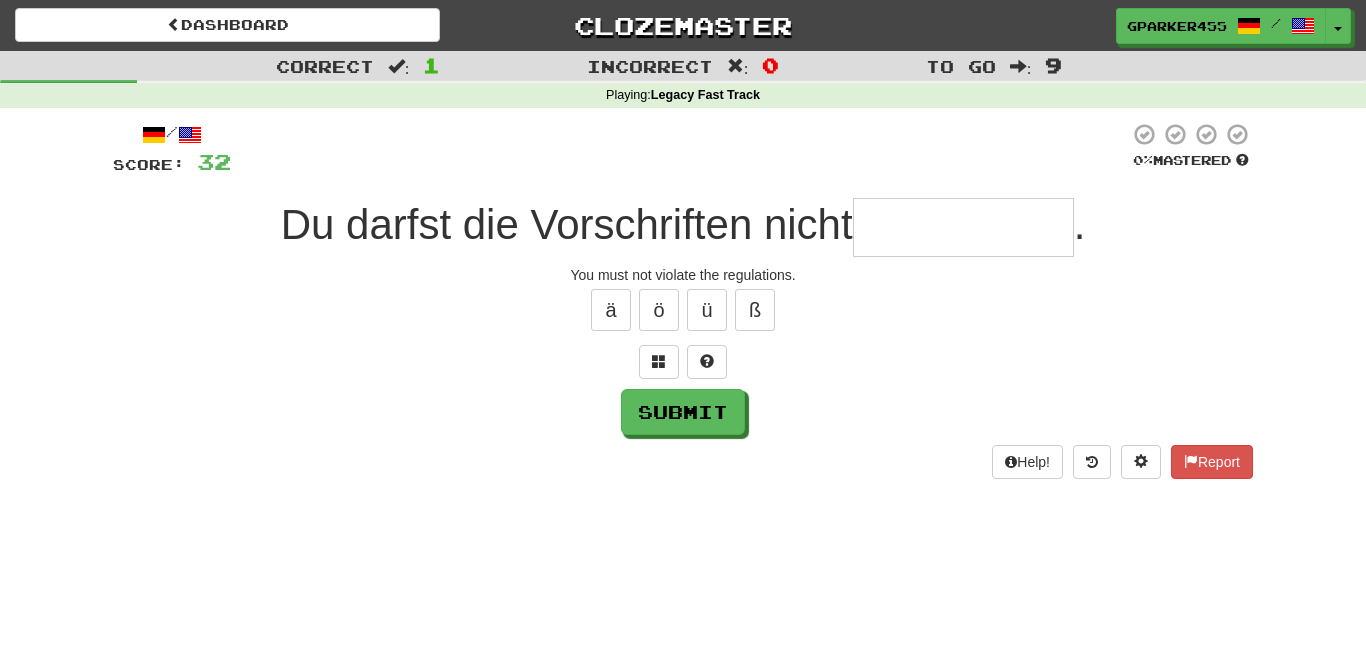 type on "*" 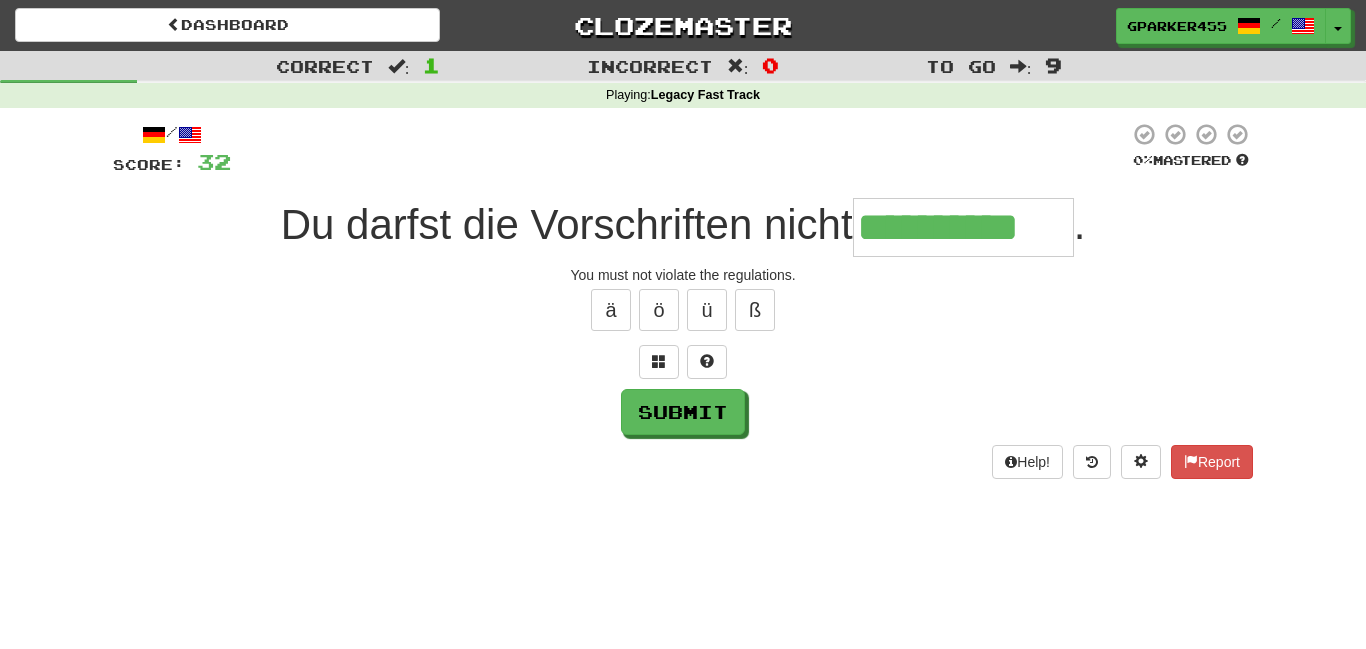 type on "**********" 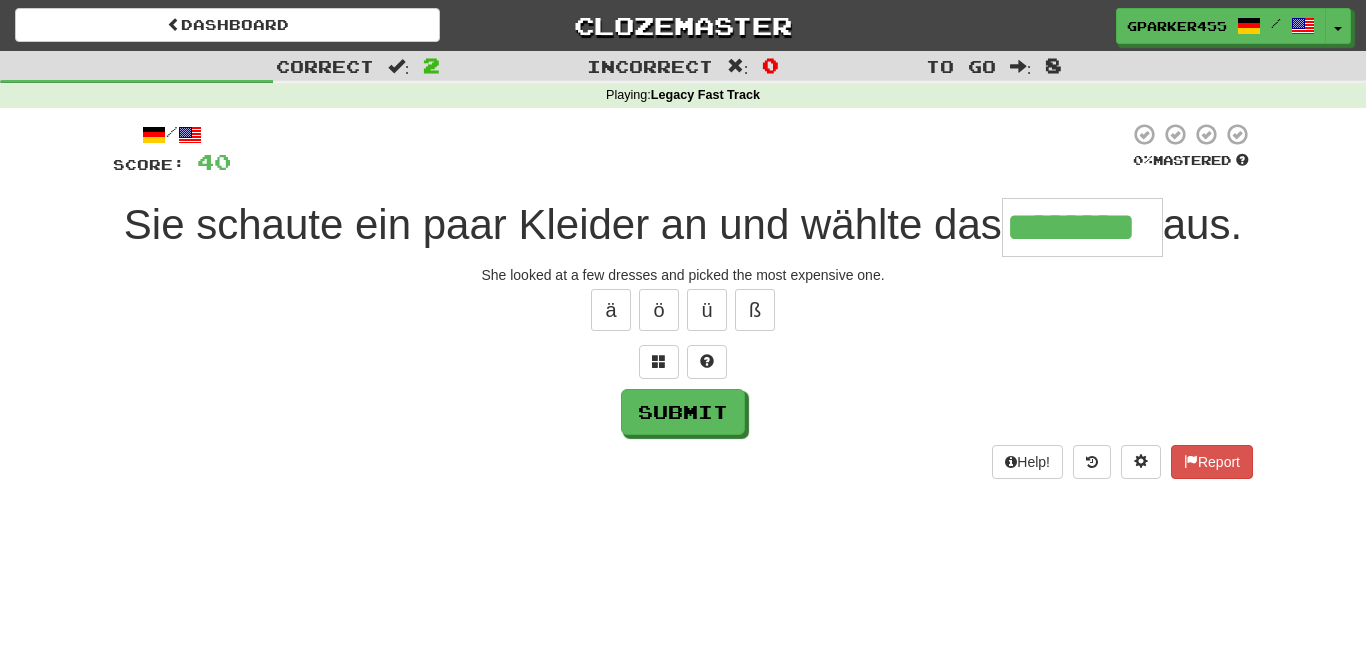 scroll, scrollTop: 0, scrollLeft: 7, axis: horizontal 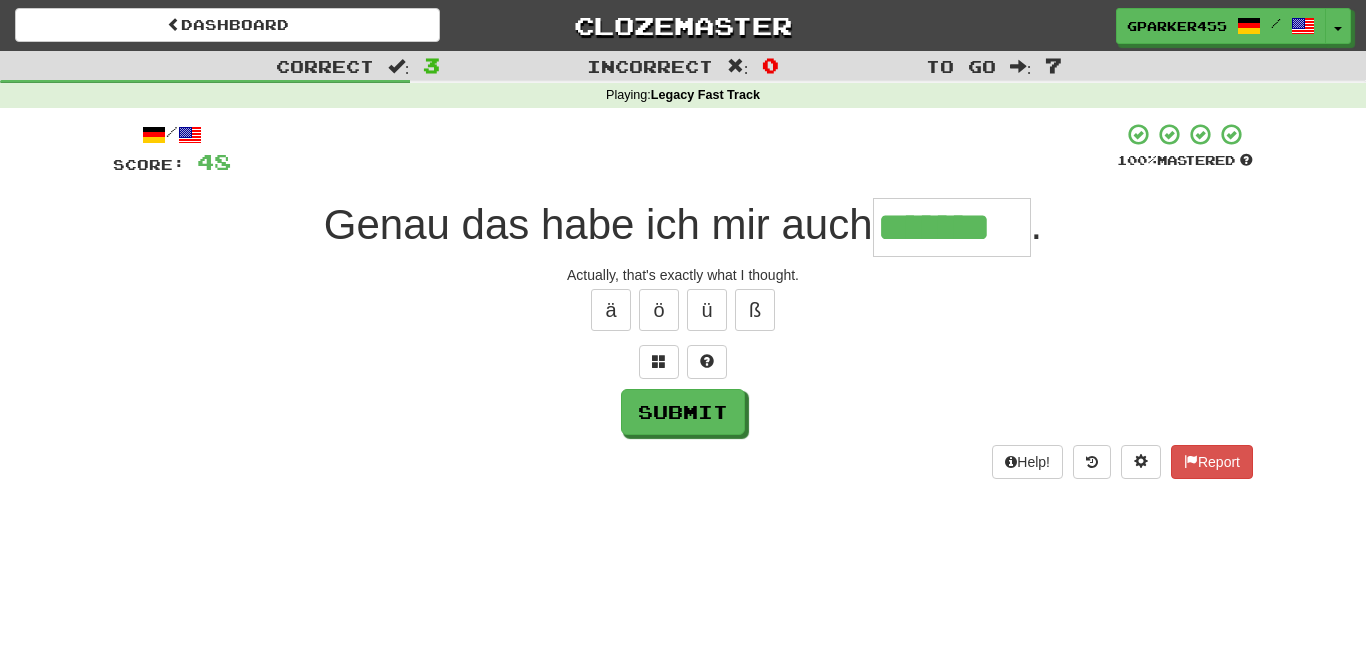 type on "*******" 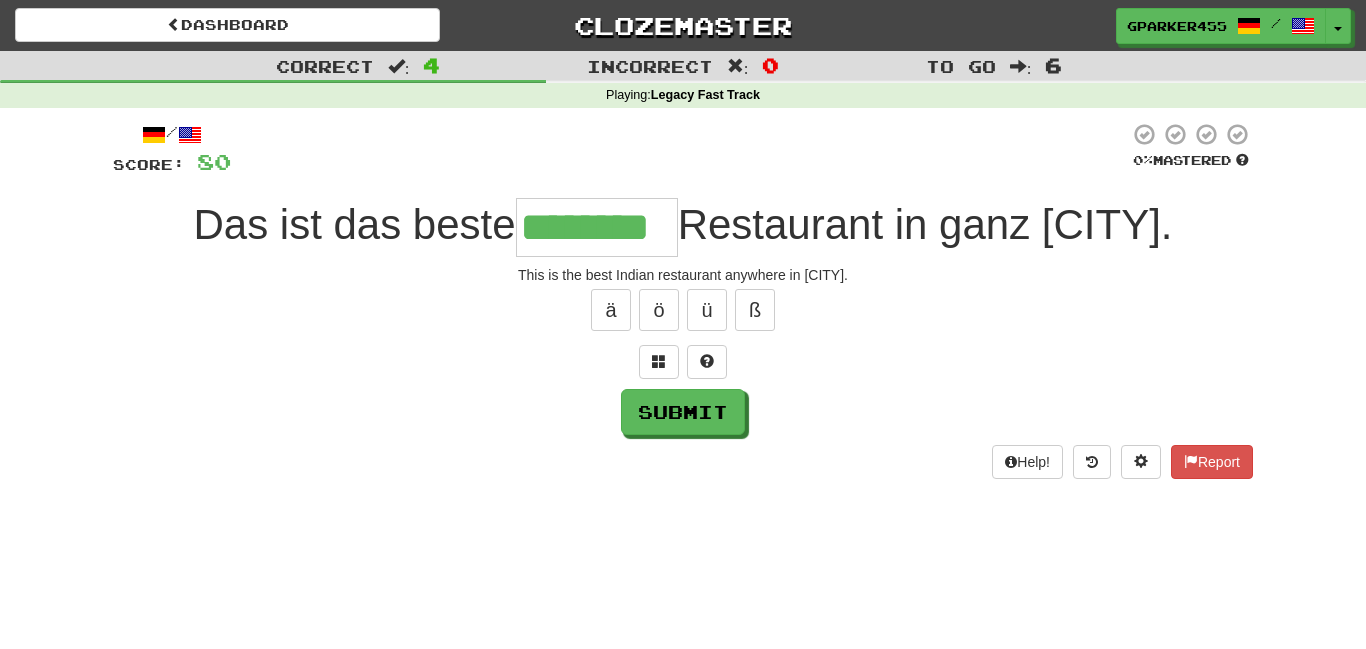 type on "********" 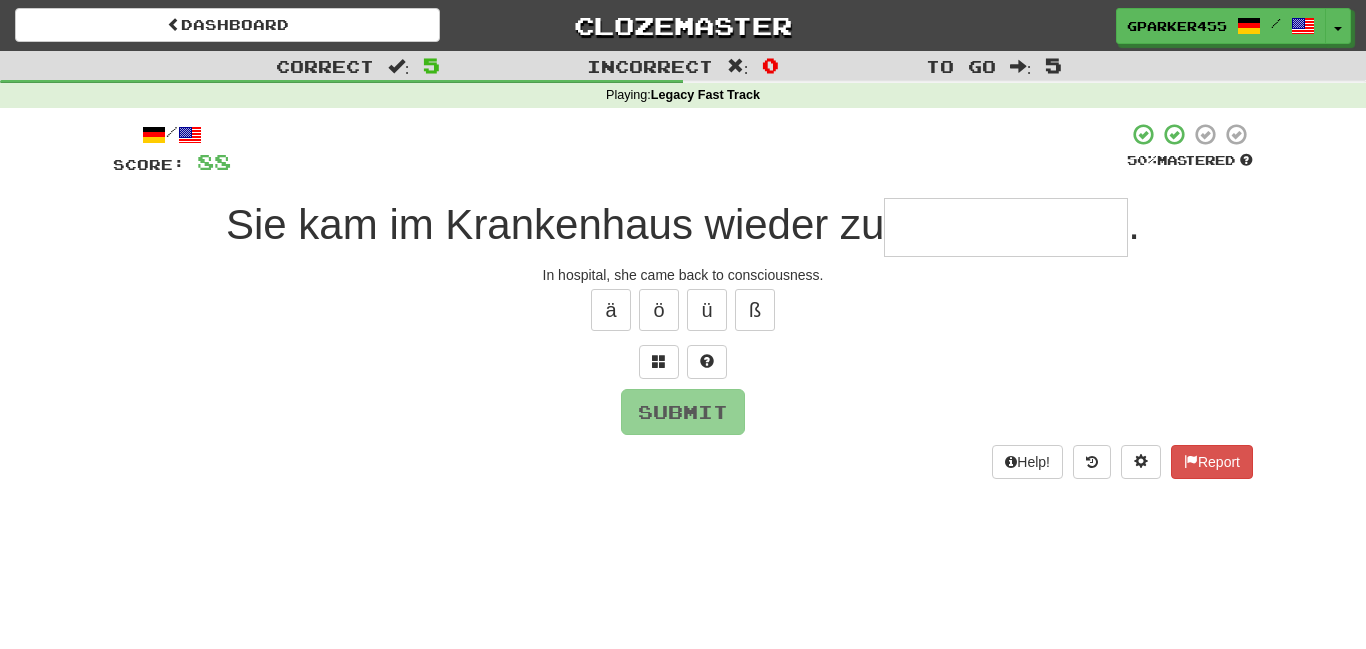 type on "*" 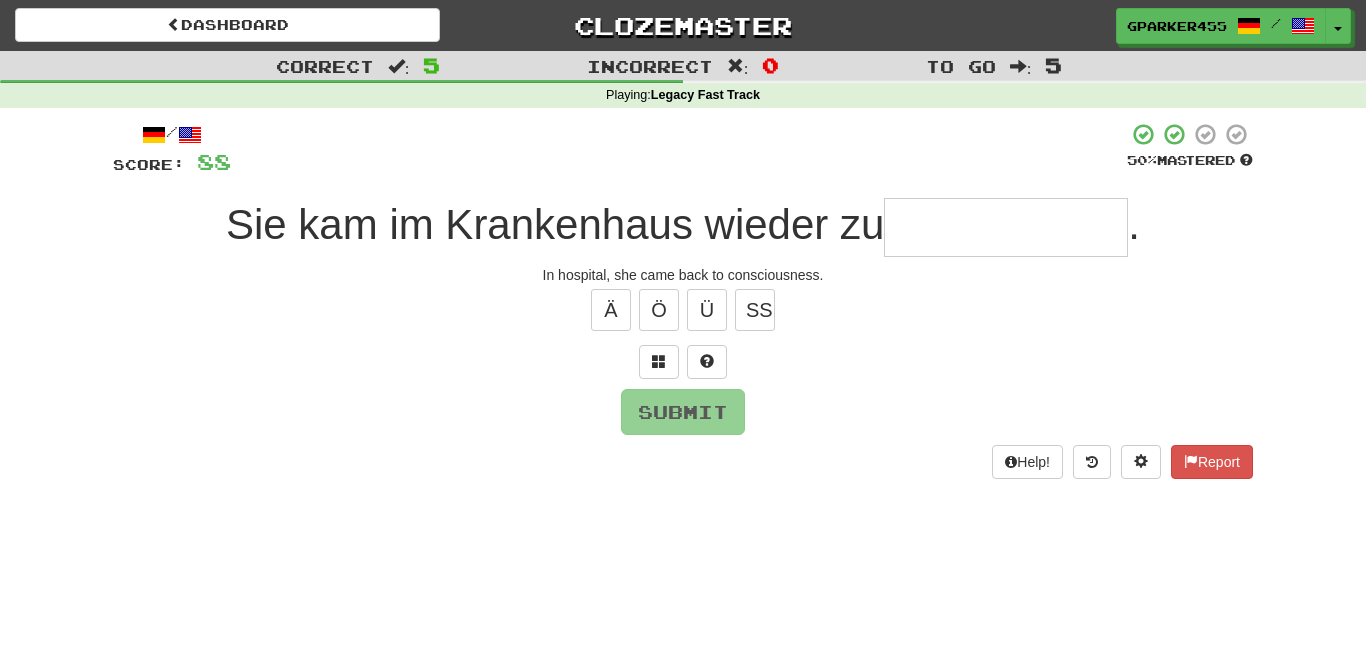 type on "*" 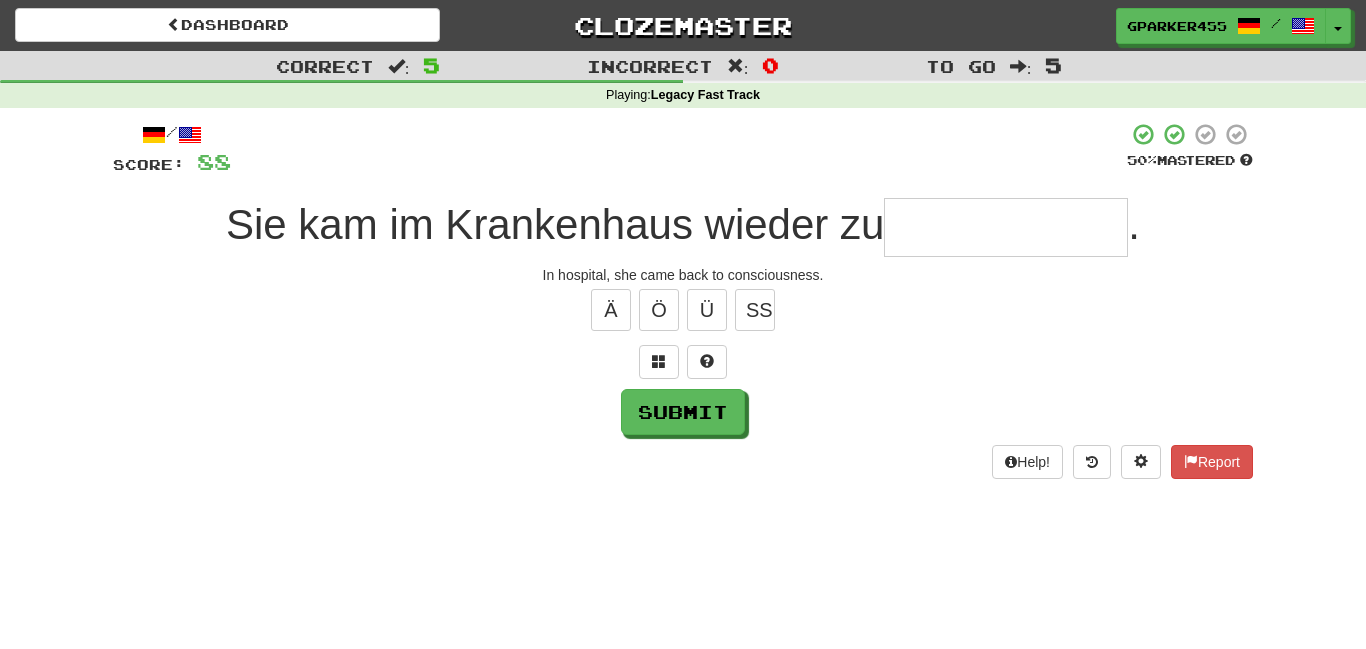 type on "*" 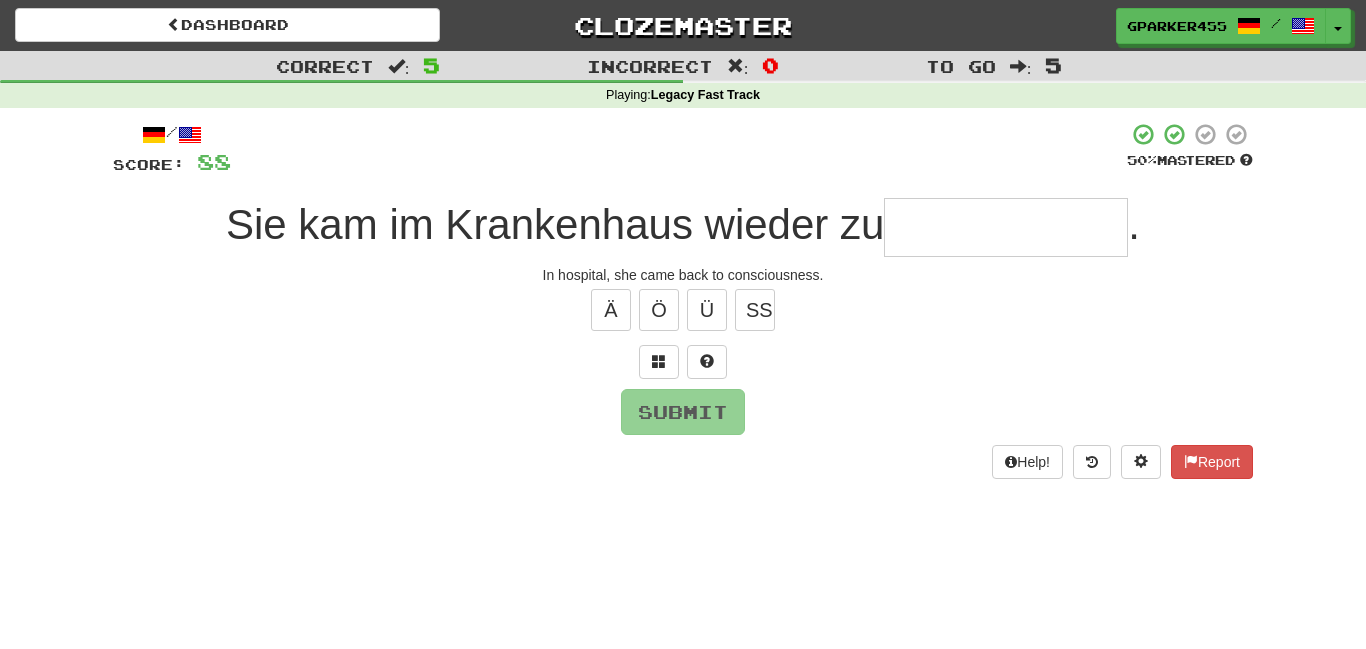 type on "*" 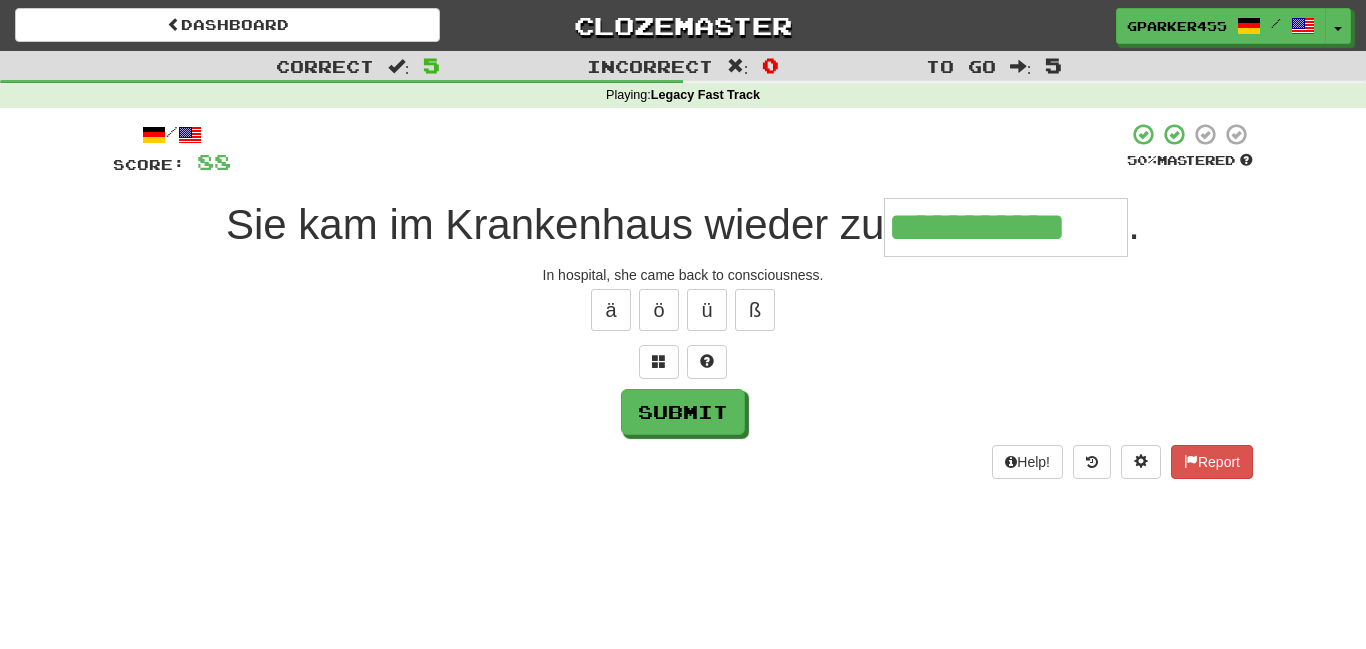 type on "**********" 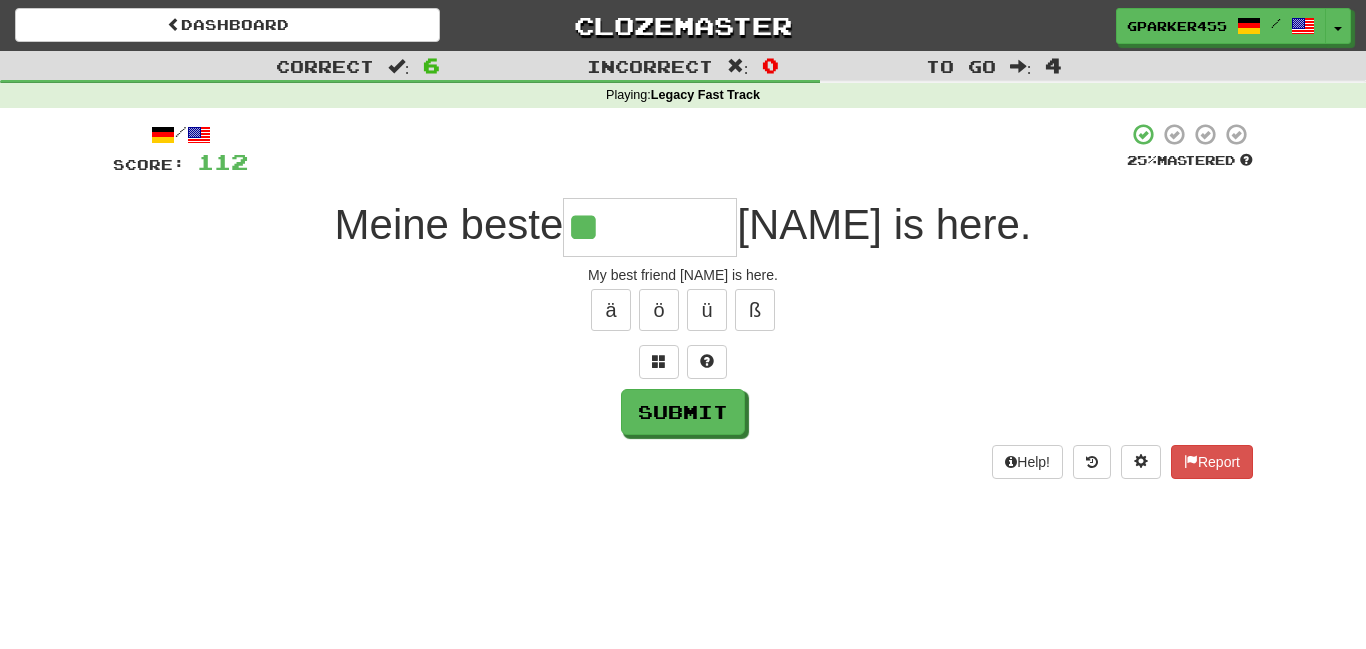 type on "*" 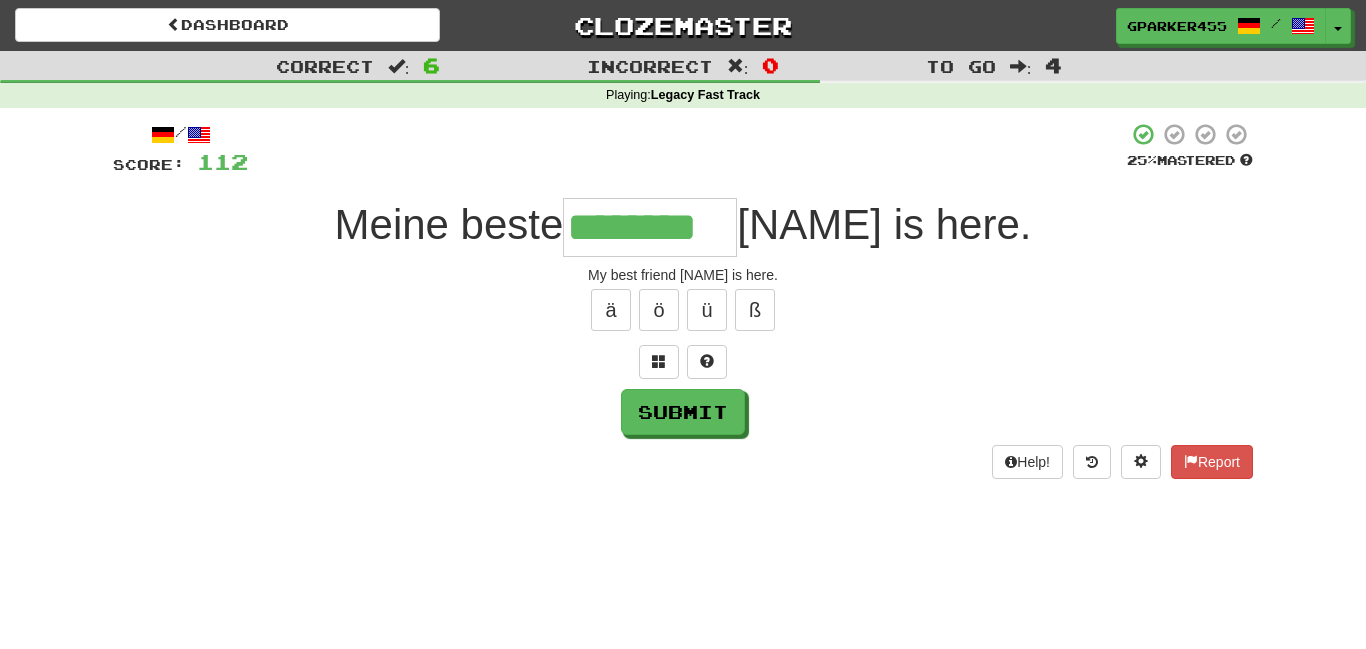 type on "********" 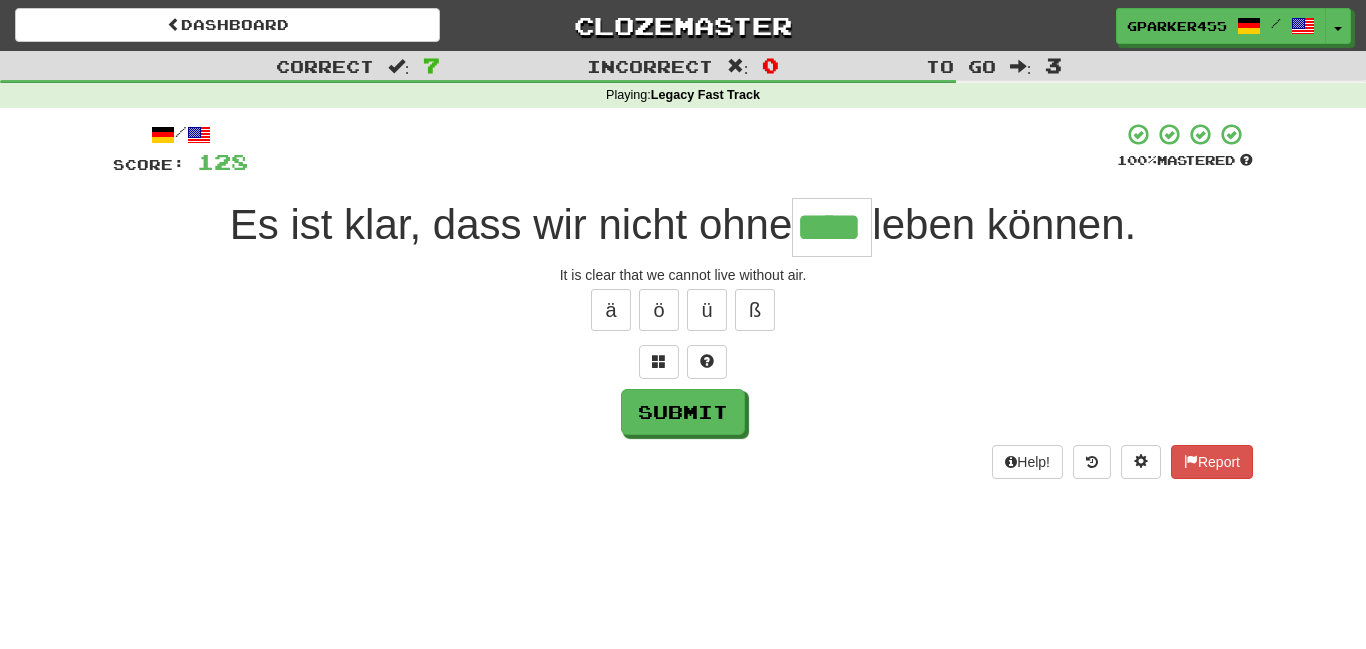 type on "****" 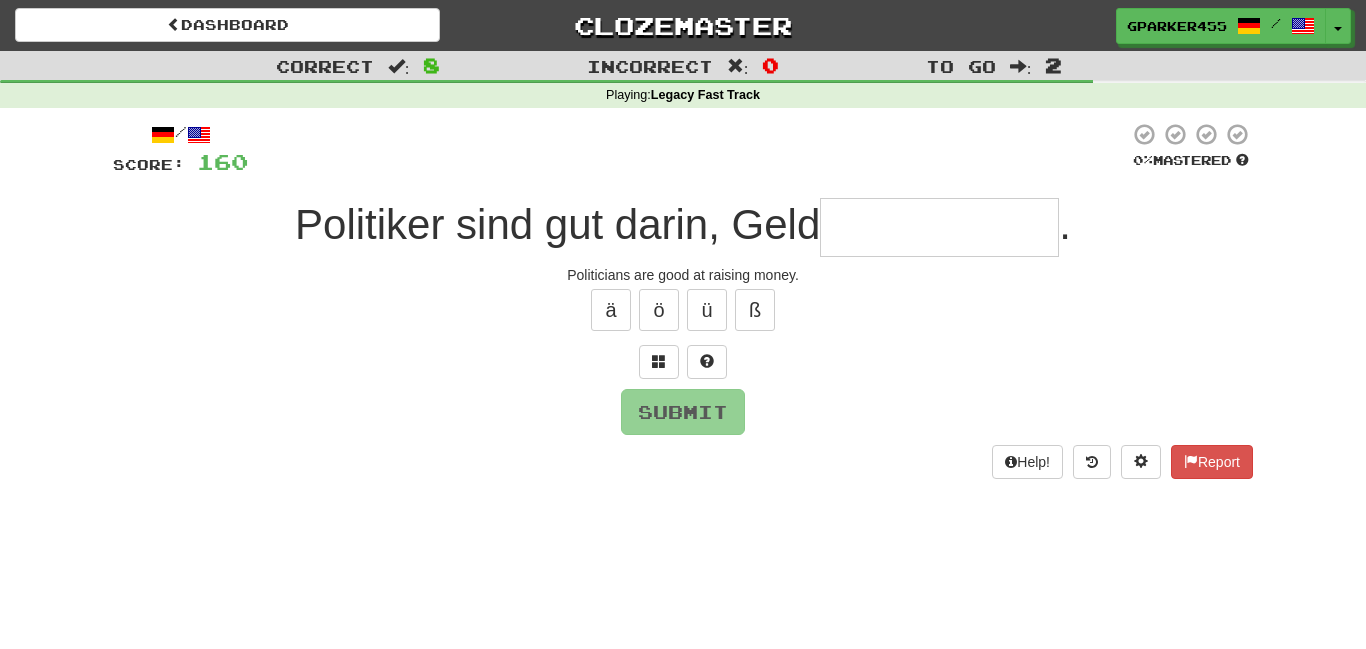 type on "*" 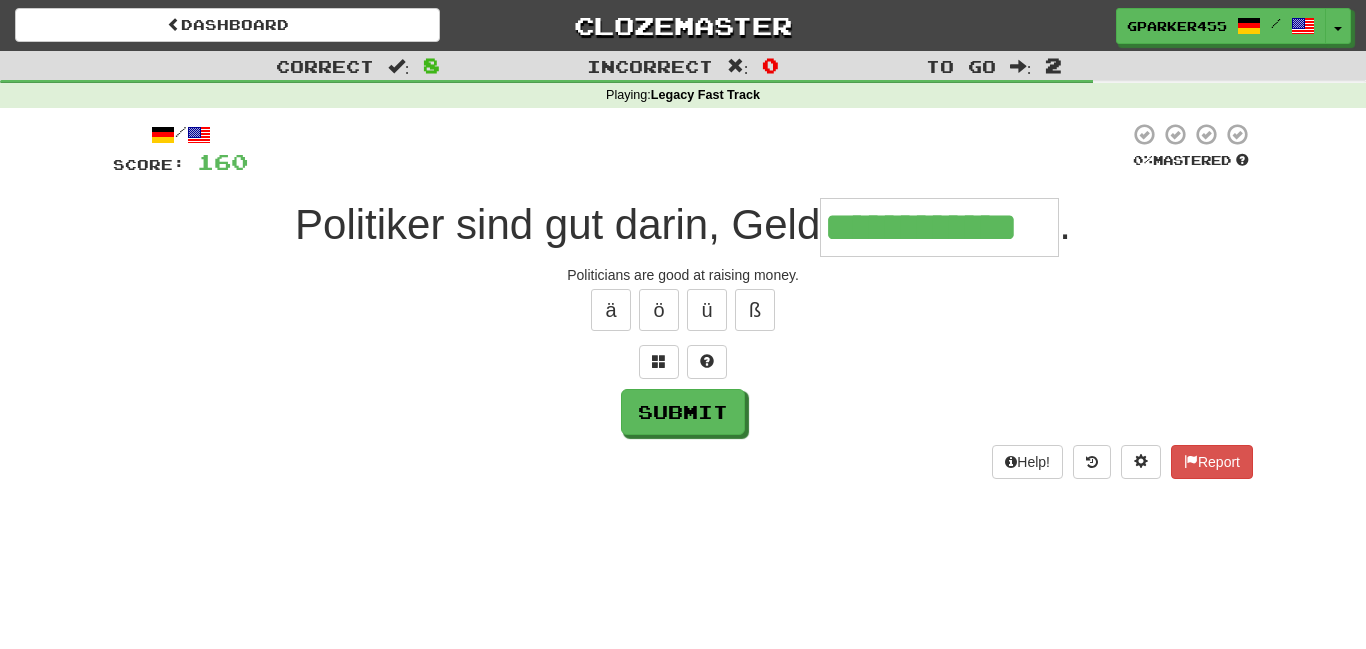 type on "**********" 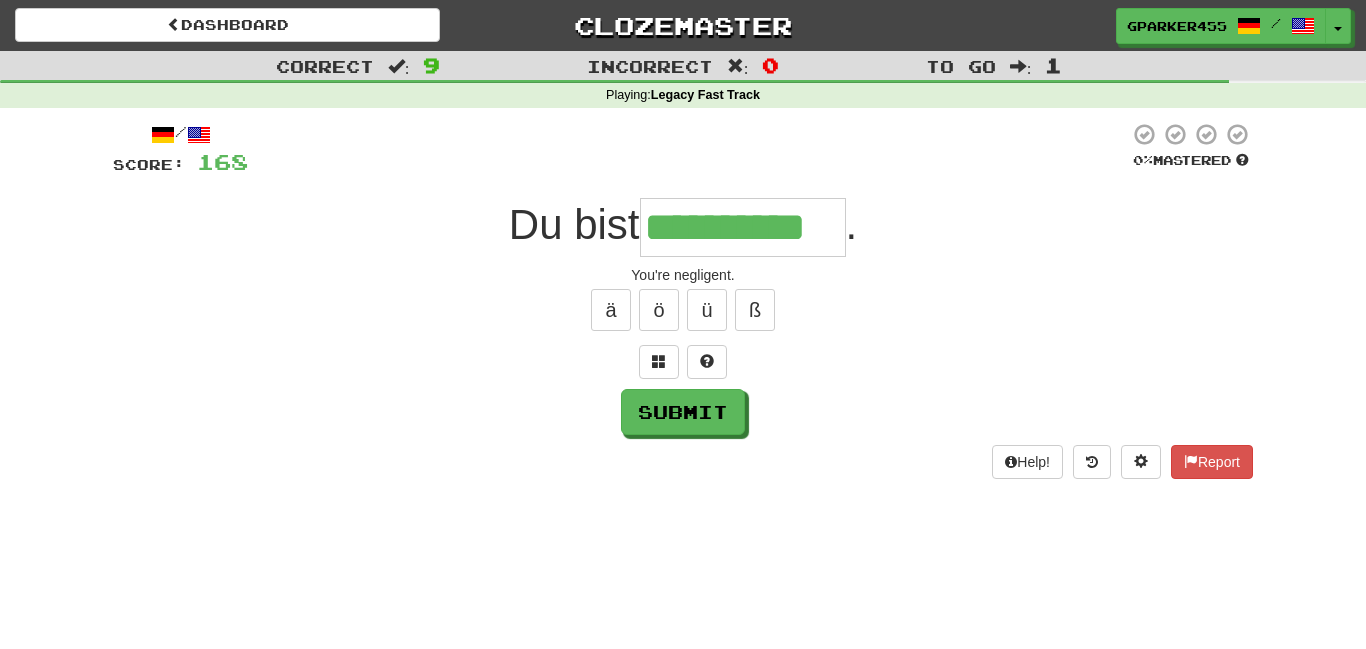 type on "**********" 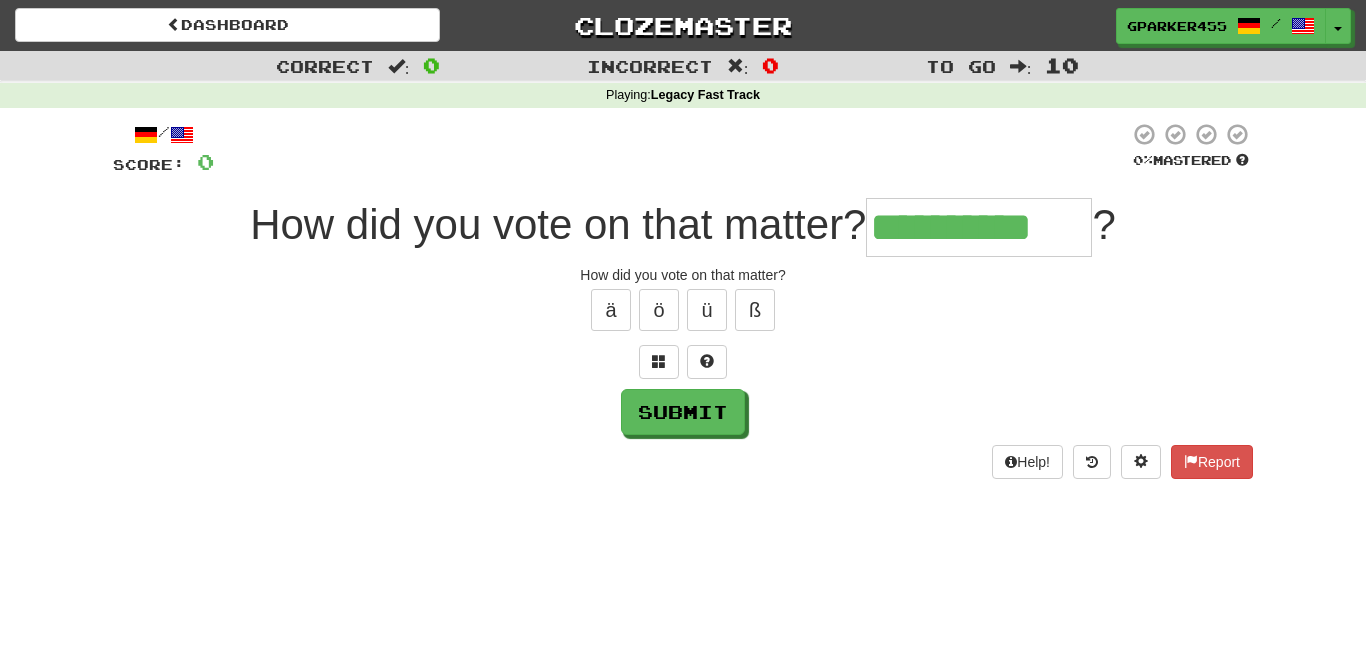 type on "**********" 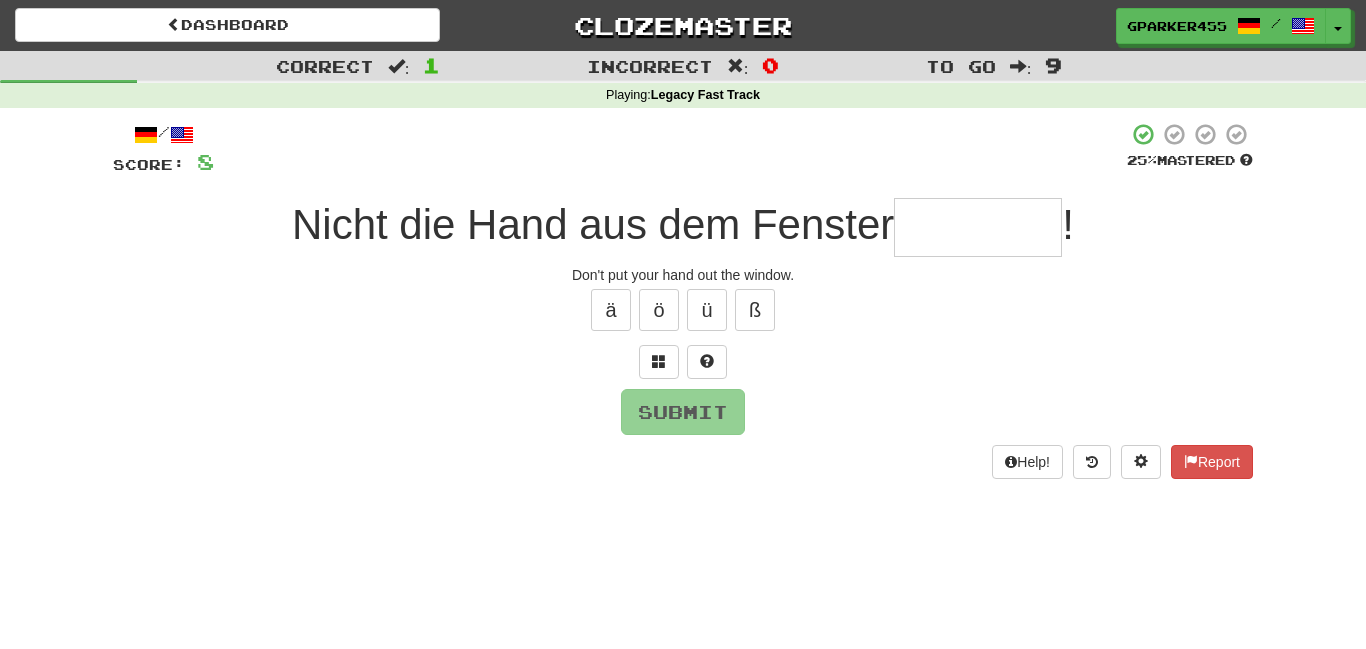 type on "*" 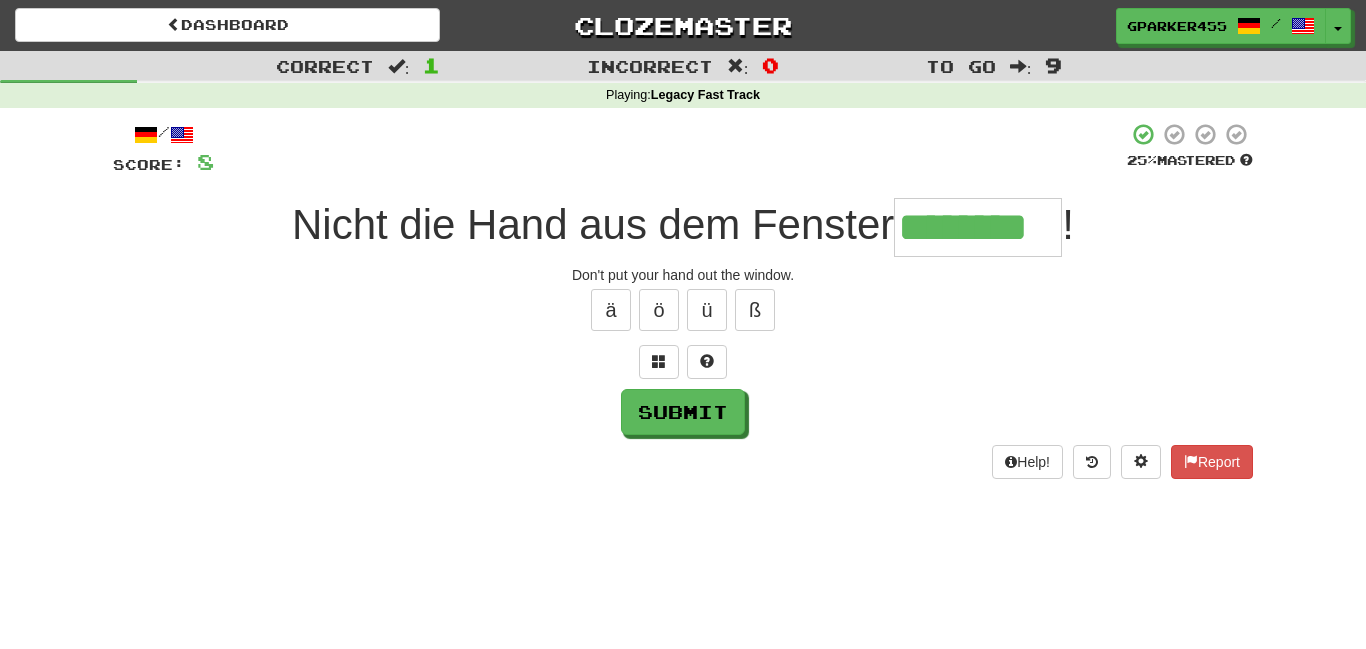 type on "********" 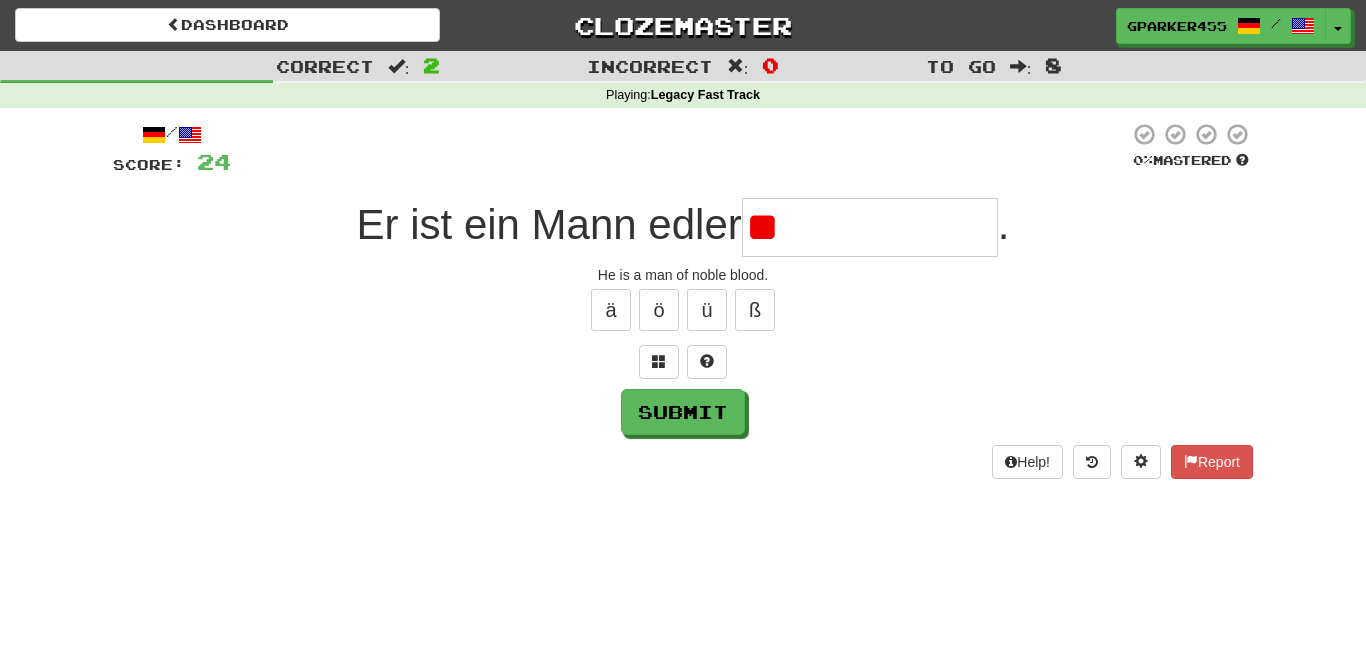 type on "*" 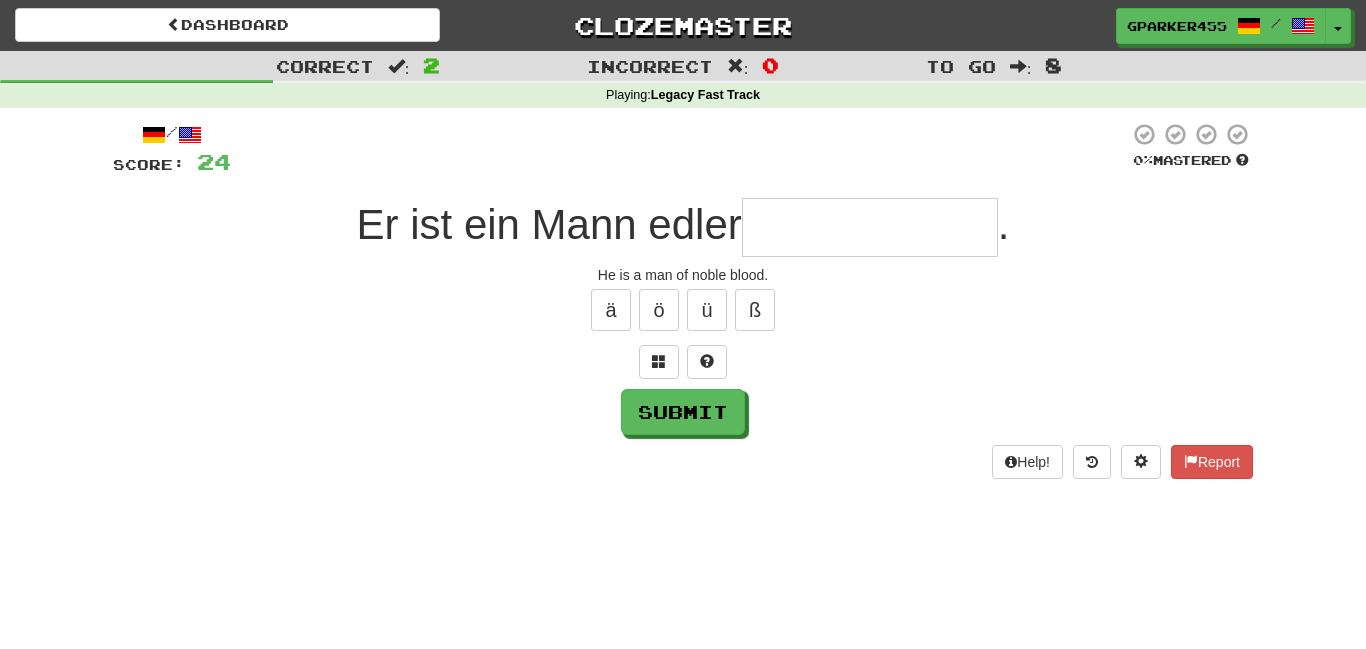 type on "*" 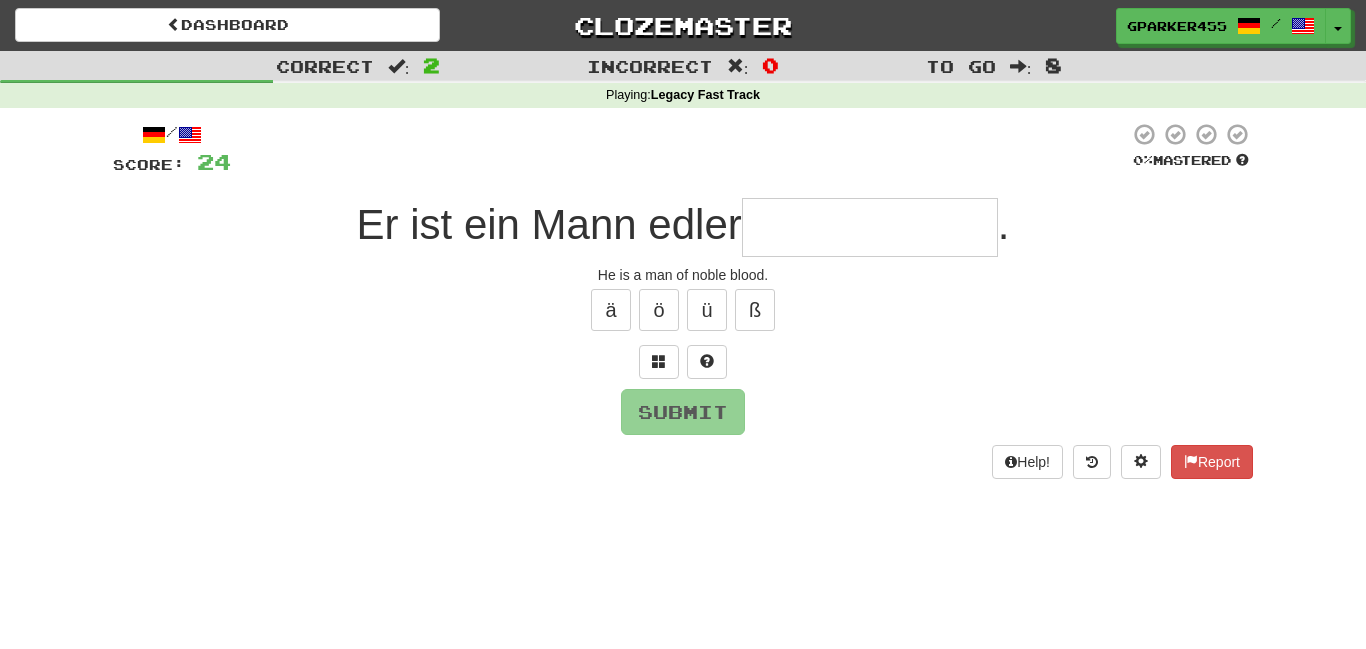 type on "*" 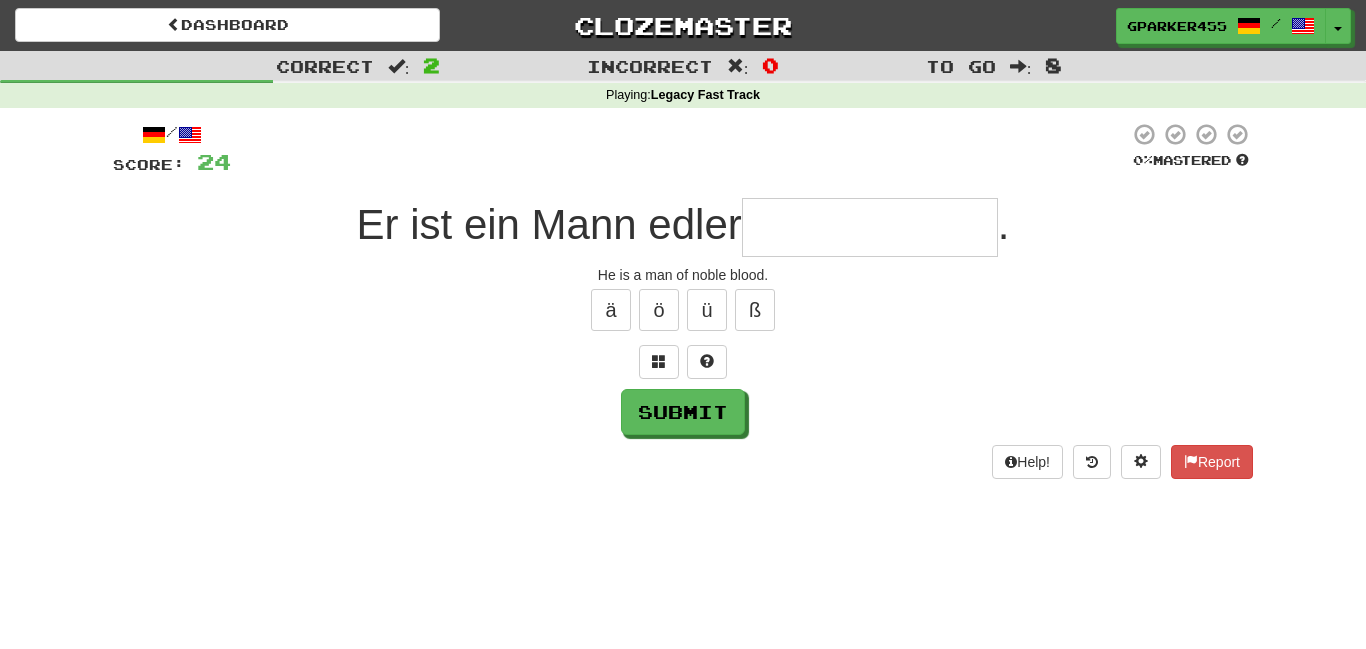 type on "*" 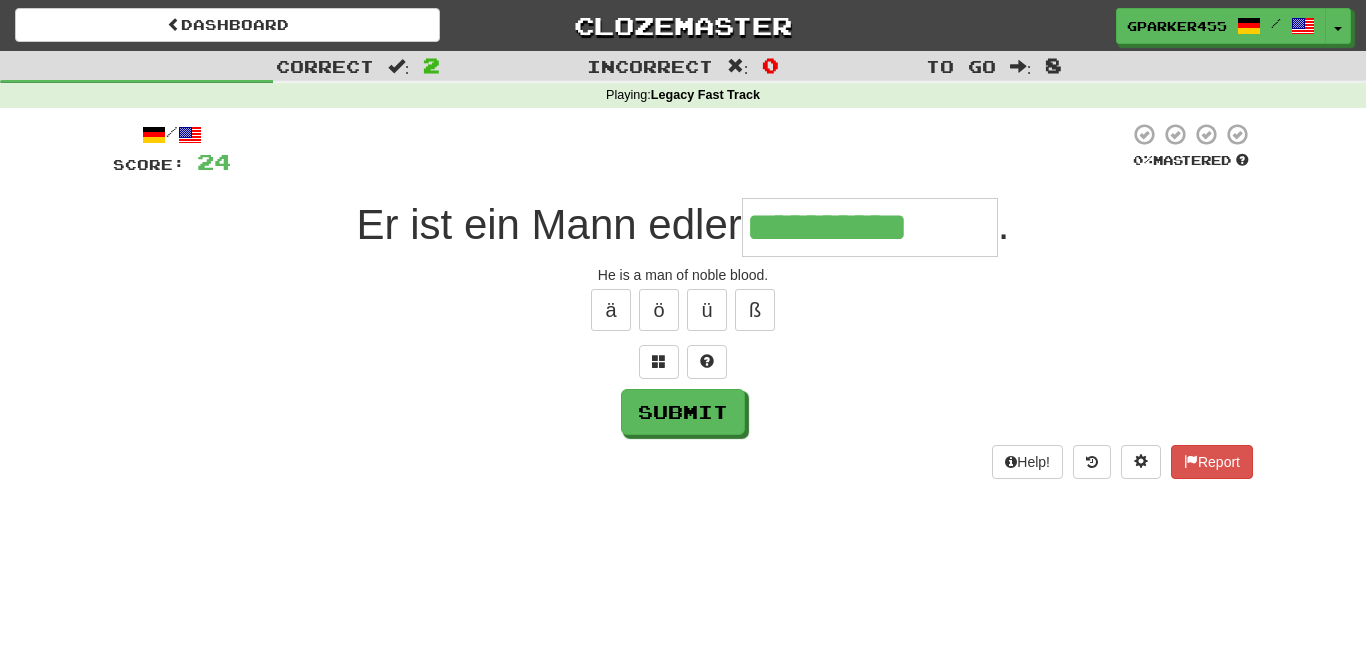 type on "**********" 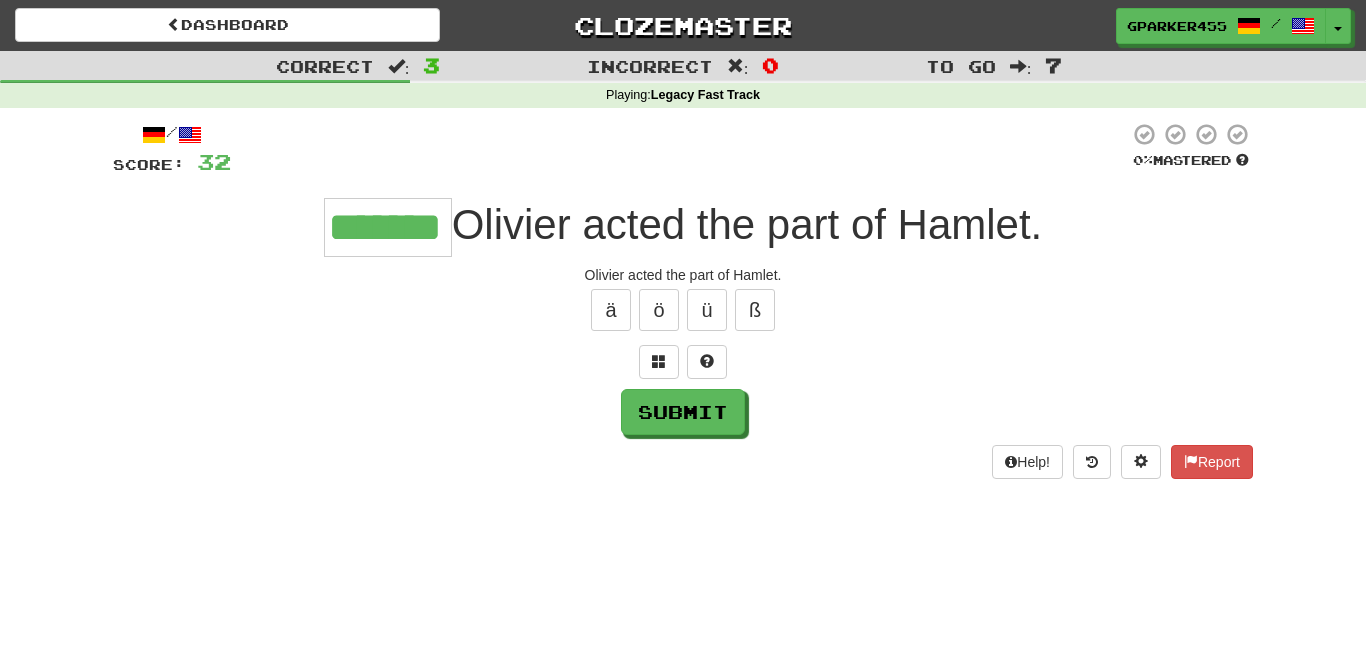 type on "*******" 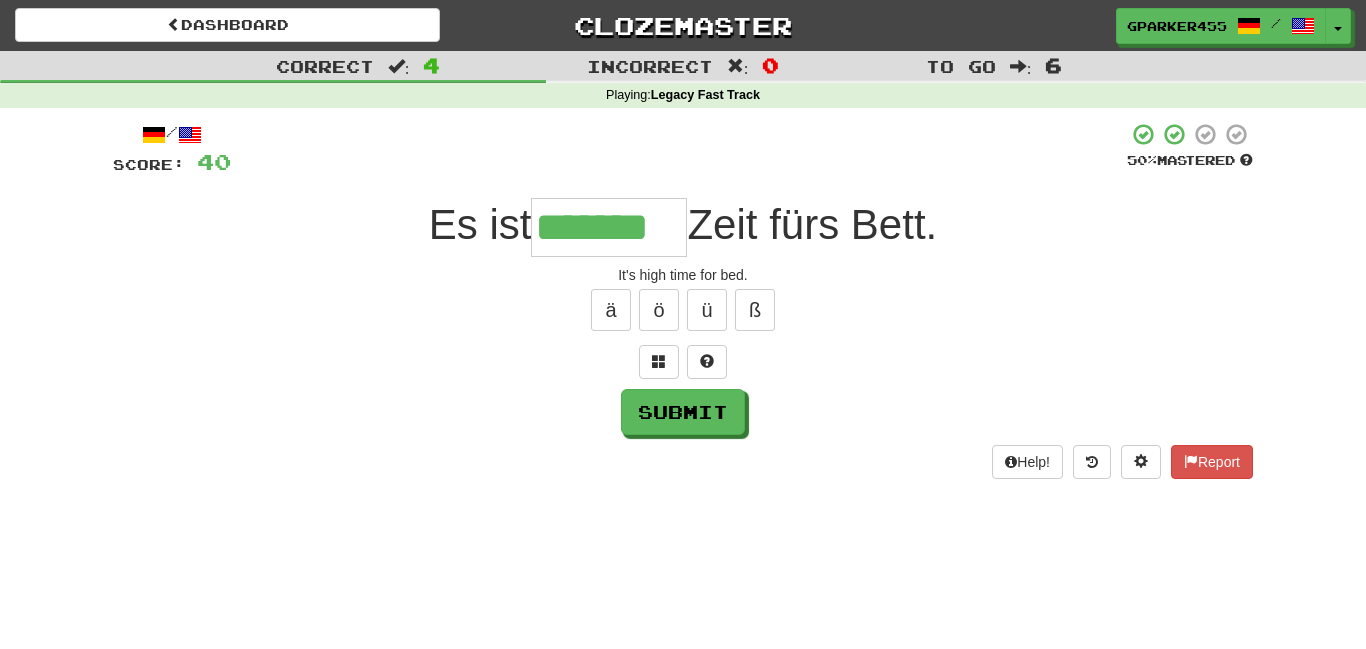 type on "*******" 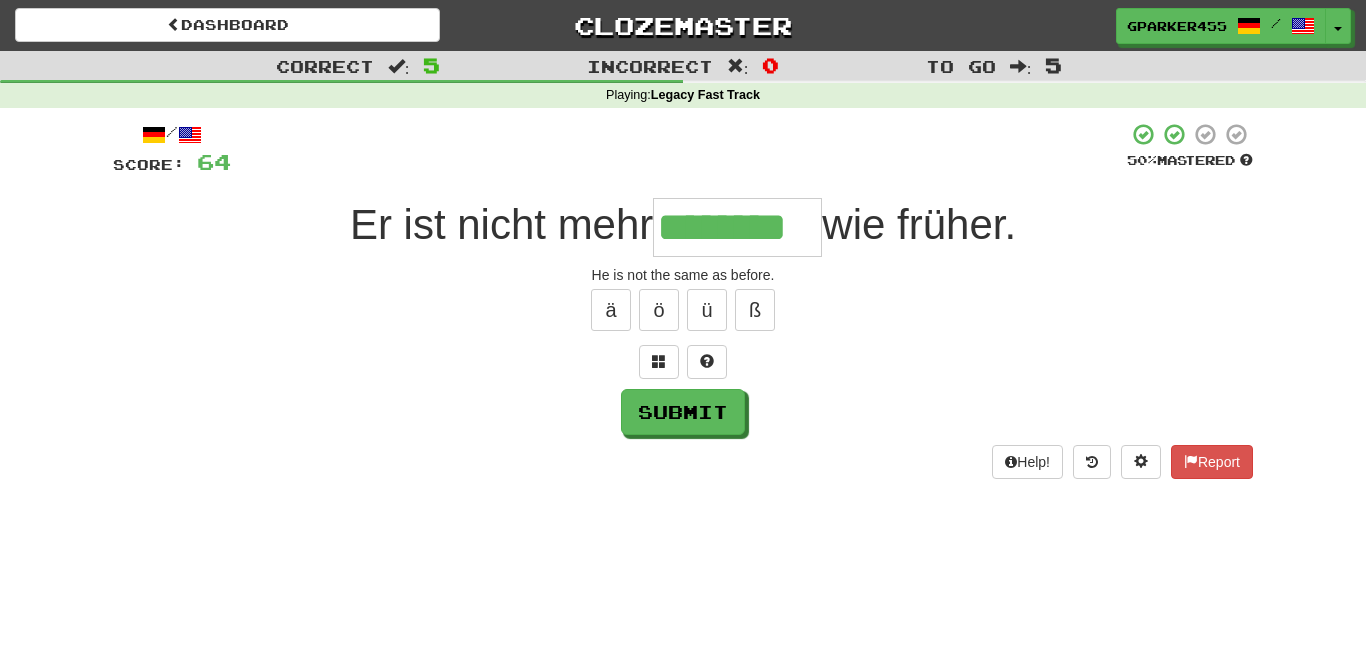 type on "********" 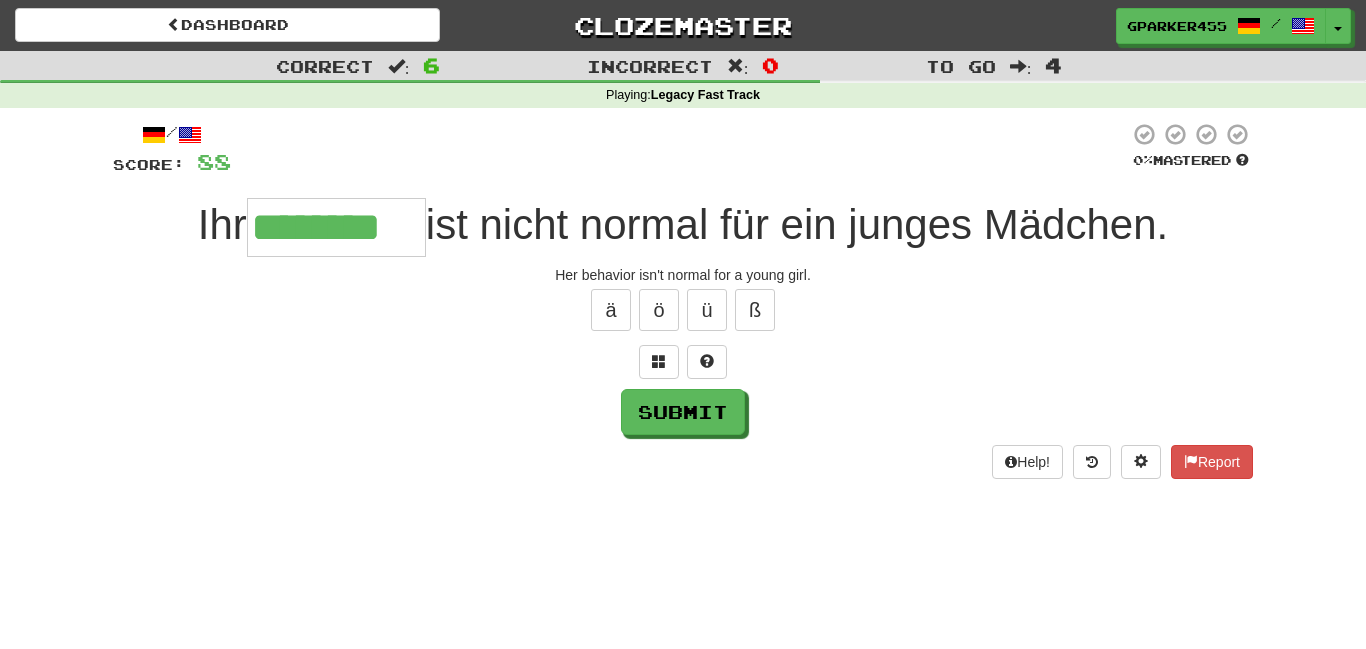 type on "********" 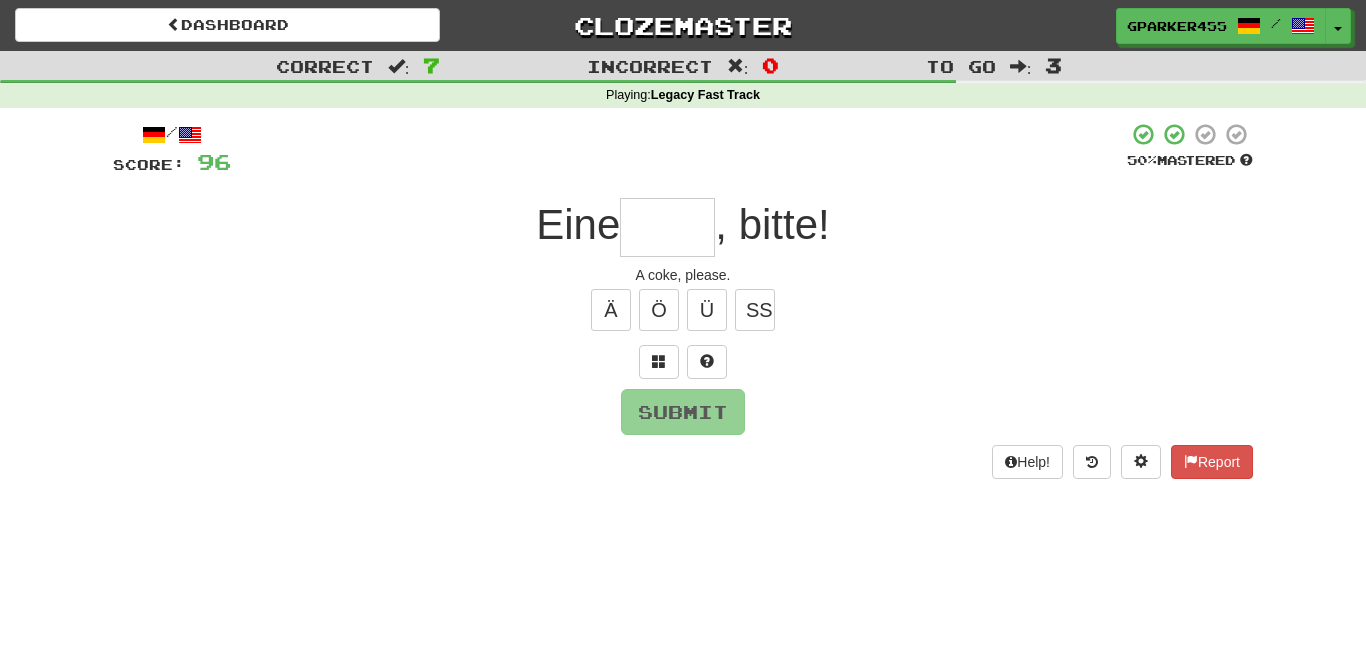 type on "*" 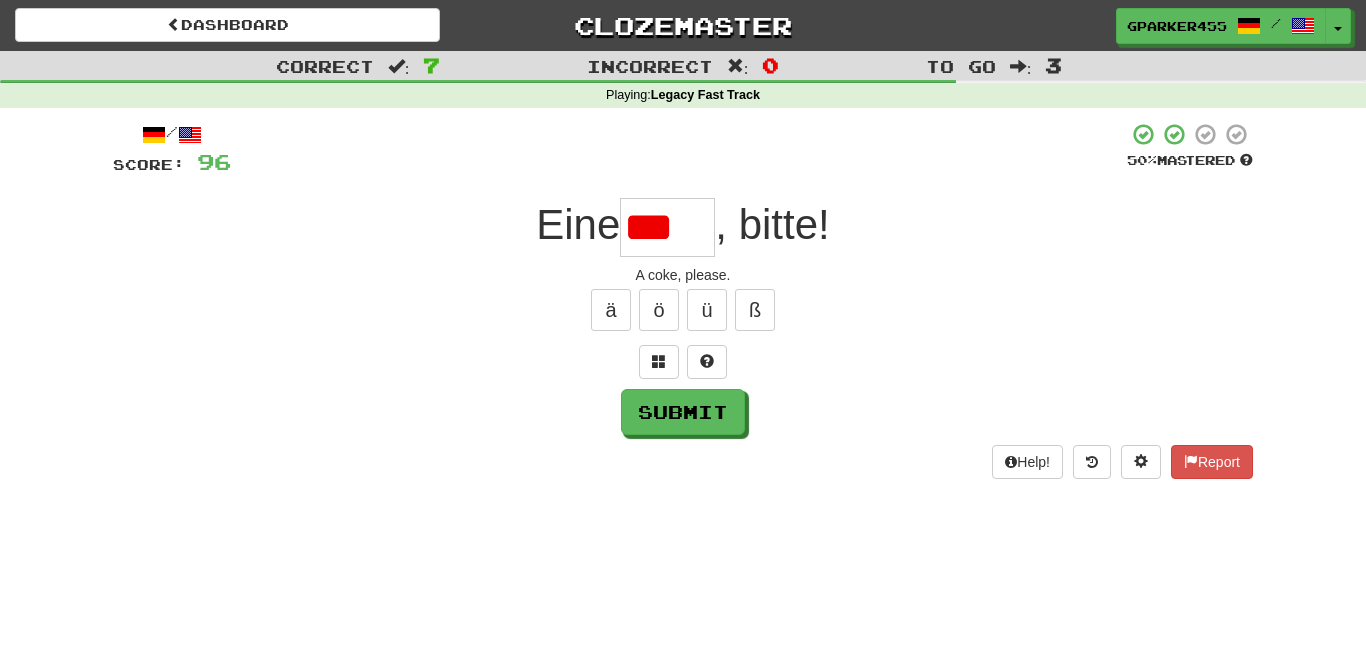 scroll, scrollTop: 0, scrollLeft: 0, axis: both 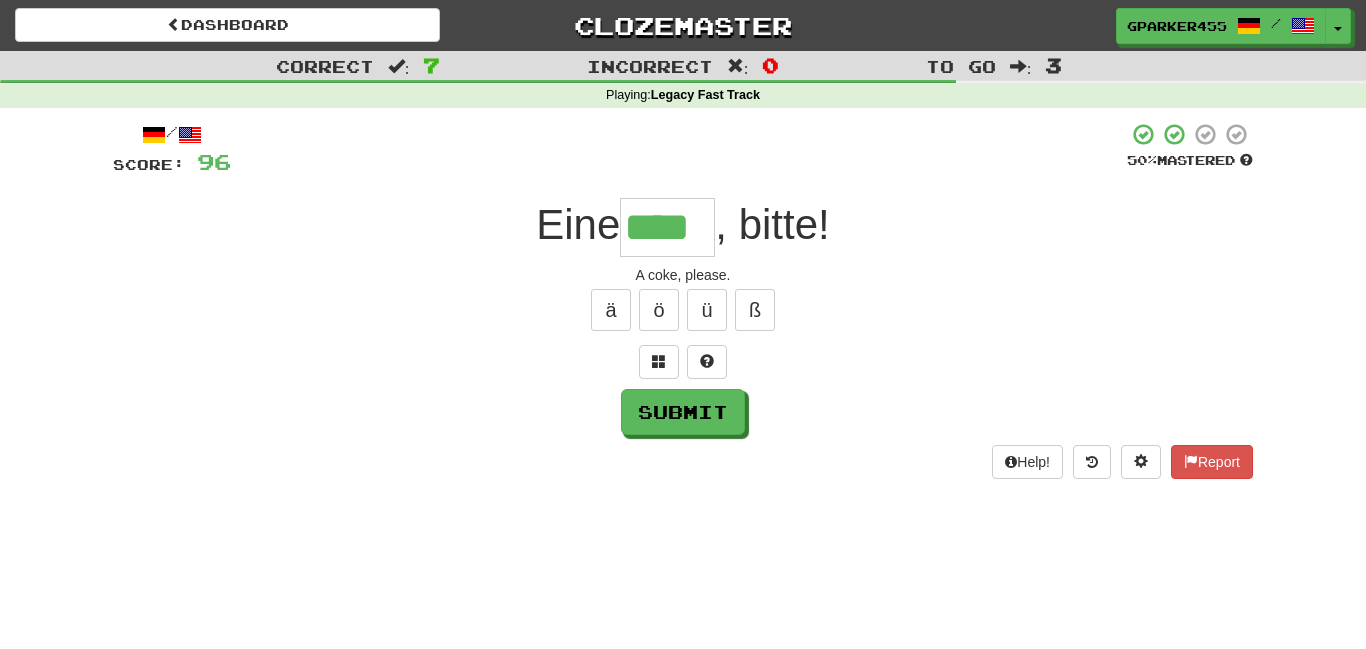 type on "****" 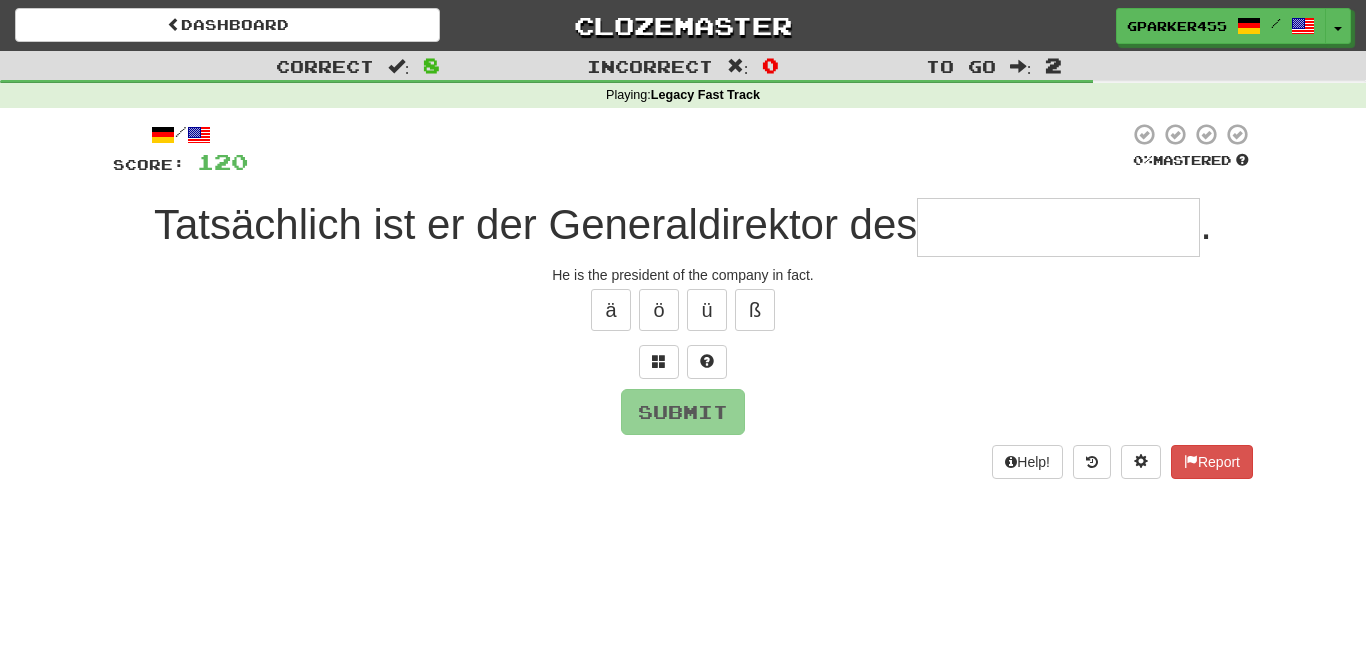 type on "*" 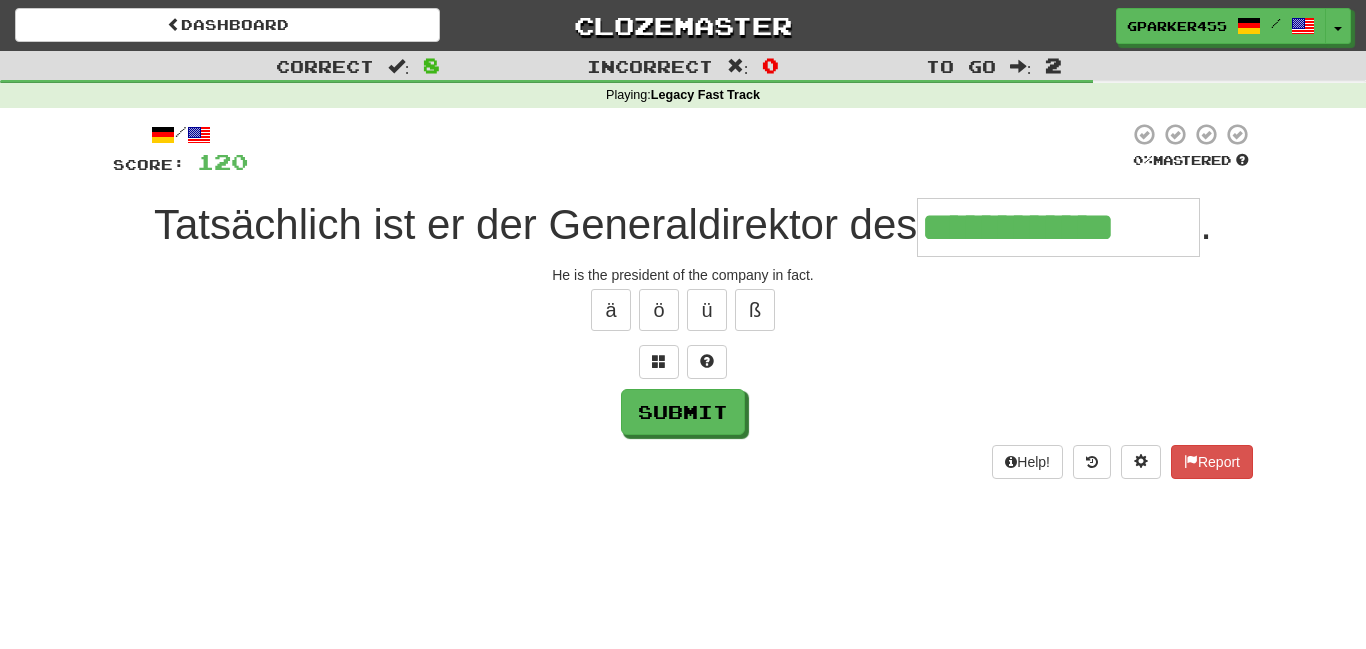 type on "**********" 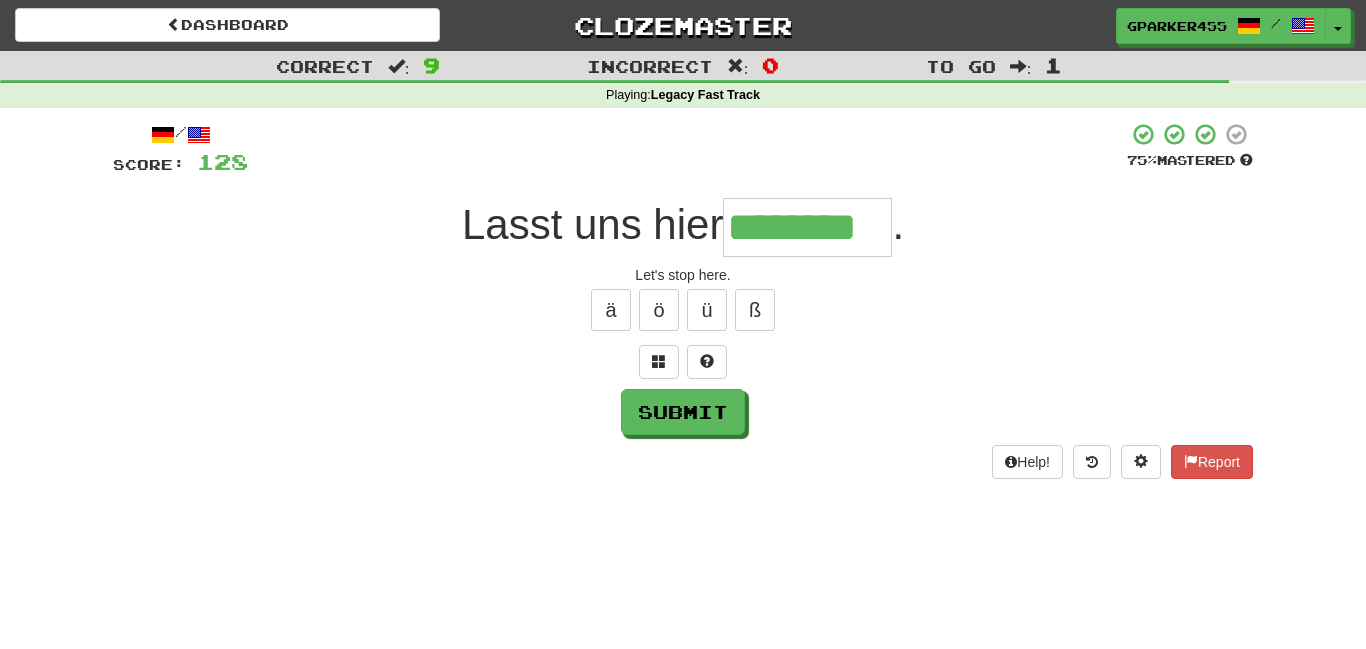 type on "********" 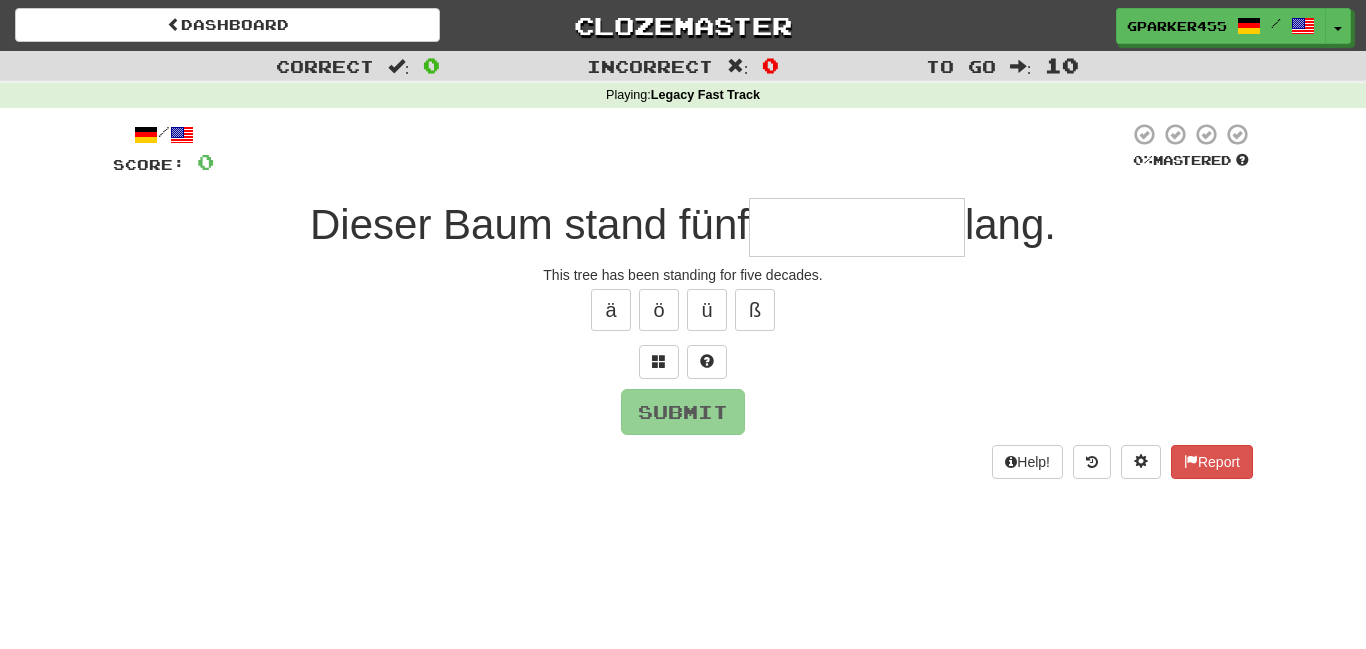 type on "*" 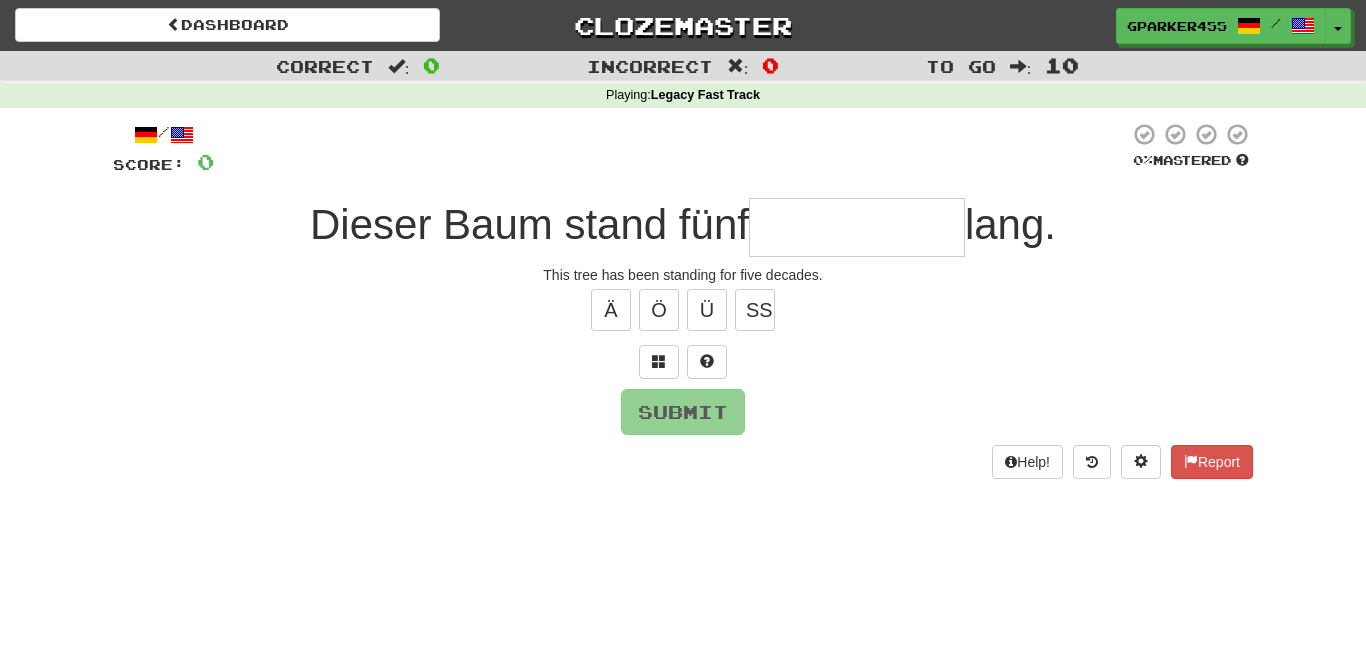 type on "*" 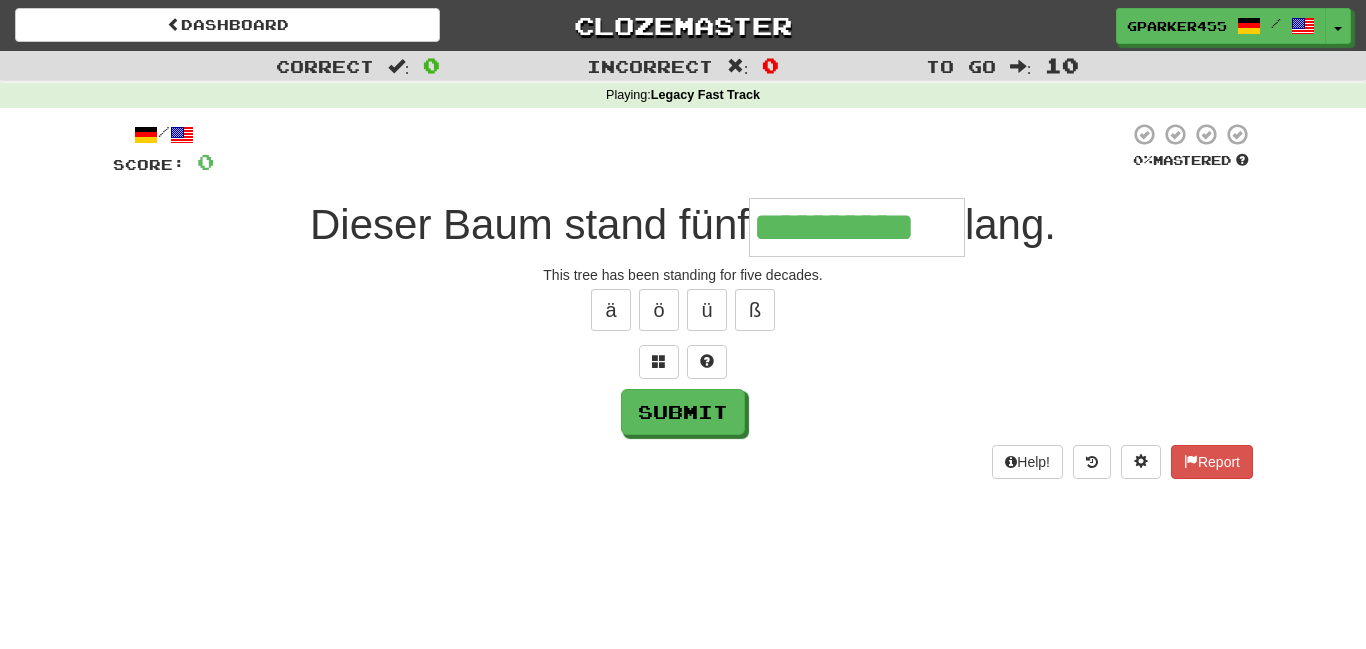 type on "**********" 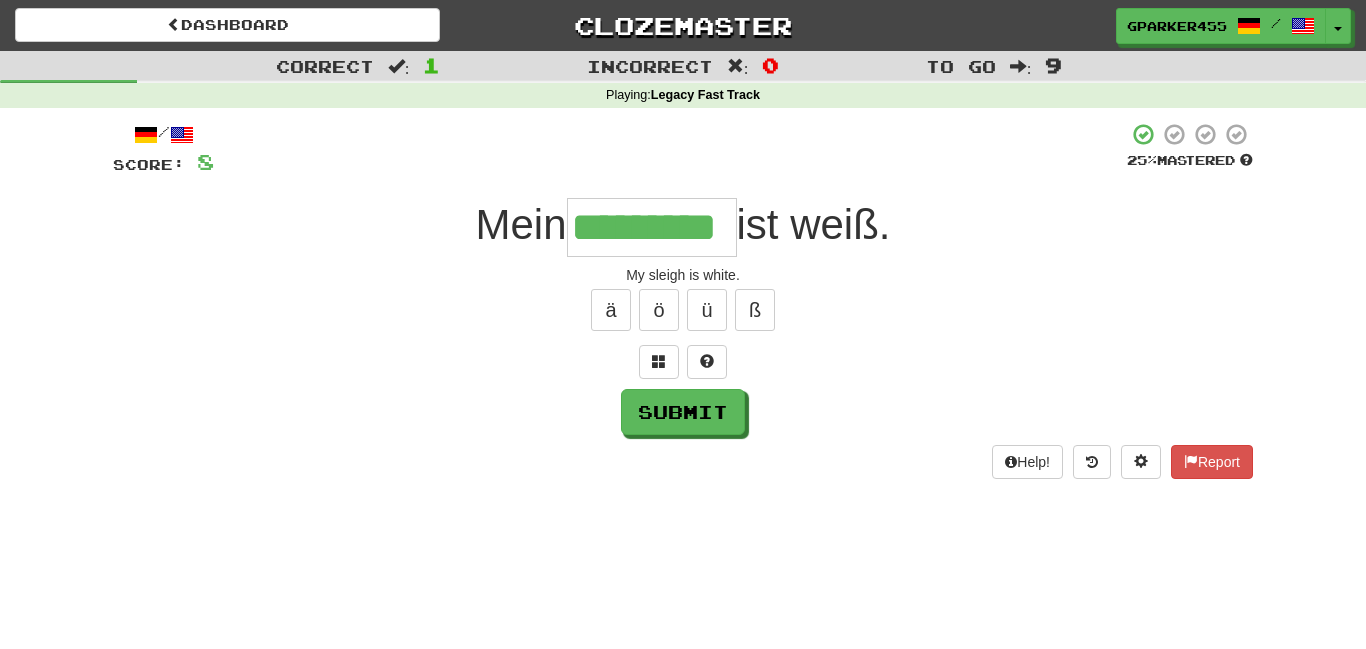 type on "*********" 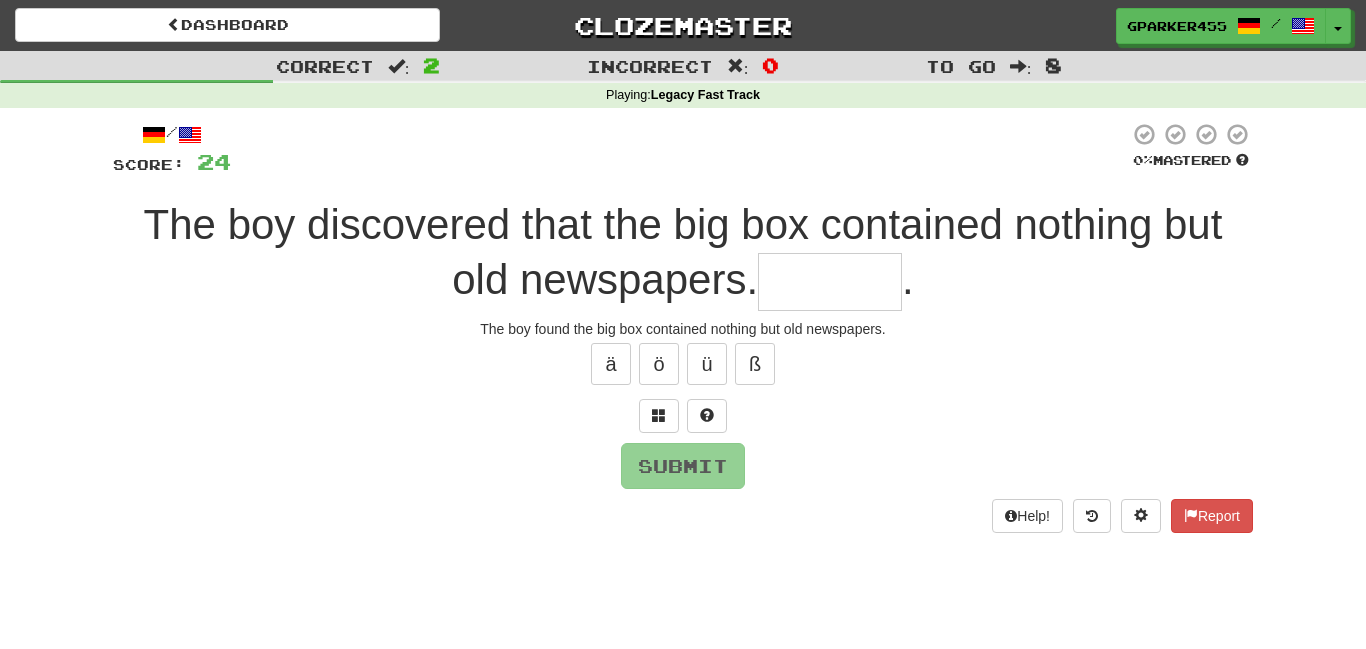type on "*" 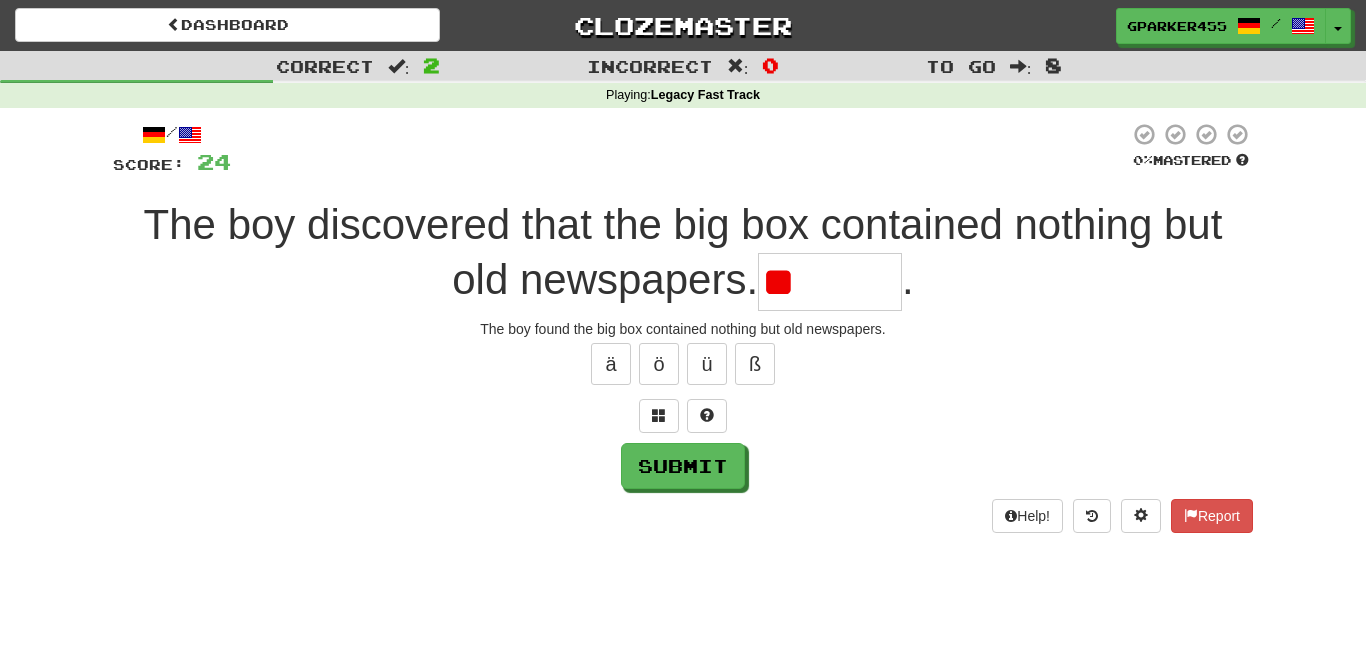 type on "*" 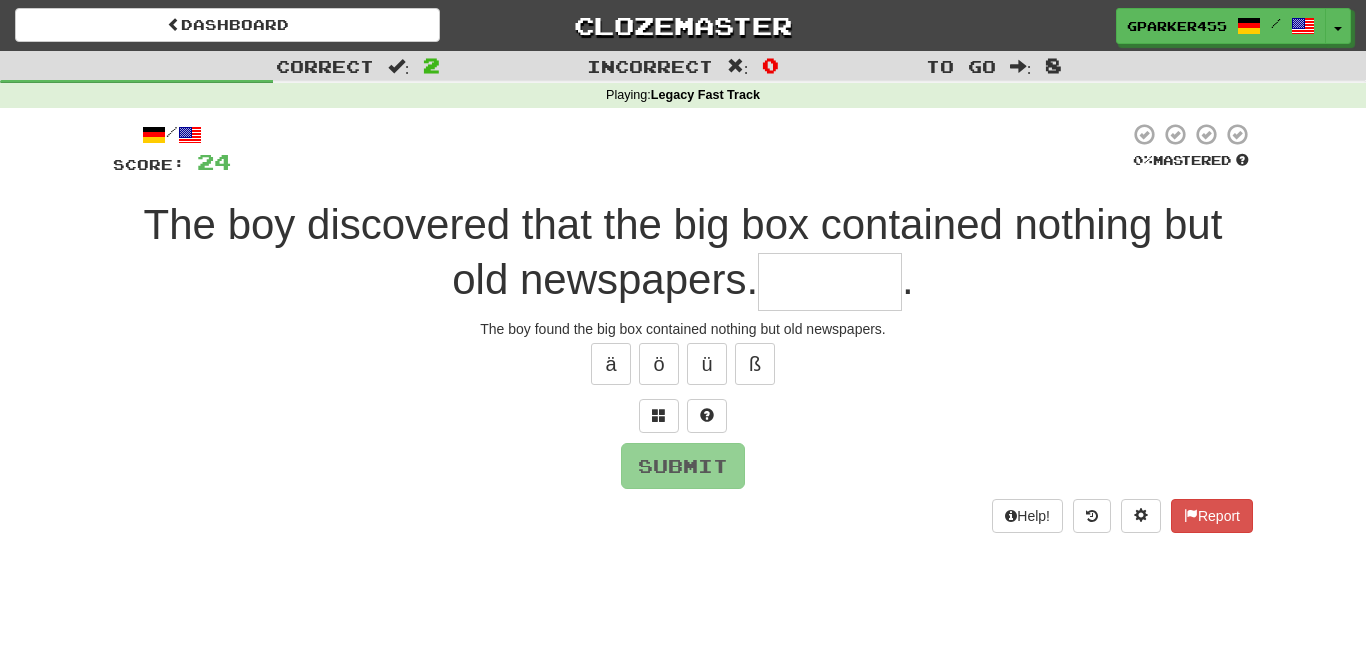 type on "*" 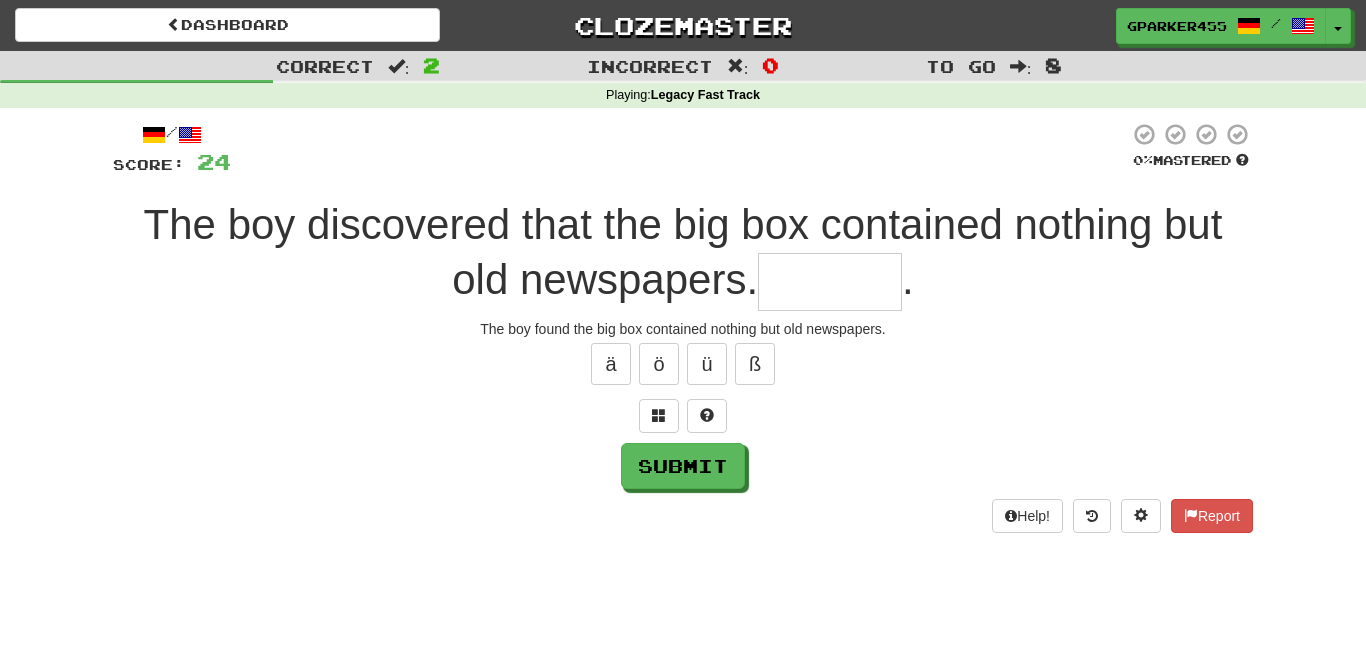 type on "*" 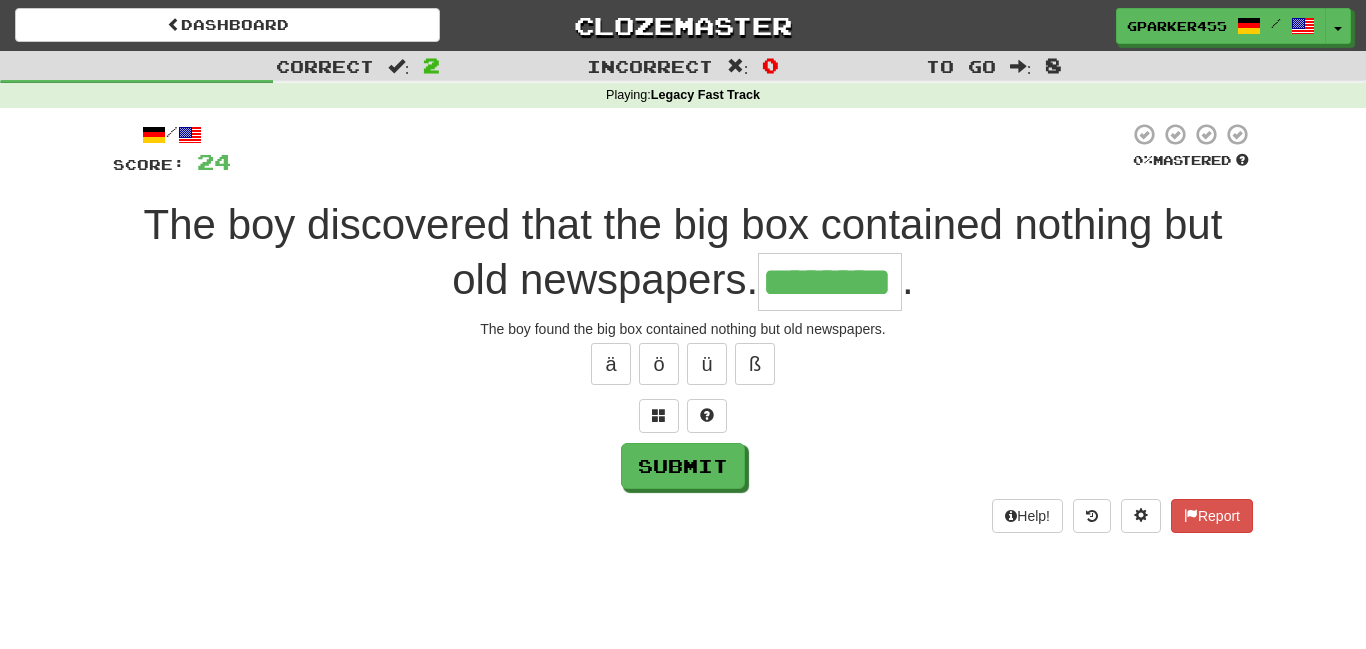 type on "********" 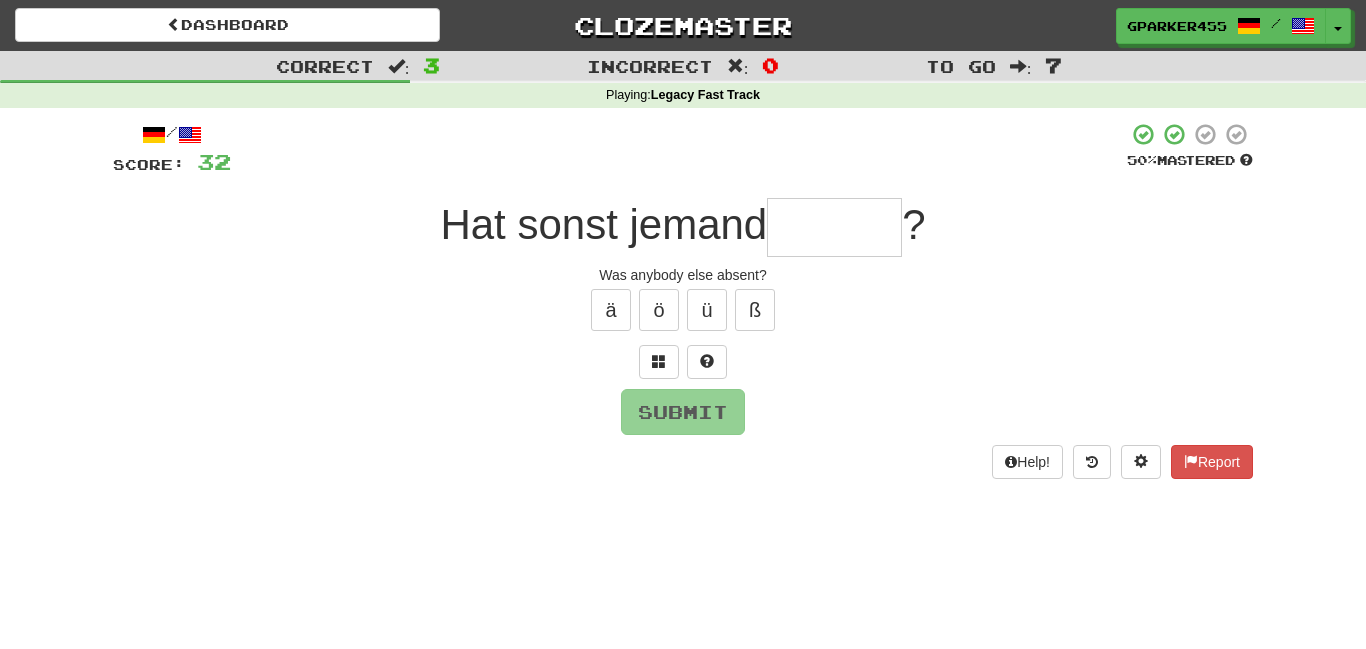 type on "*" 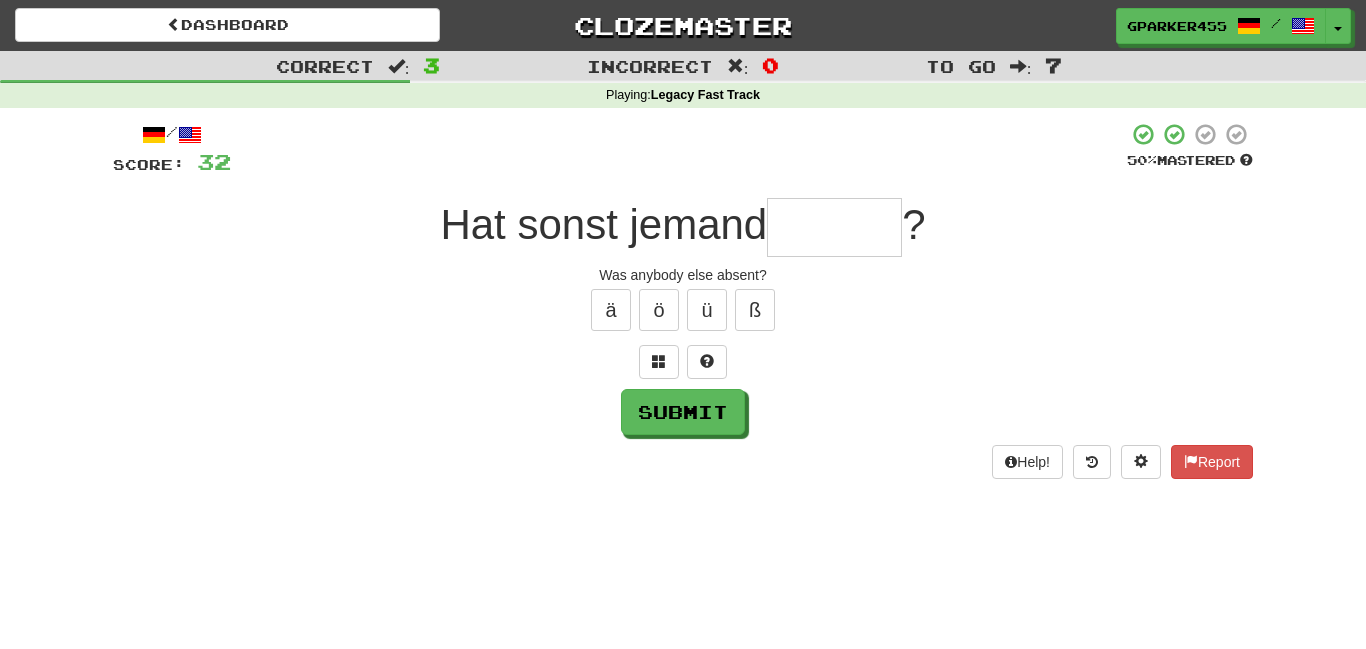 type on "*" 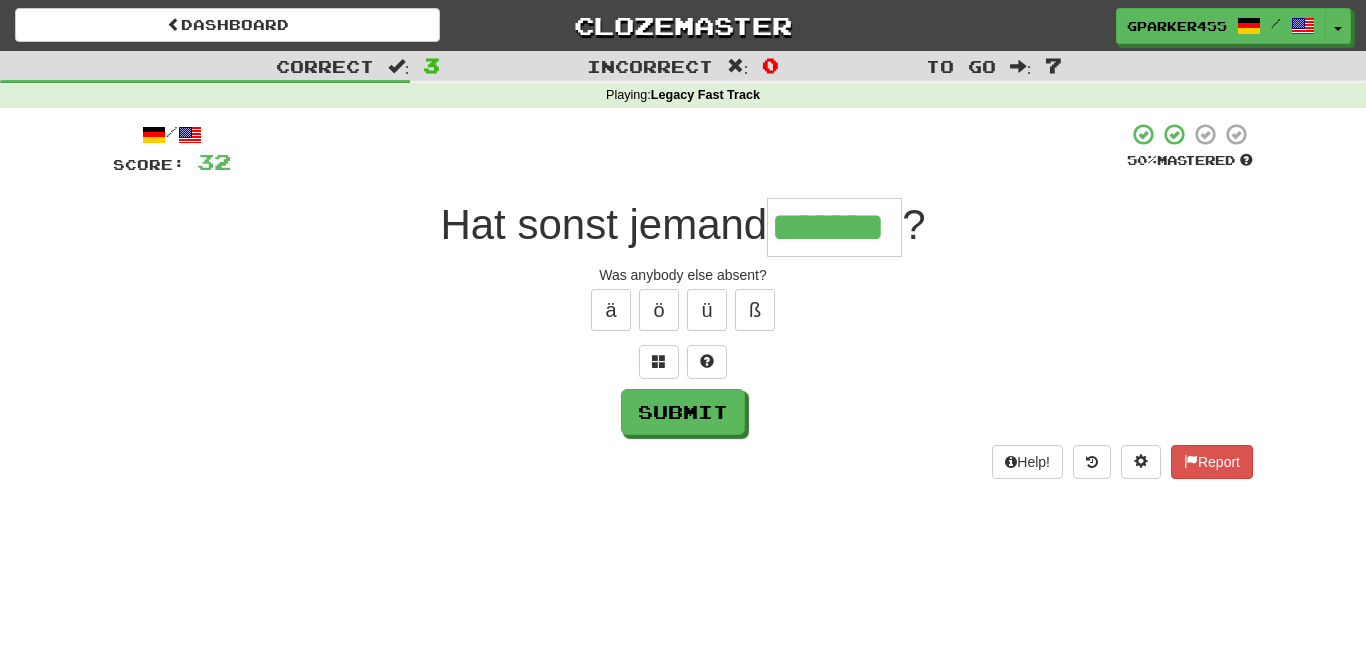 type on "*******" 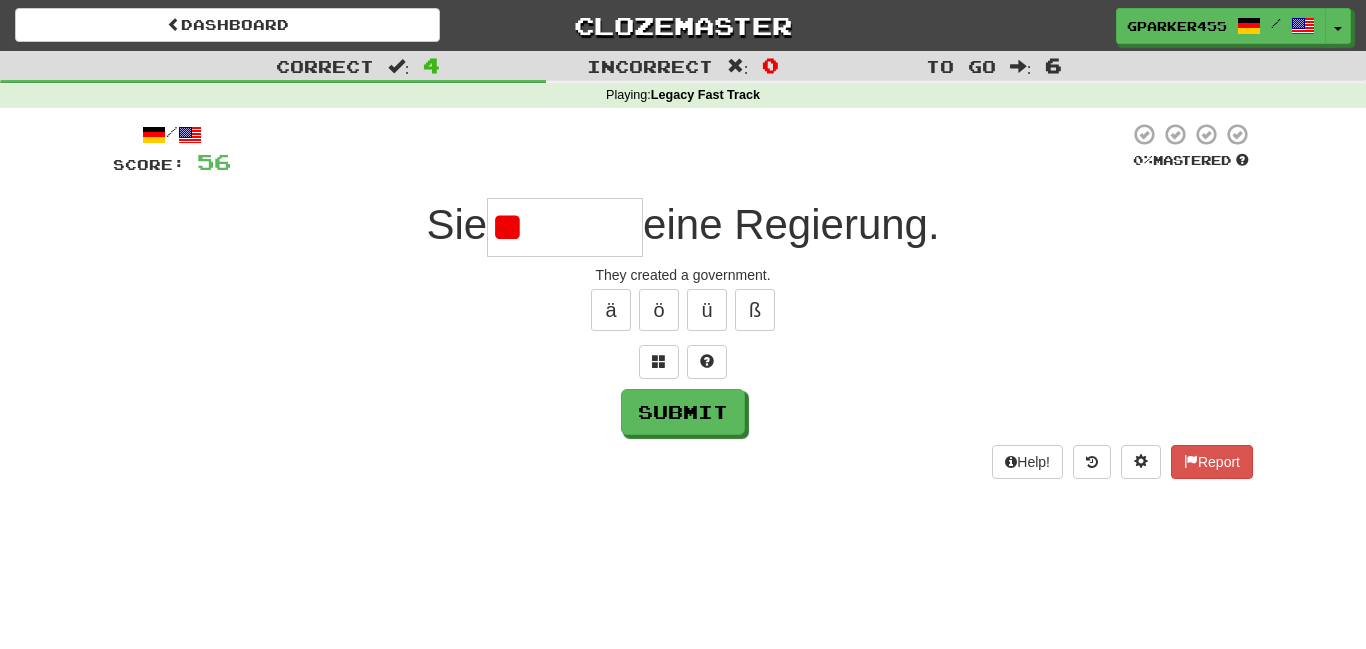 type on "*" 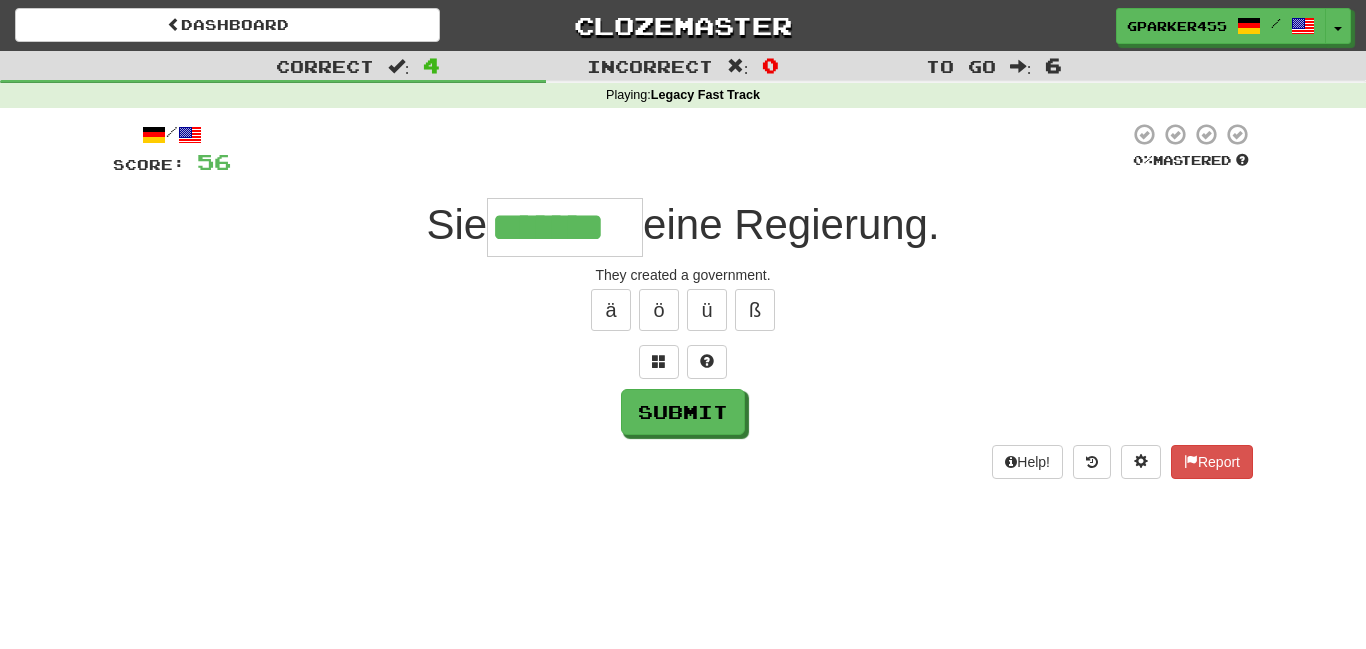 type on "*******" 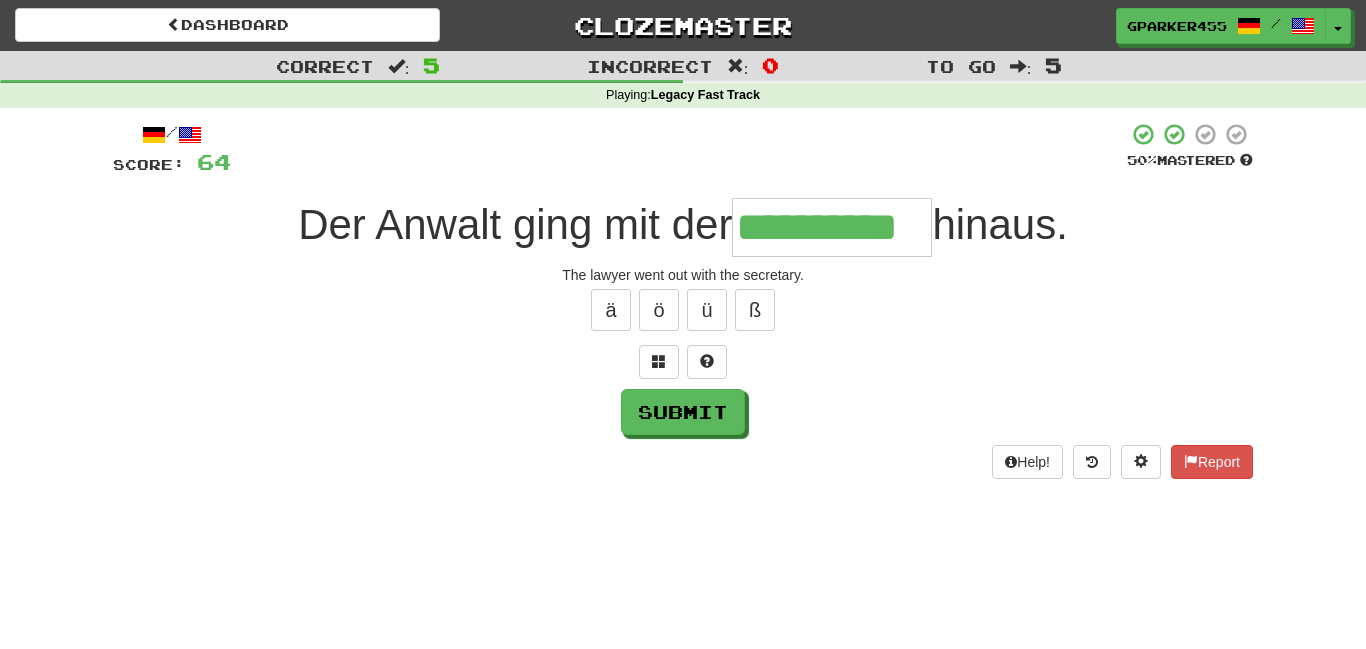 type on "**********" 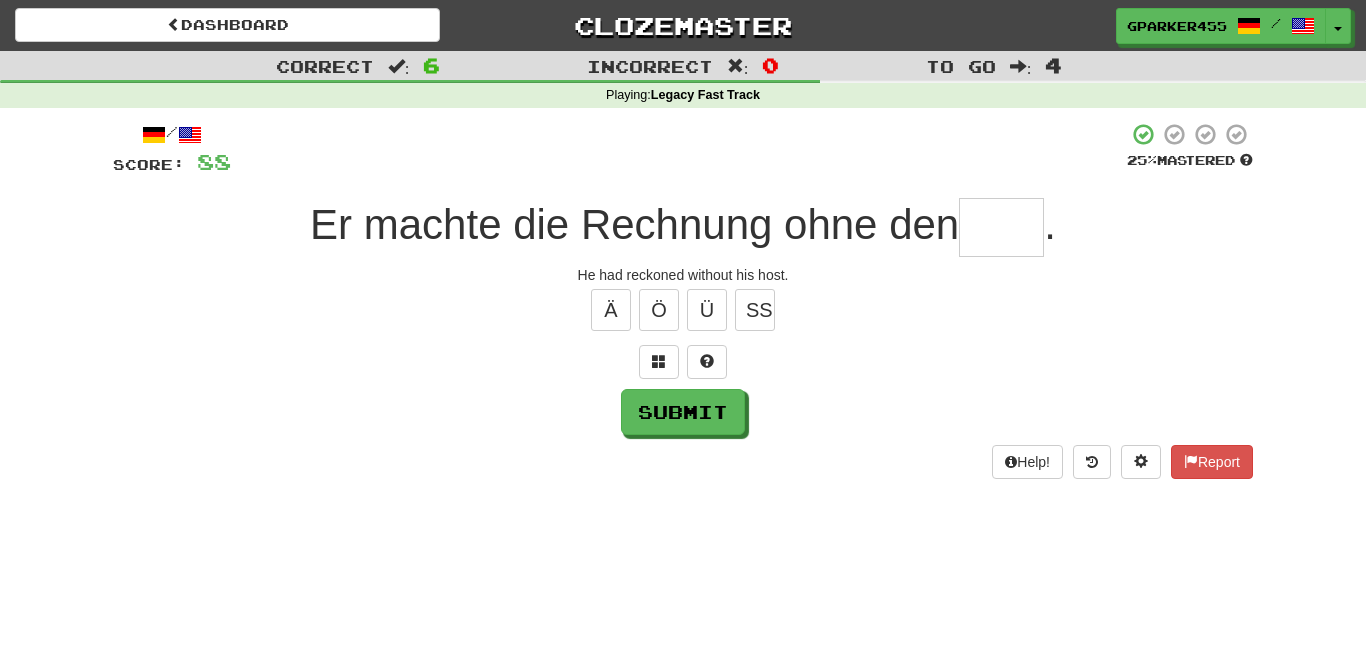 type on "*" 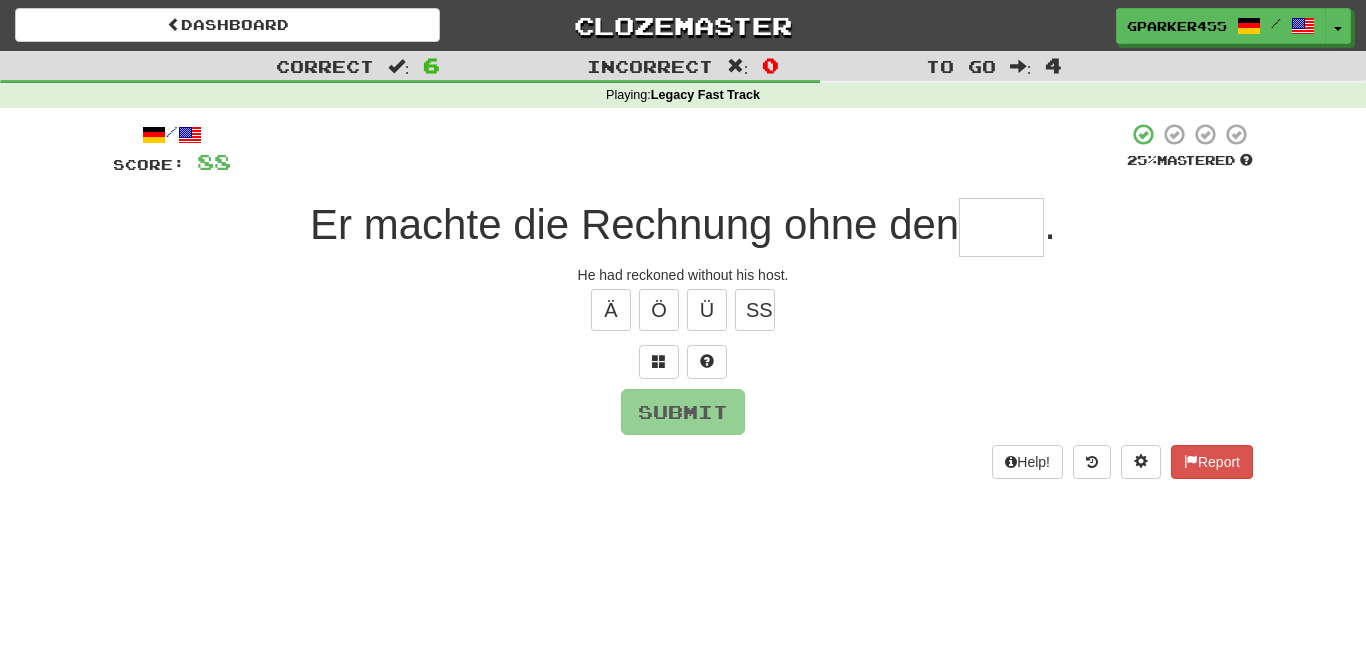 type on "*" 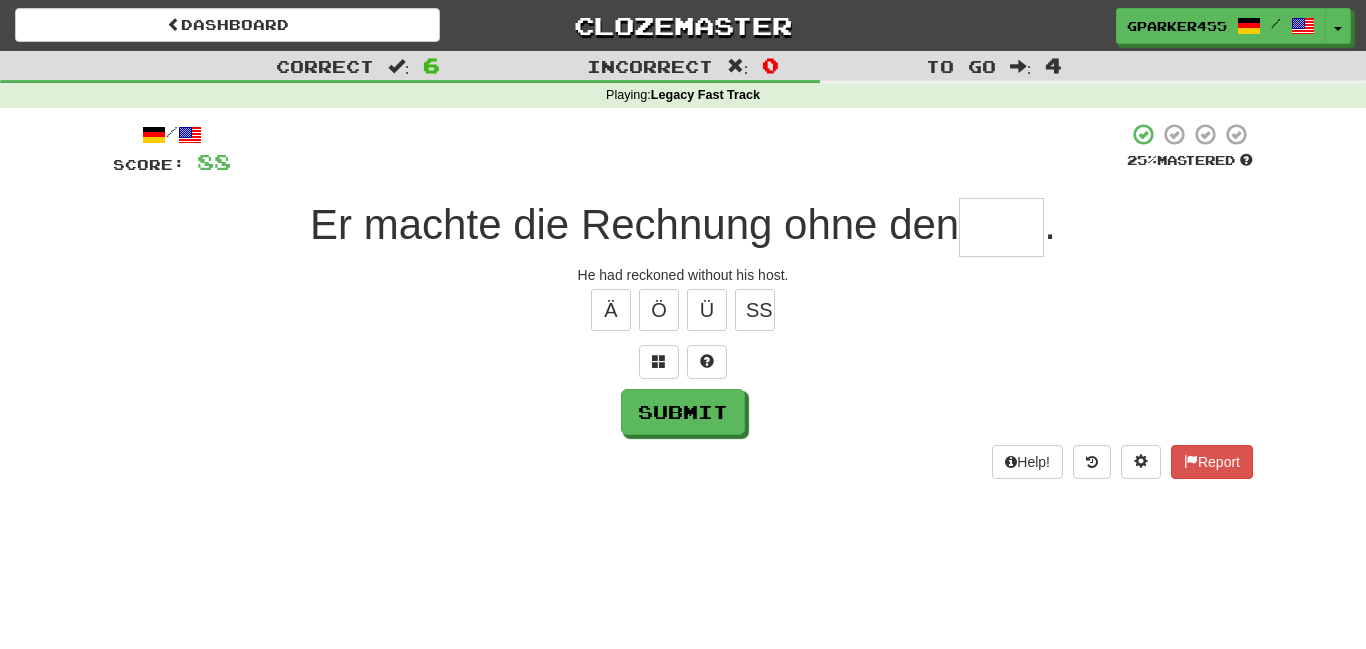 type on "*" 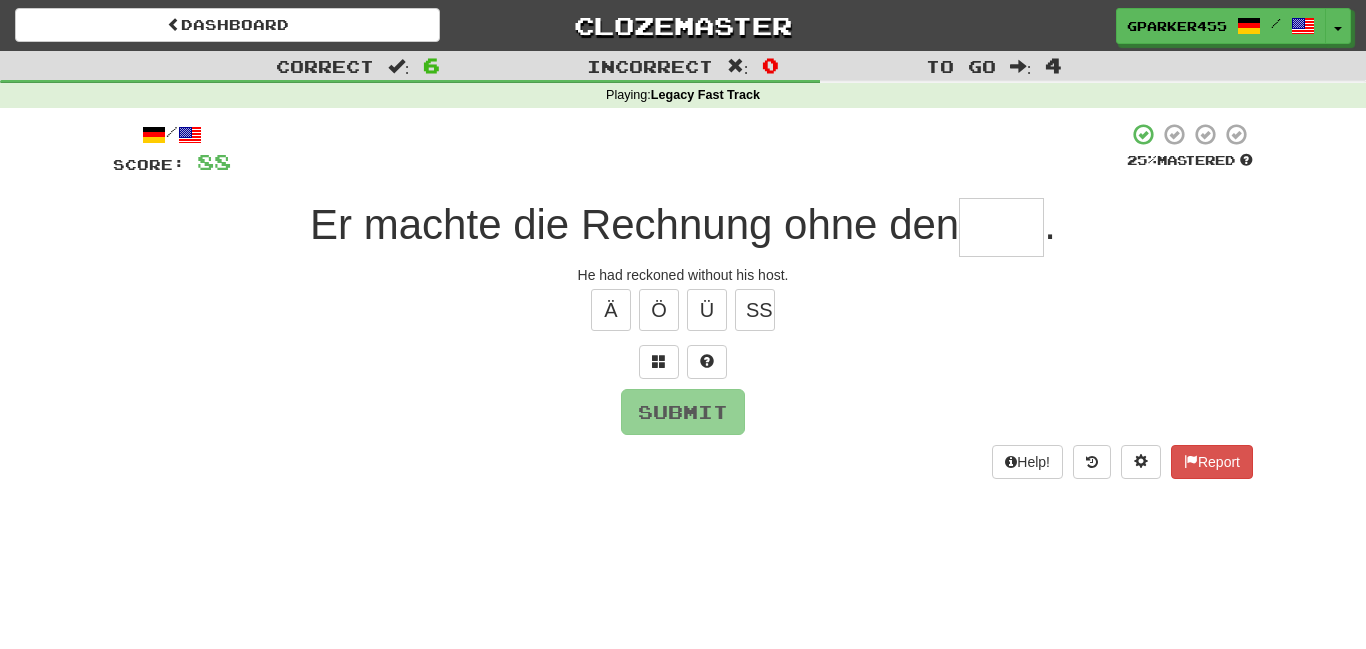 type on "*" 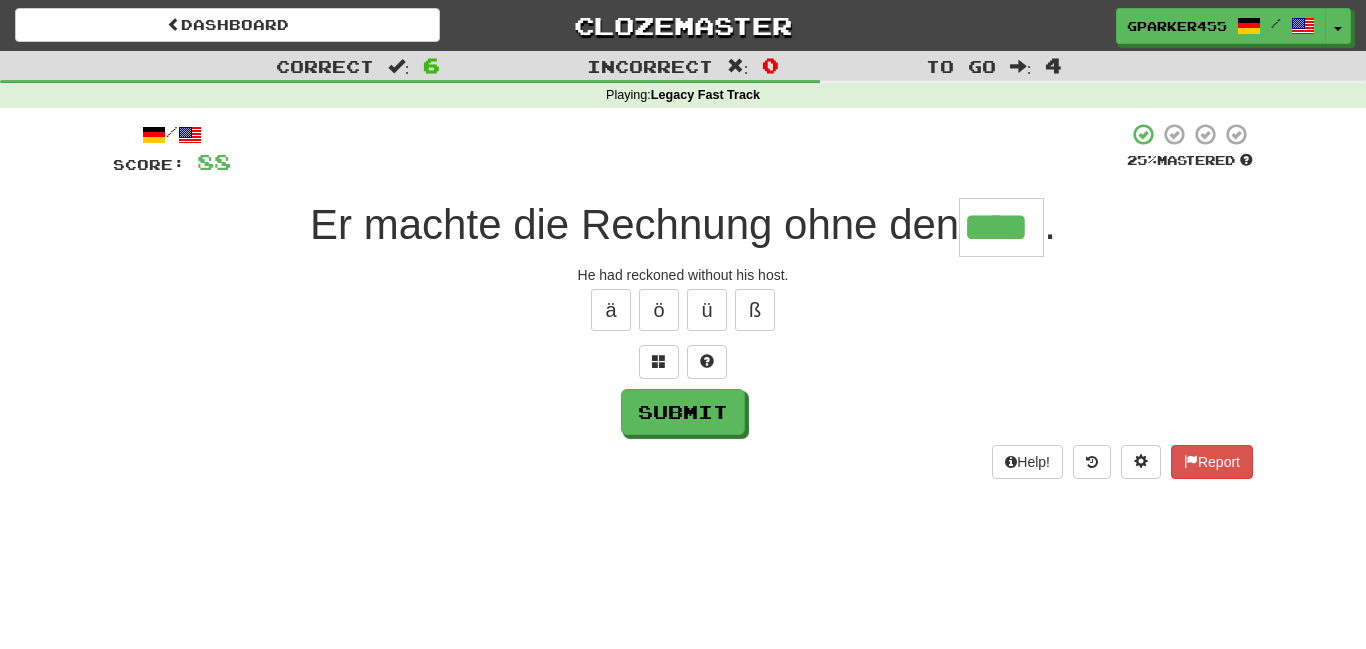 type on "****" 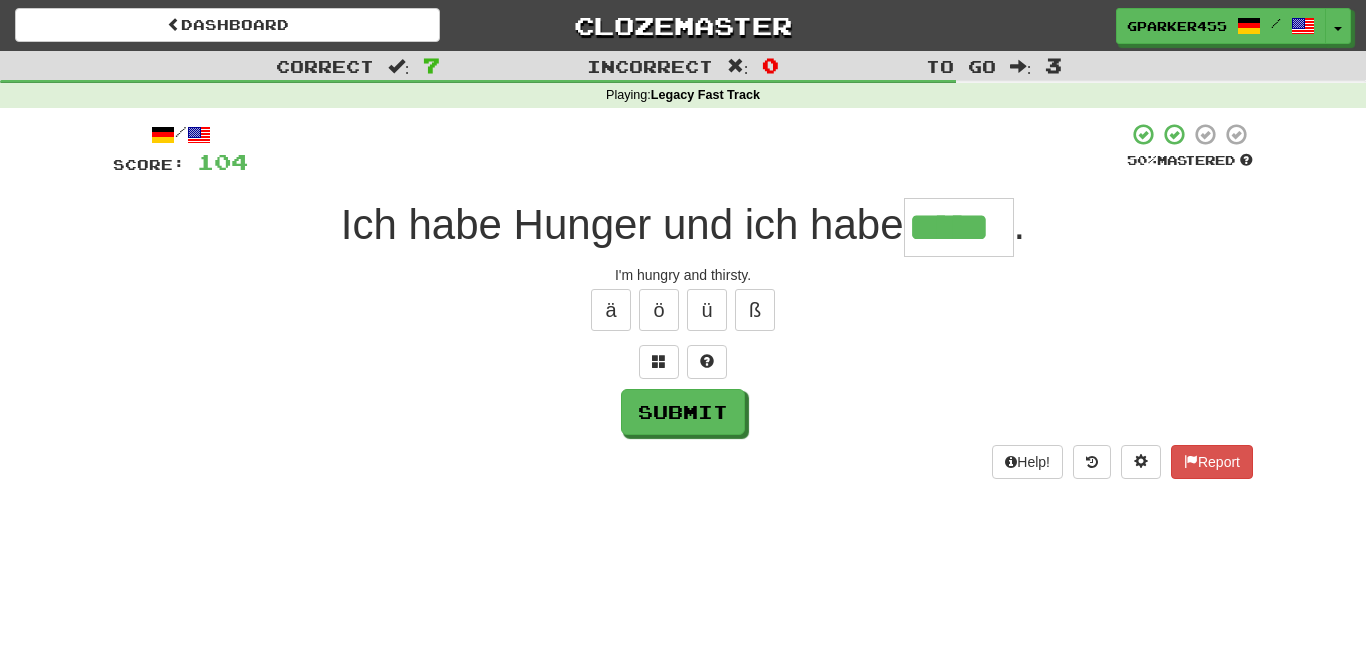 type on "*****" 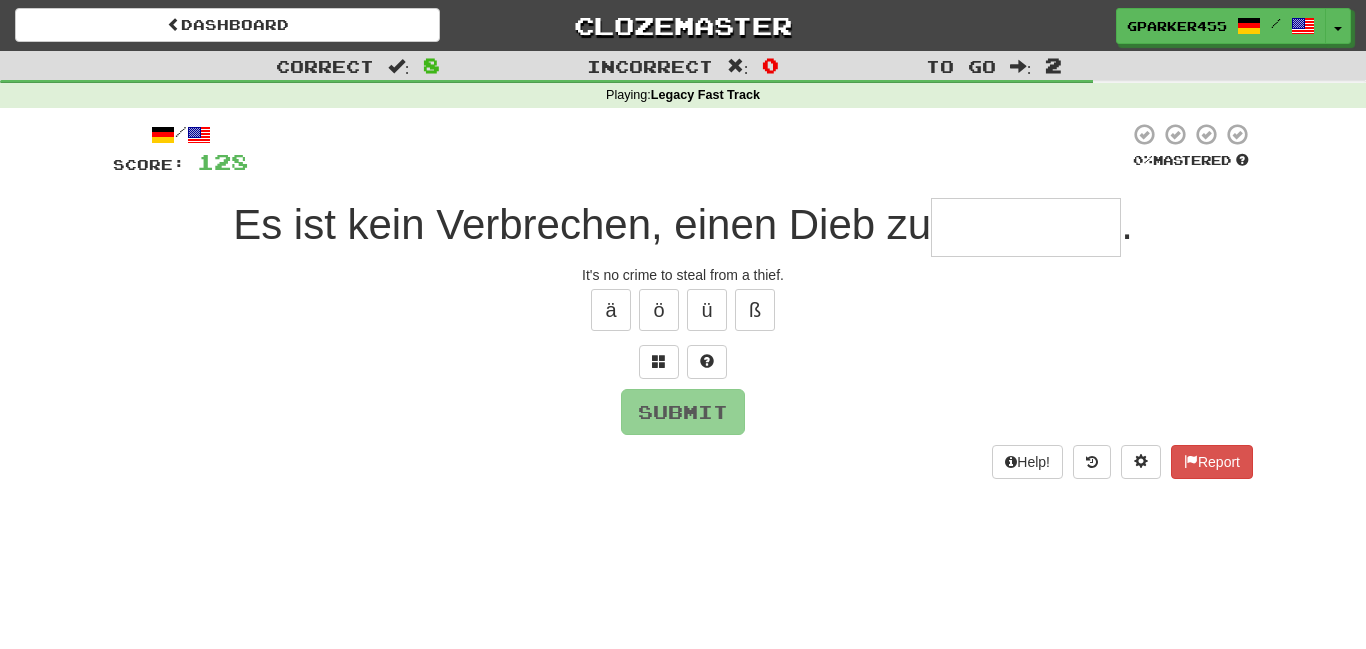 type on "*" 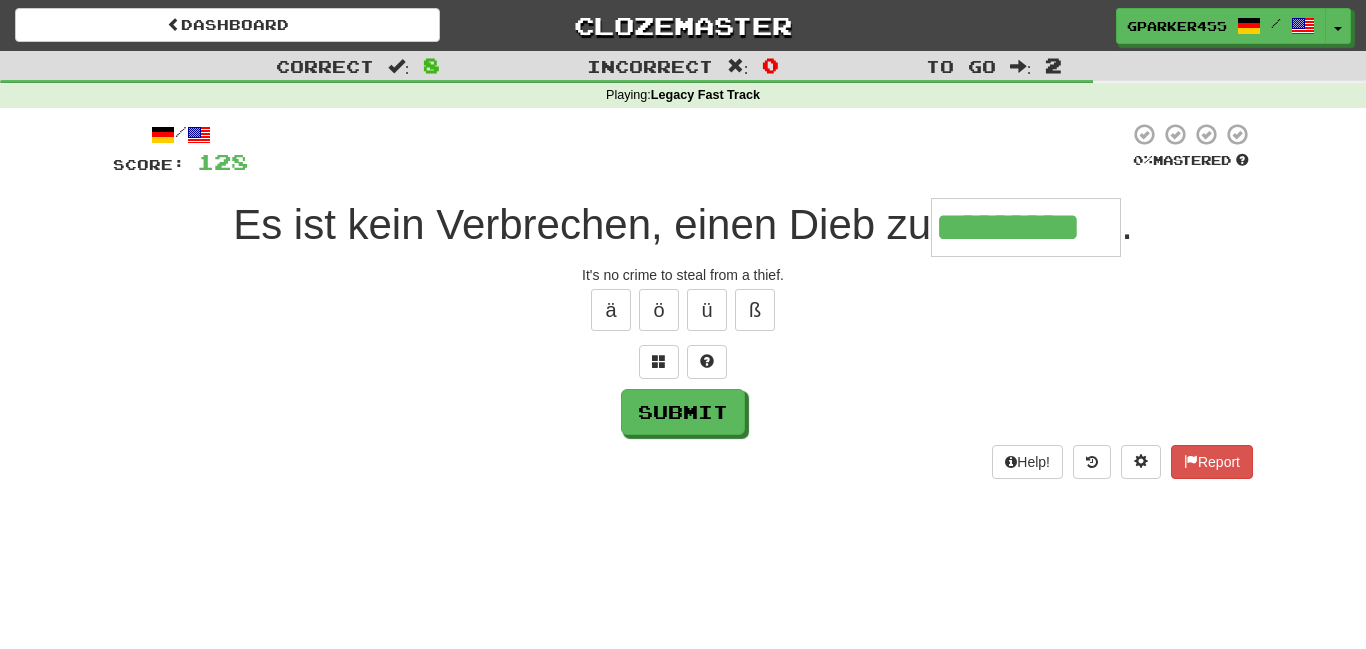 type on "*********" 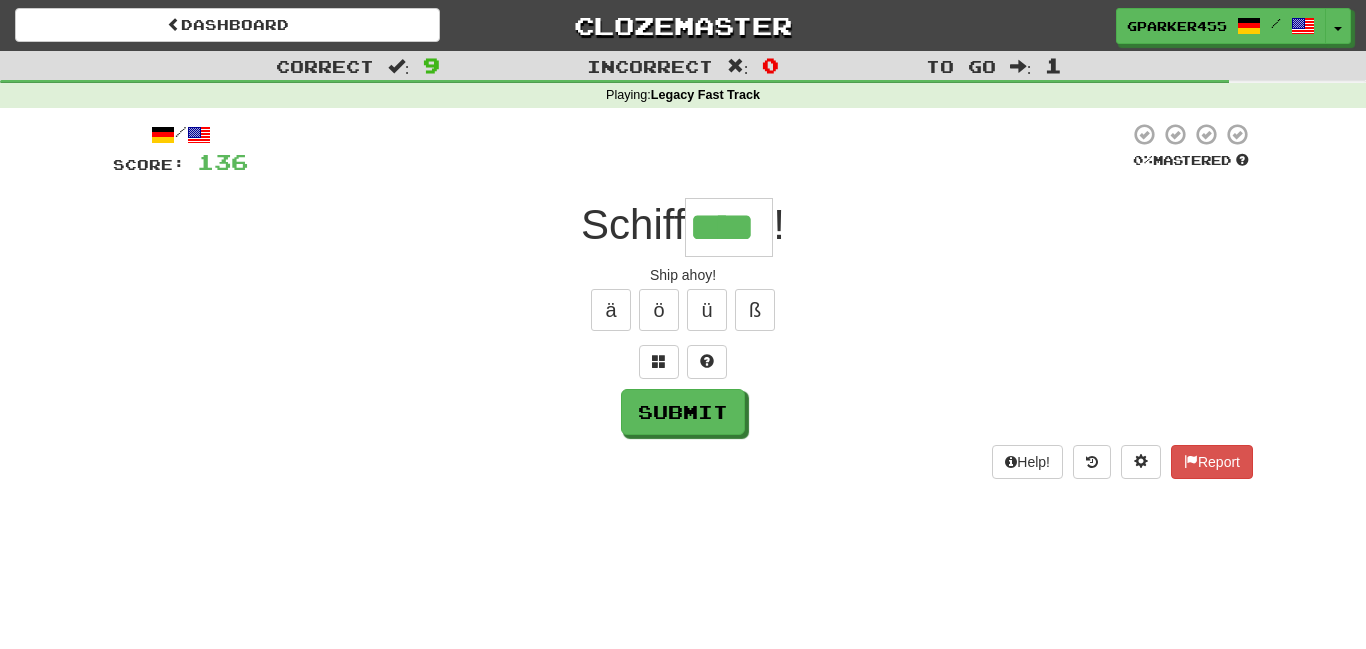 type on "****" 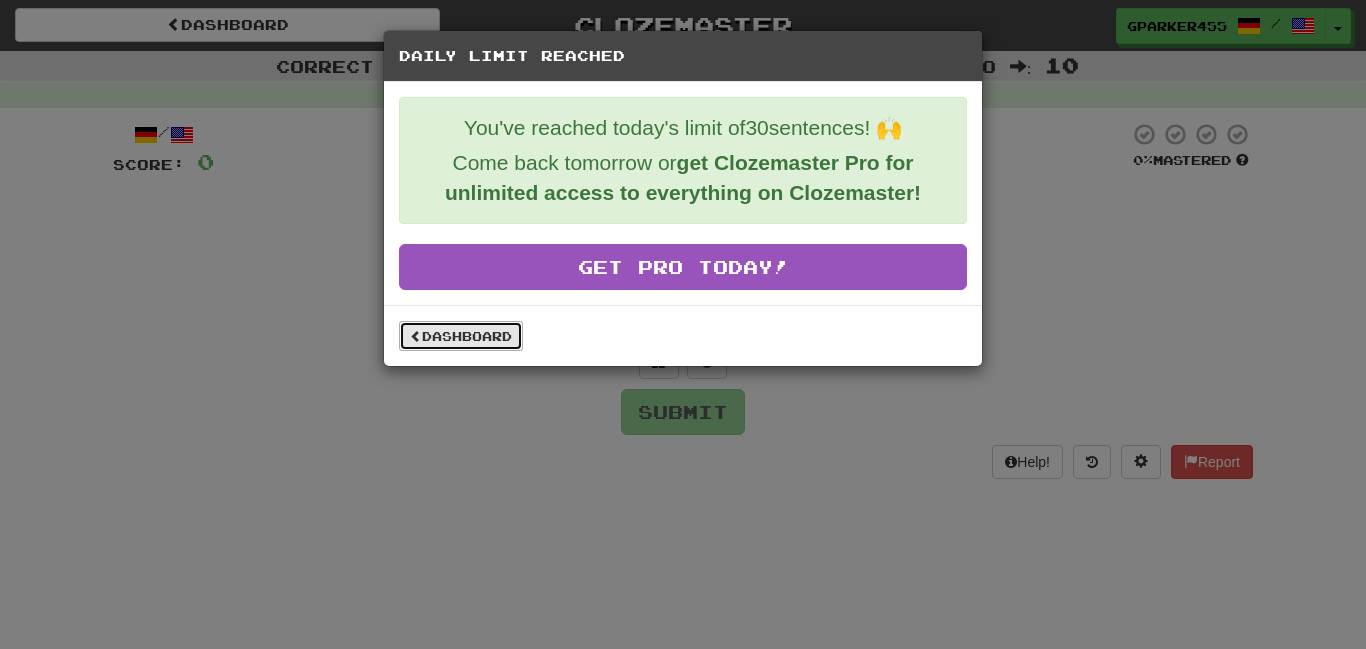 click on "Dashboard" at bounding box center [461, 336] 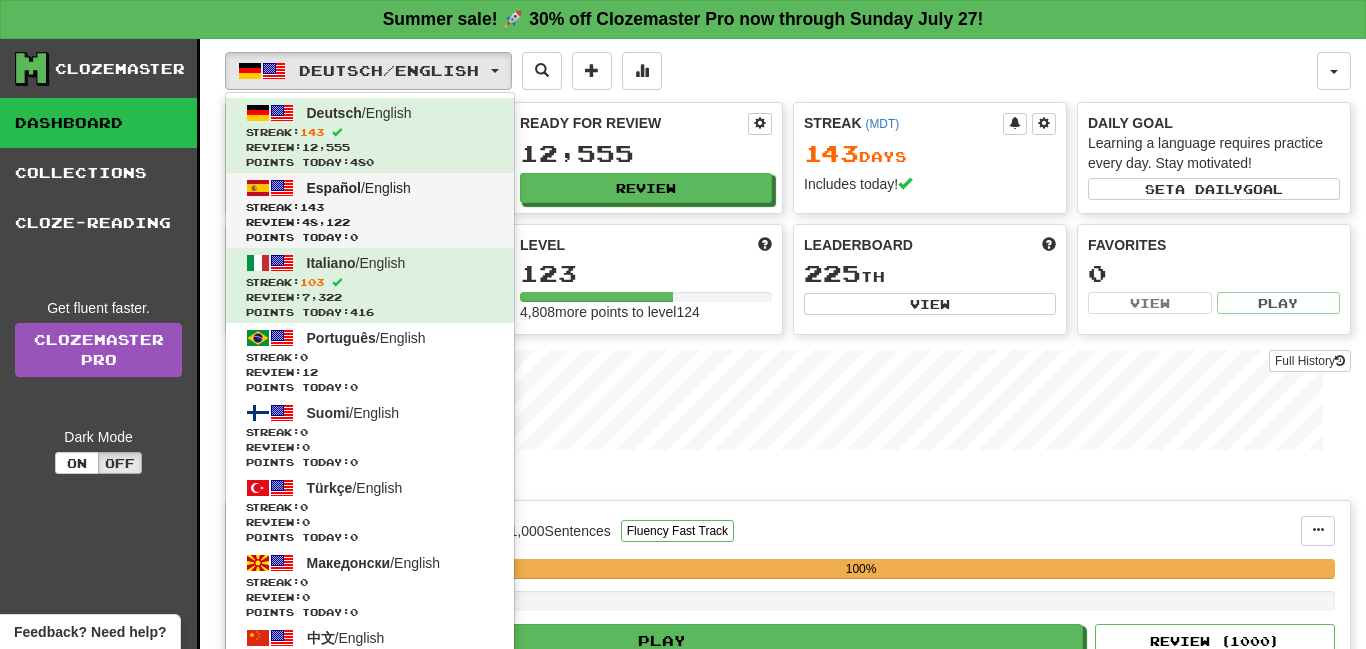 scroll, scrollTop: 0, scrollLeft: 0, axis: both 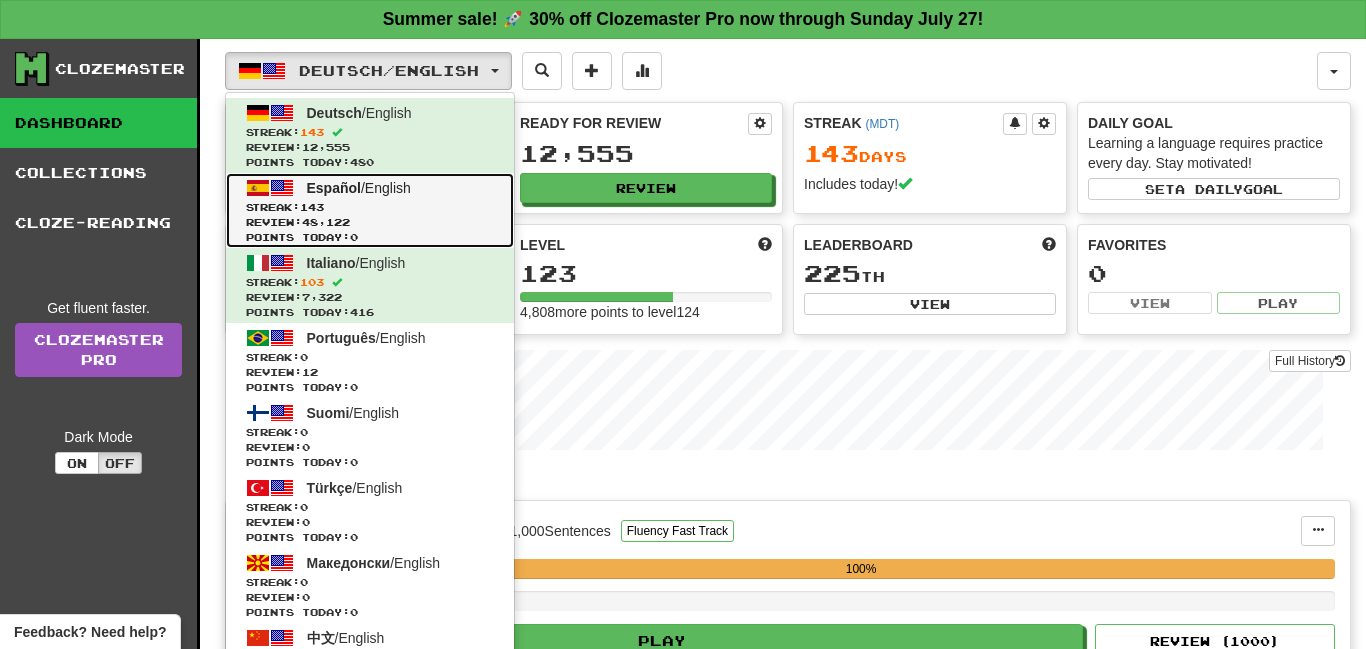 click on "Streak:  143" at bounding box center [370, 207] 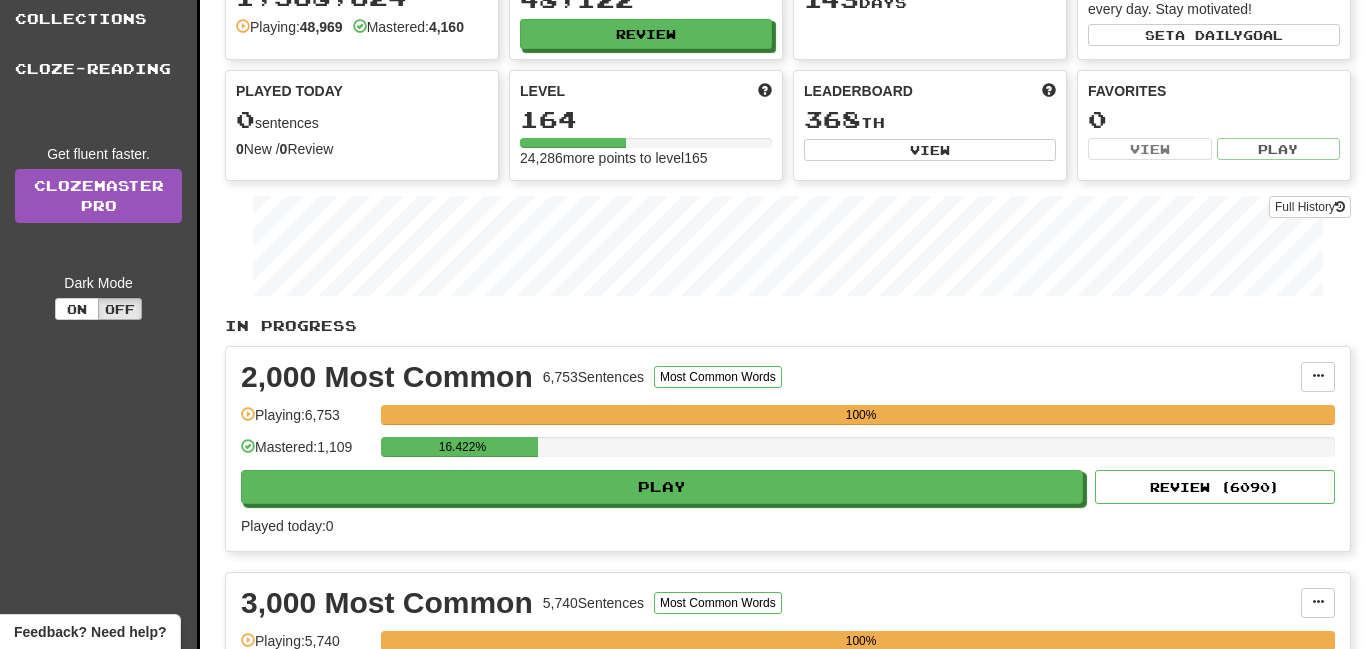 scroll, scrollTop: 165, scrollLeft: 0, axis: vertical 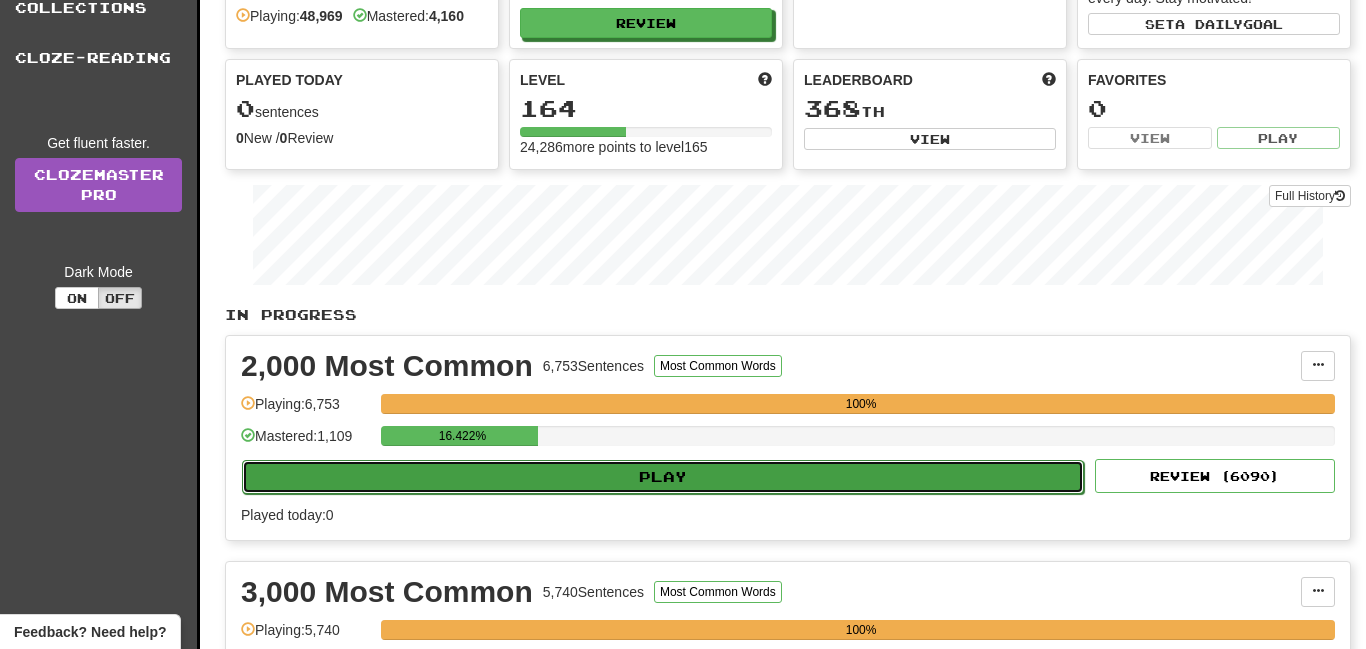 click on "Play" at bounding box center (663, 477) 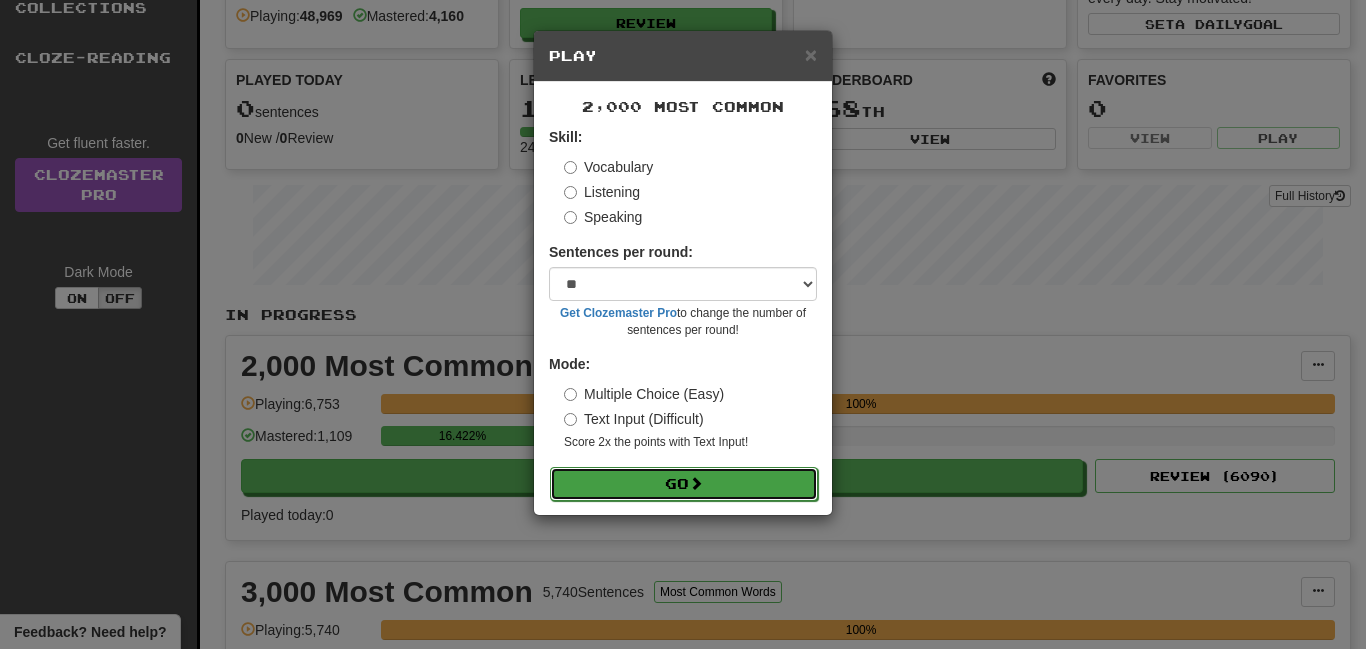click on "Go" at bounding box center [684, 484] 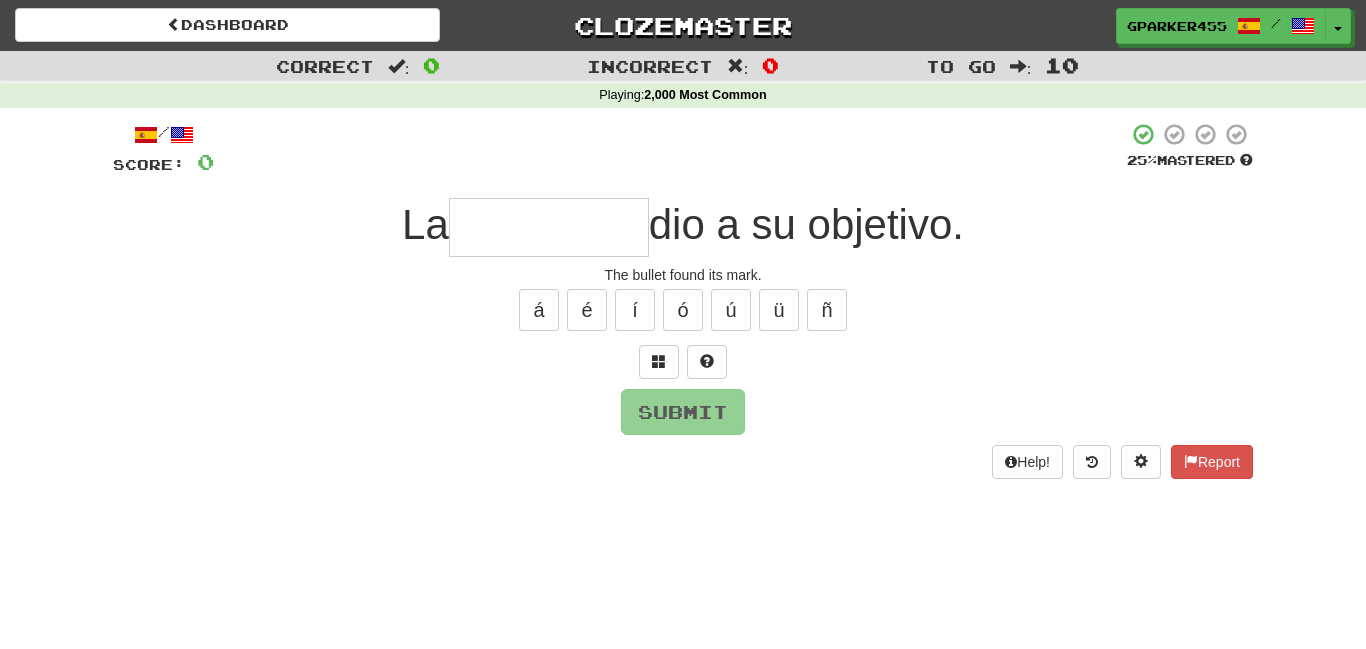 scroll, scrollTop: 0, scrollLeft: 0, axis: both 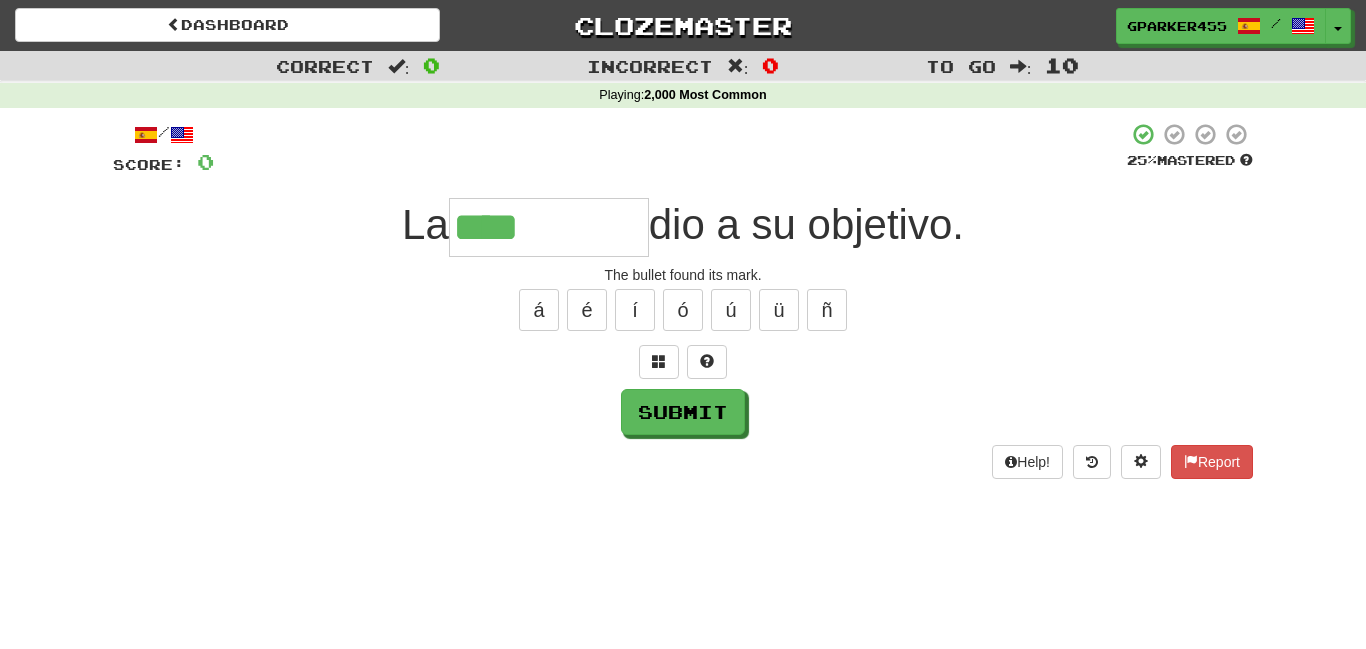 type on "****" 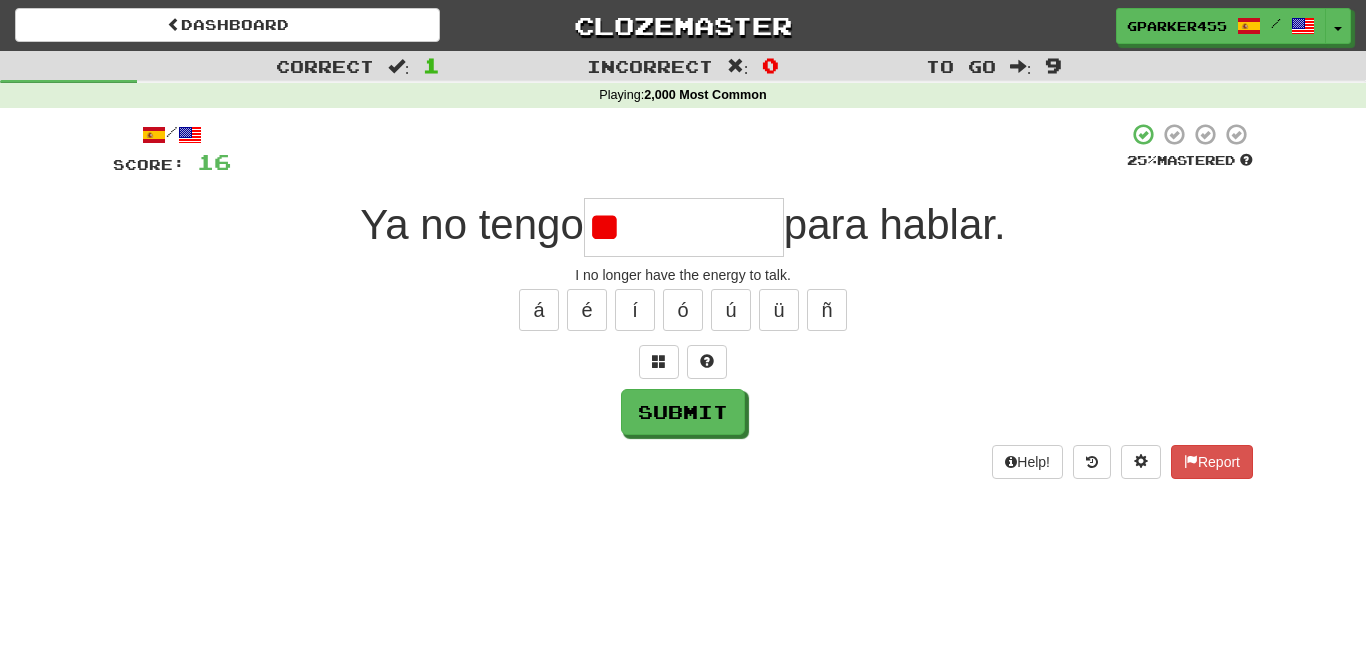 type on "*" 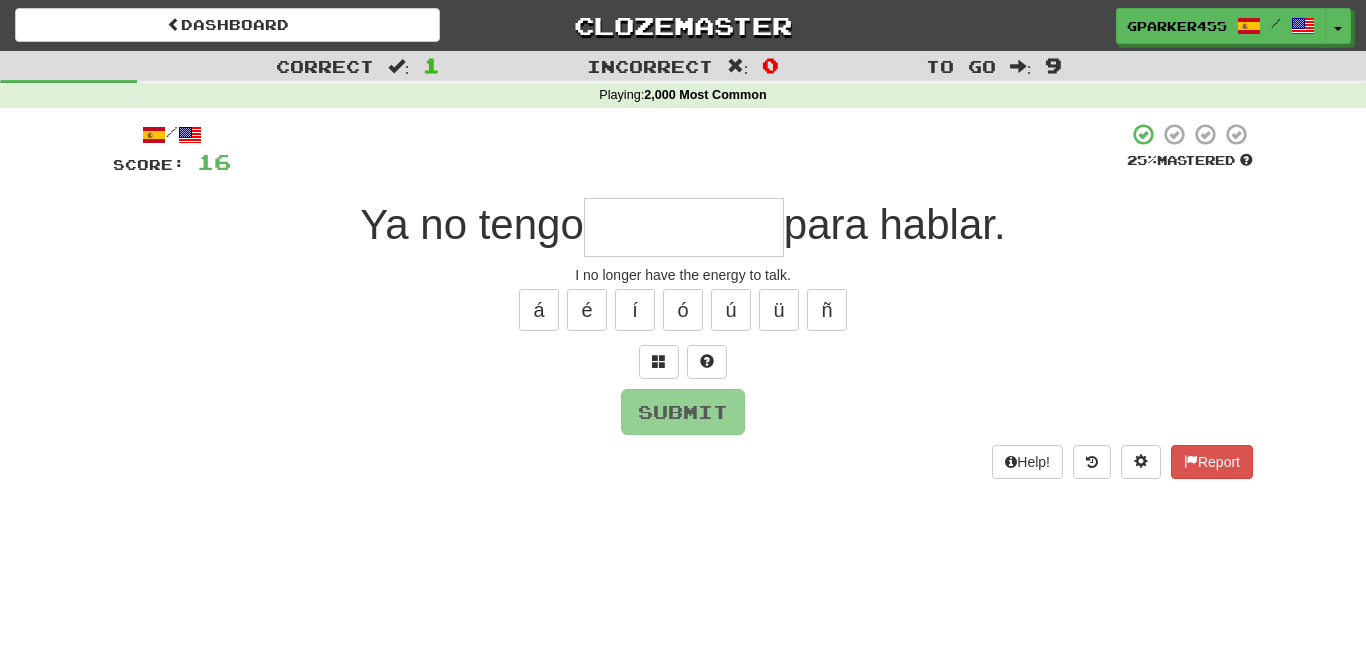 type on "*" 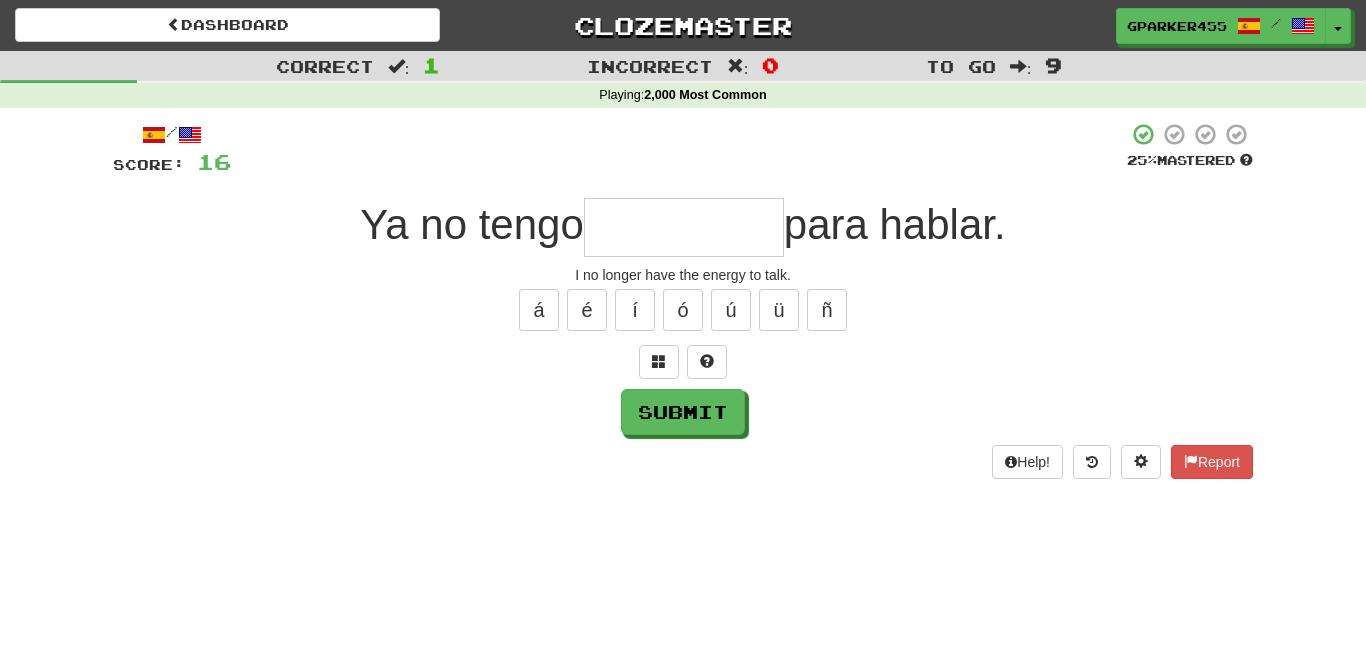 type on "*" 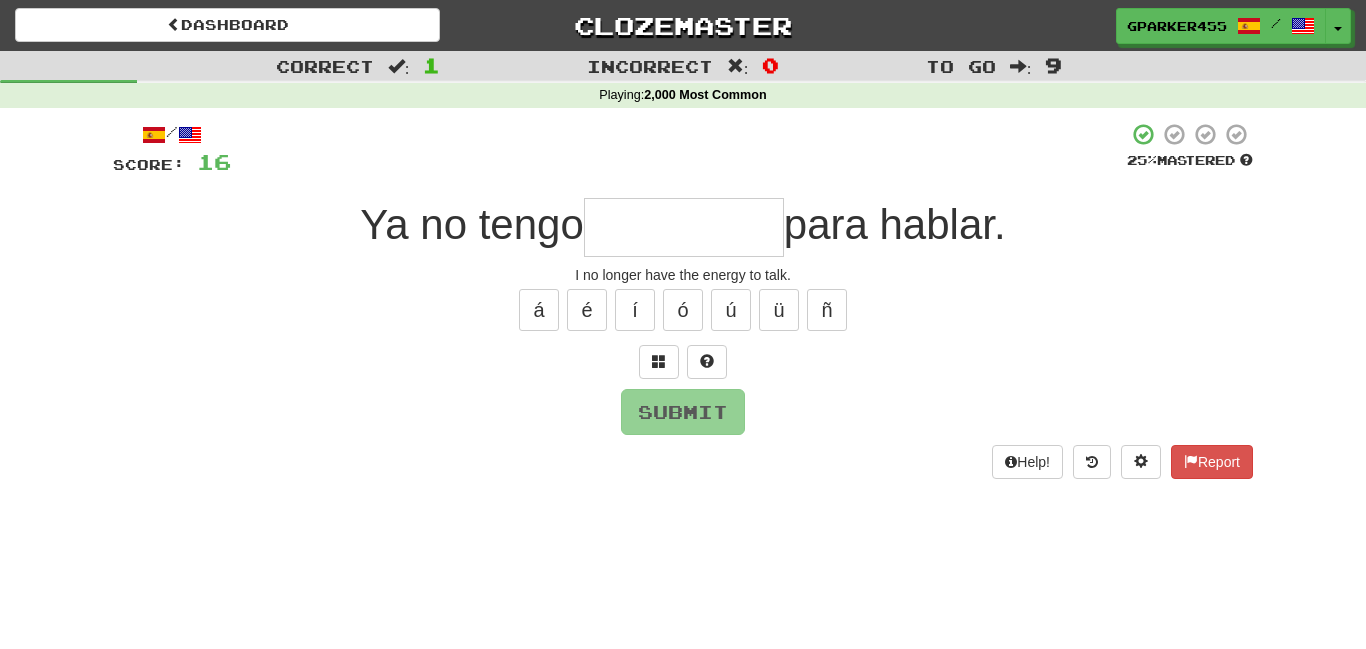 type on "*" 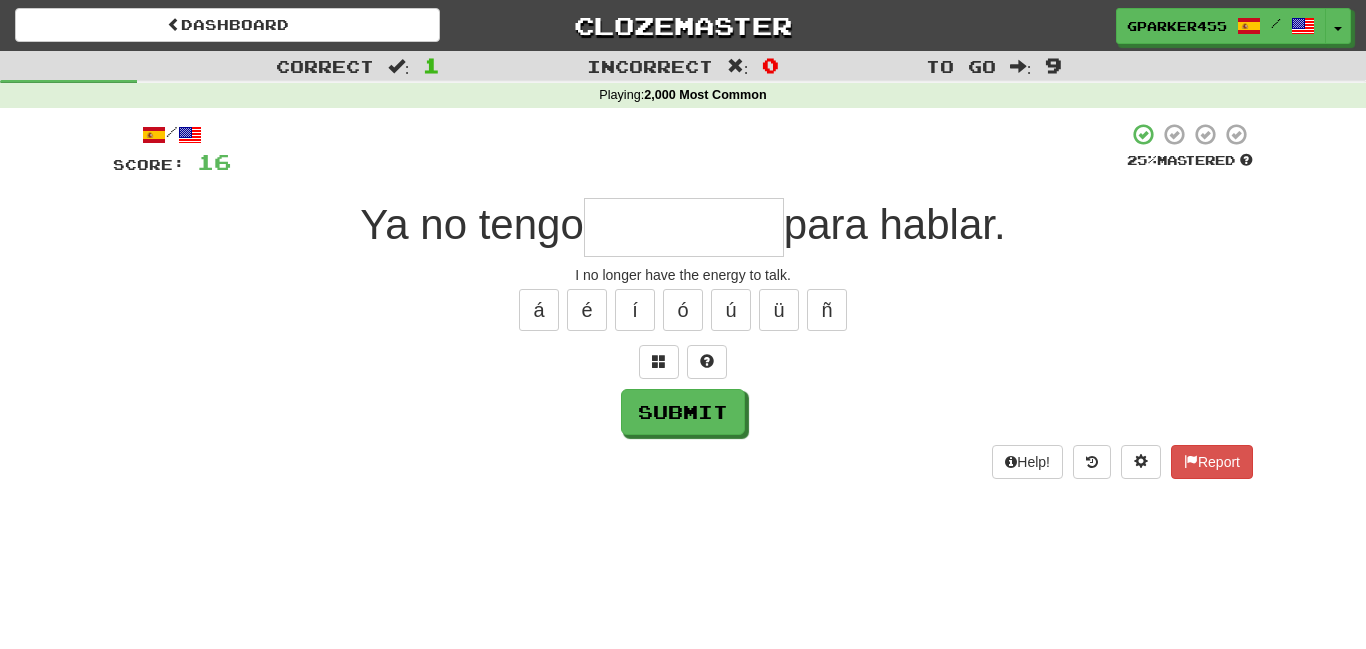 type on "*" 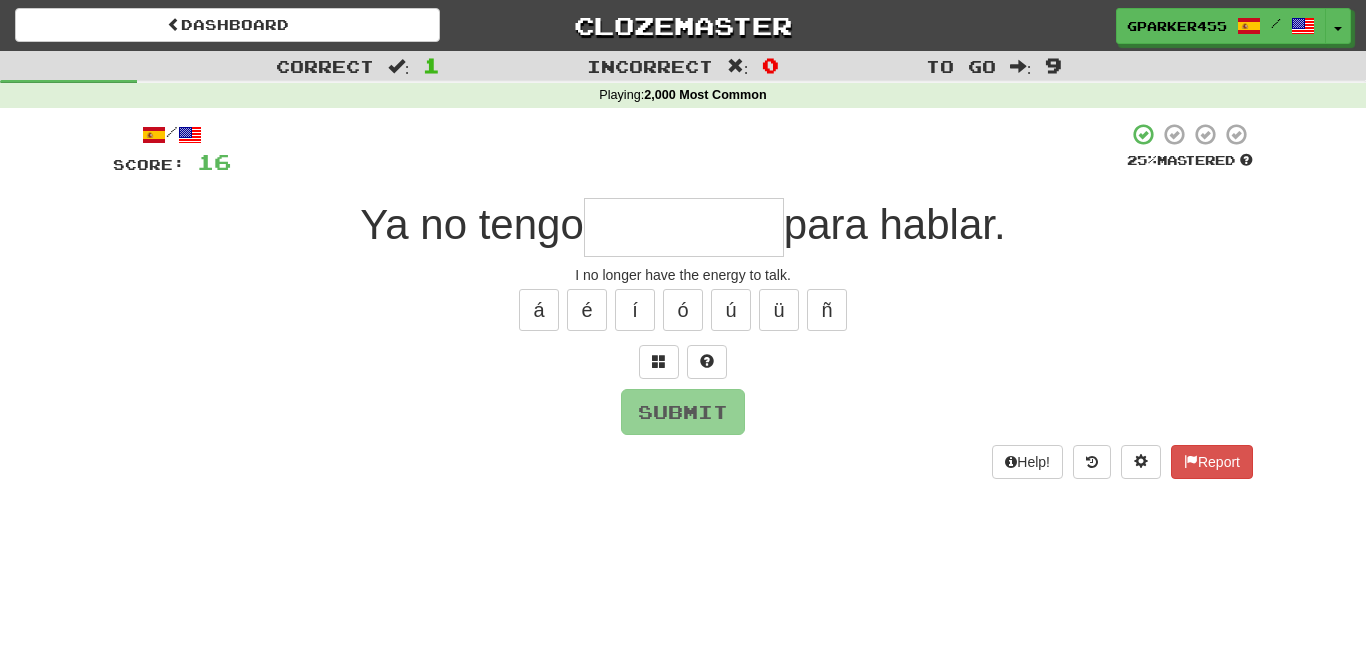 type on "*" 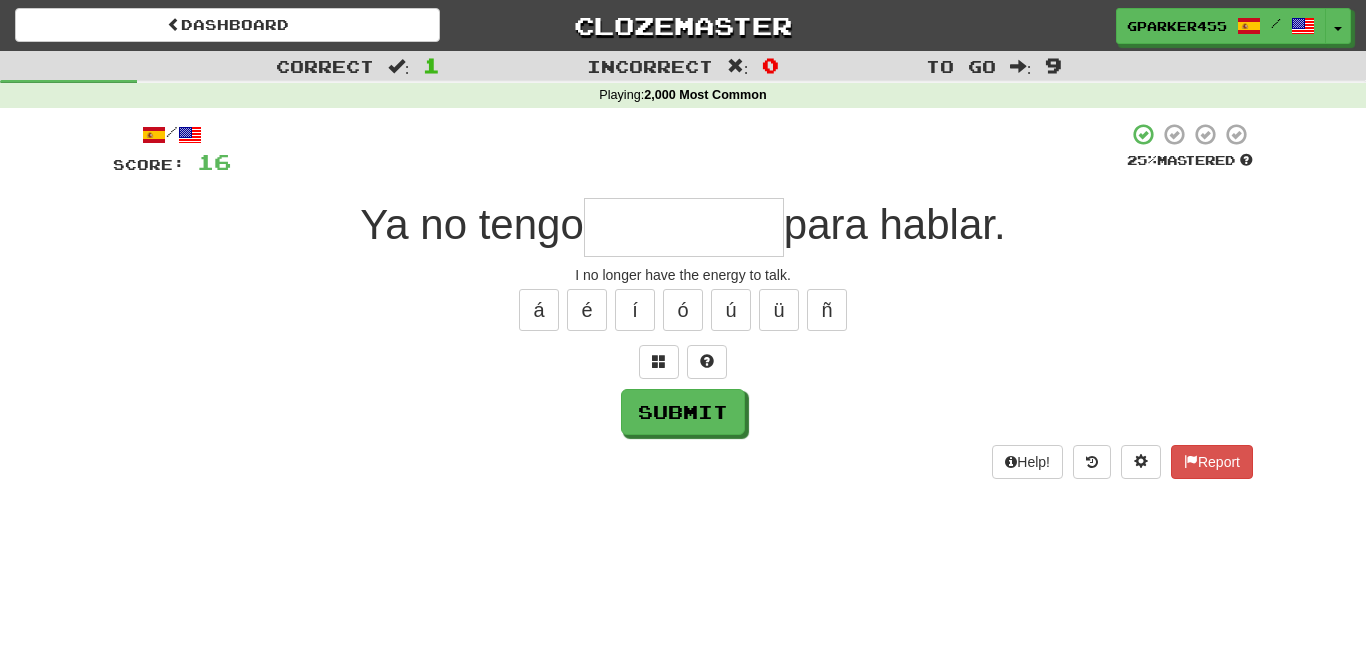 type on "*" 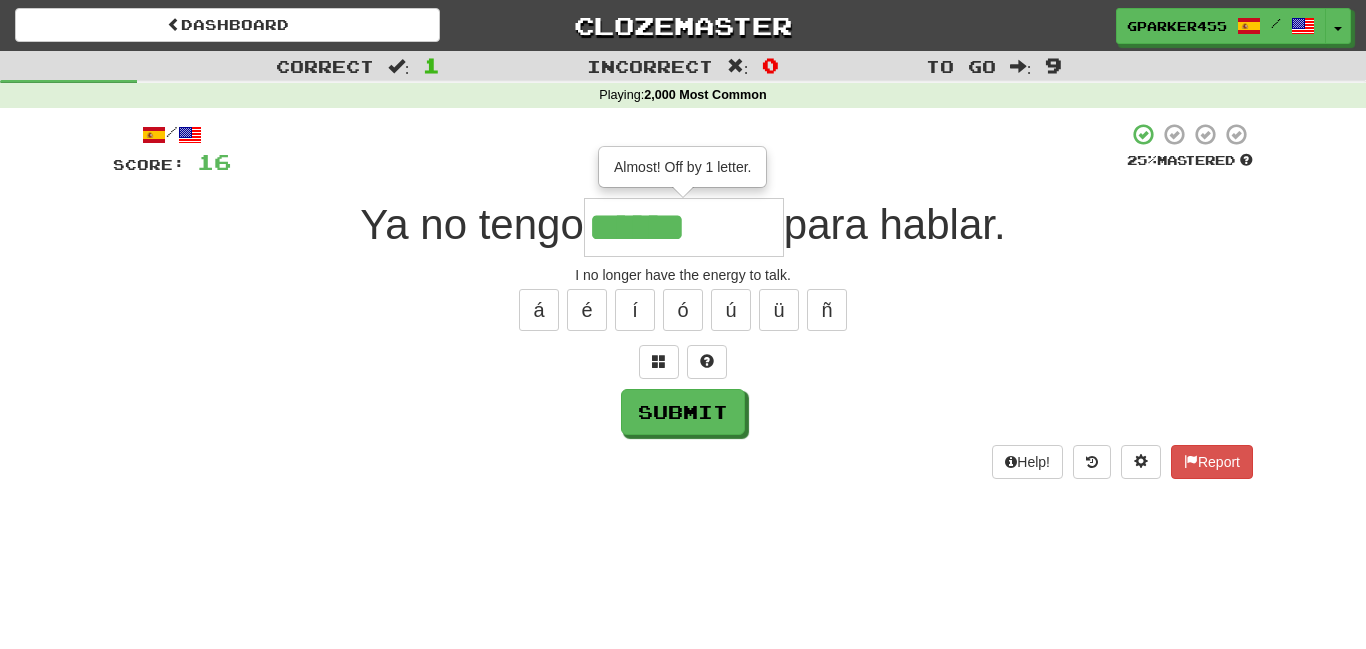 type on "*******" 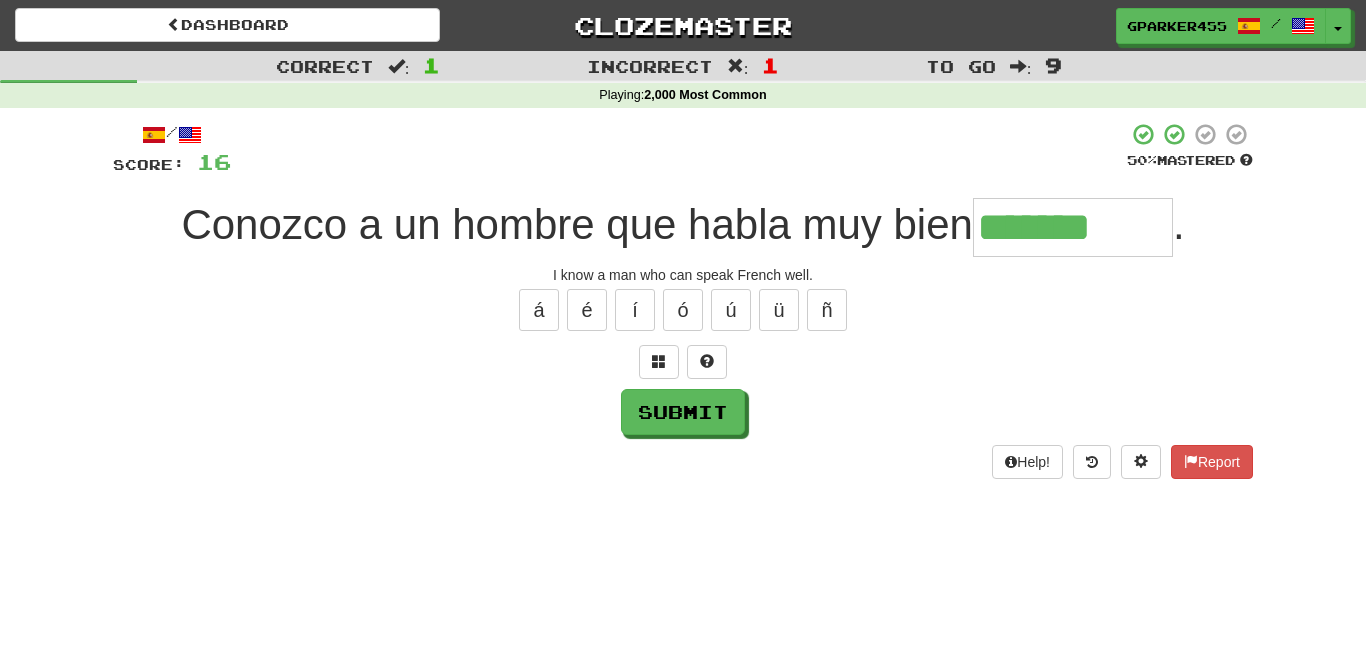 type on "*******" 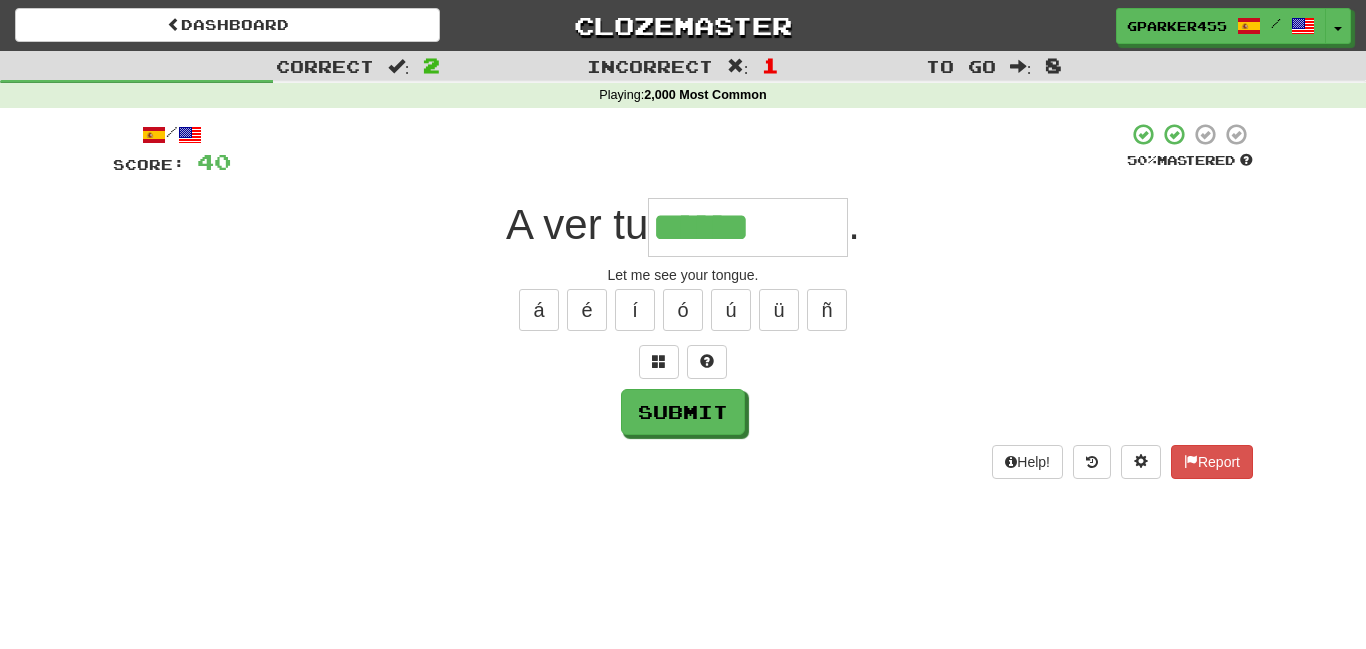 type on "******" 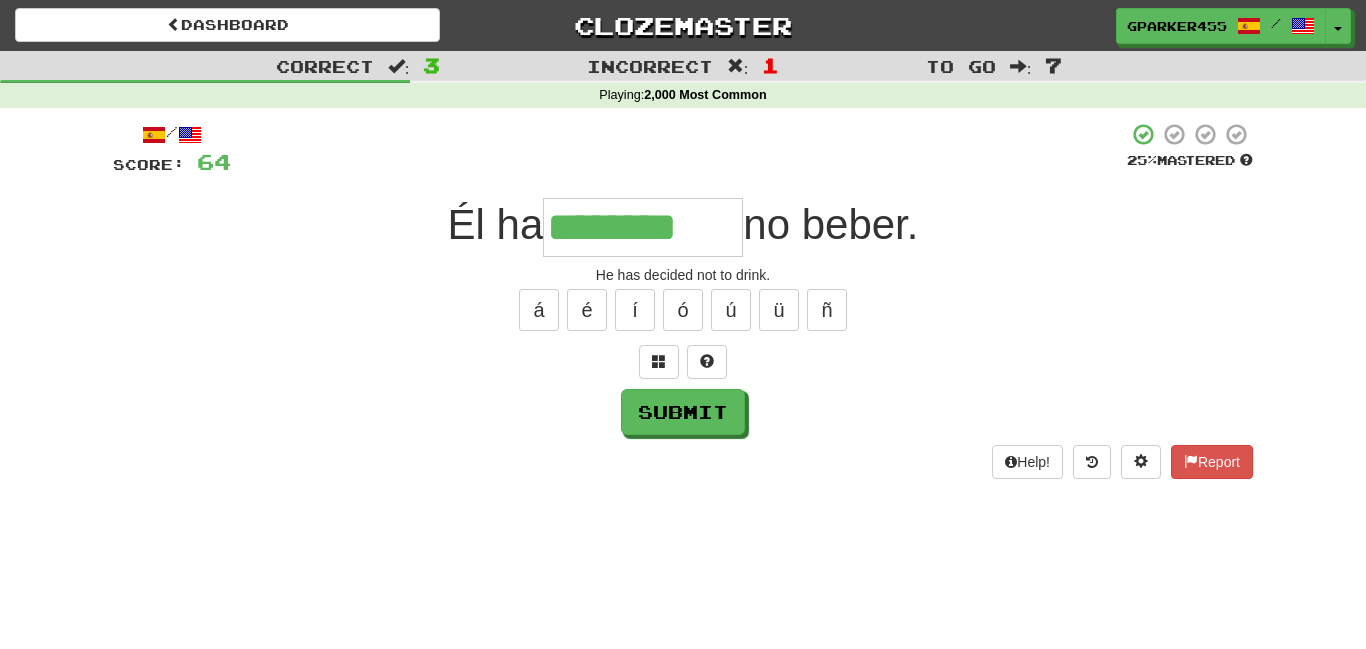 type on "********" 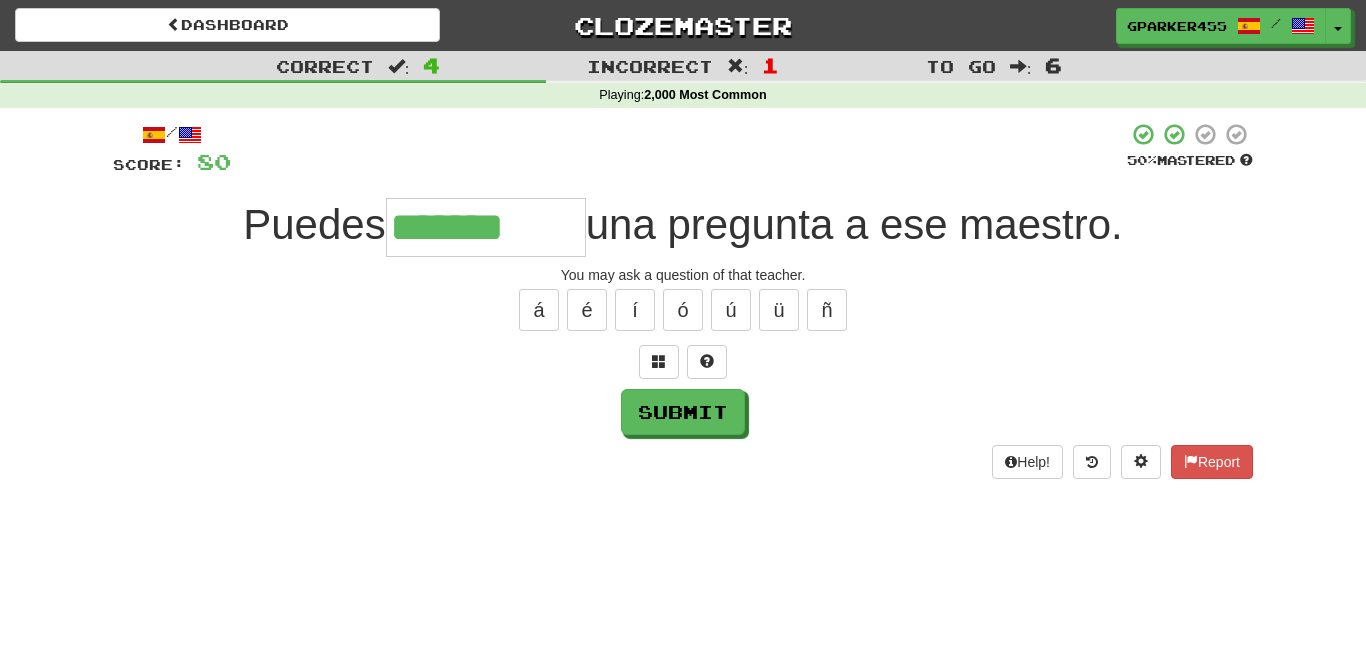 type on "*******" 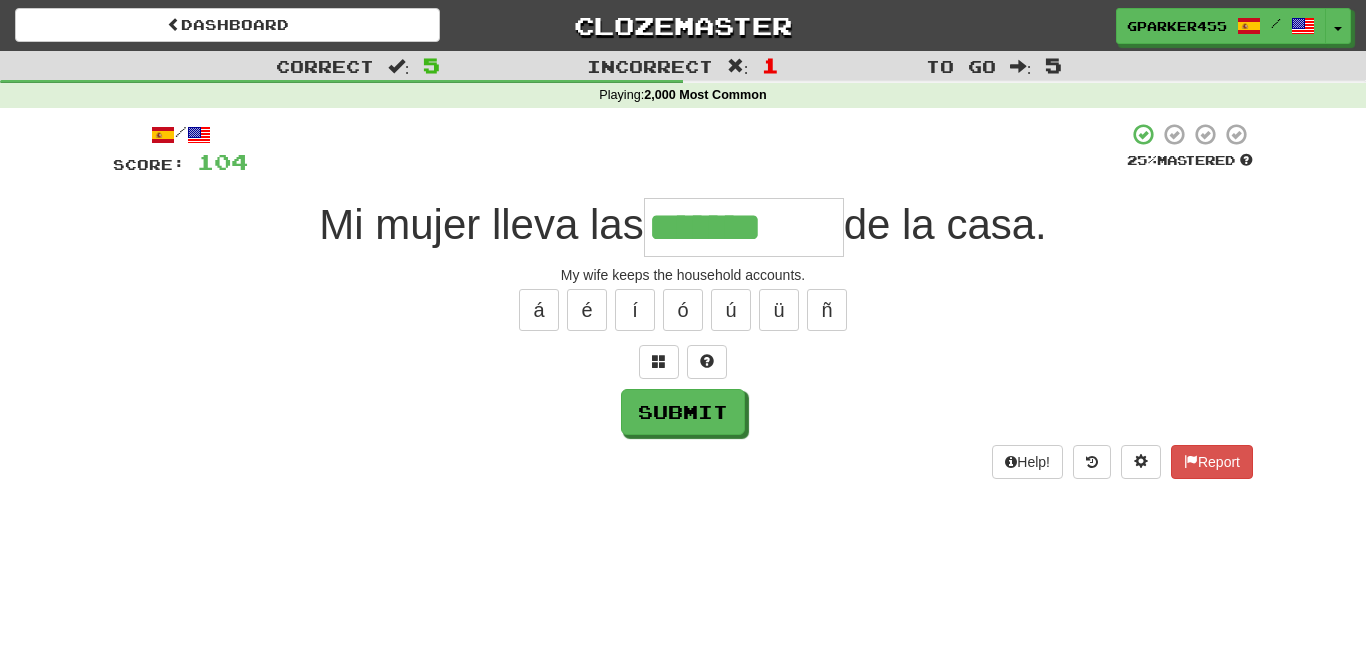 type on "*******" 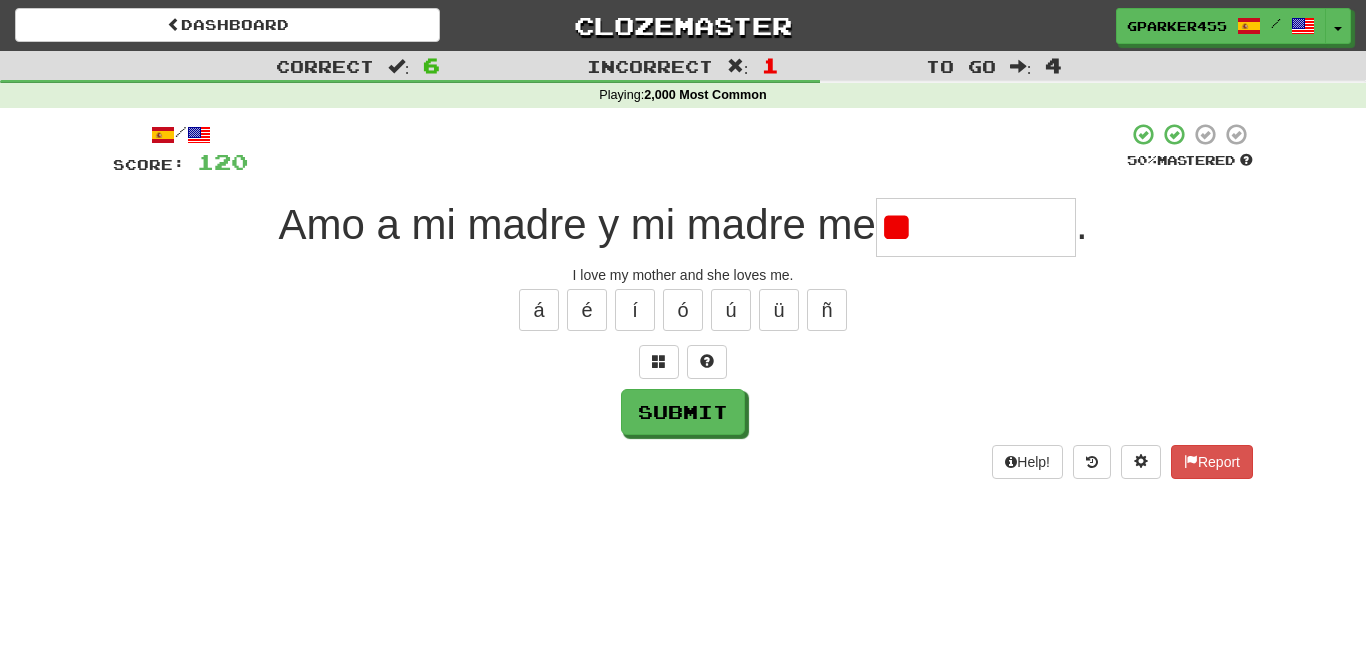 type on "*" 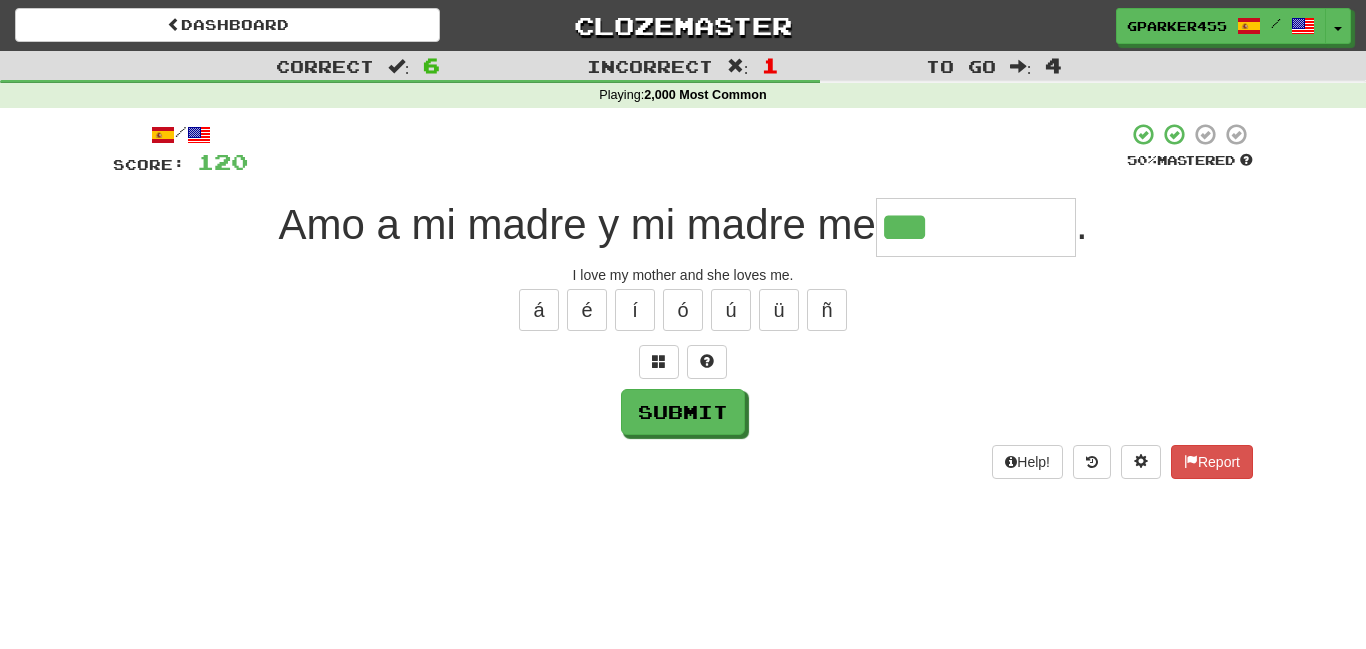 type on "***" 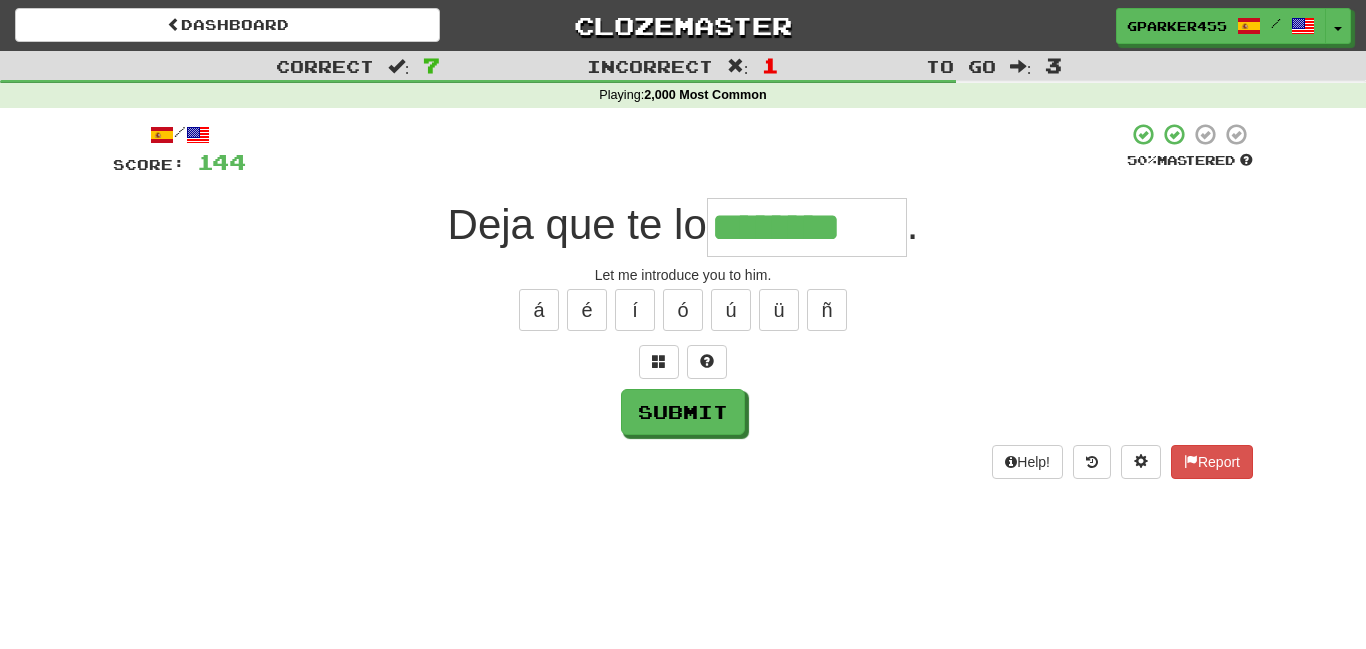 type on "********" 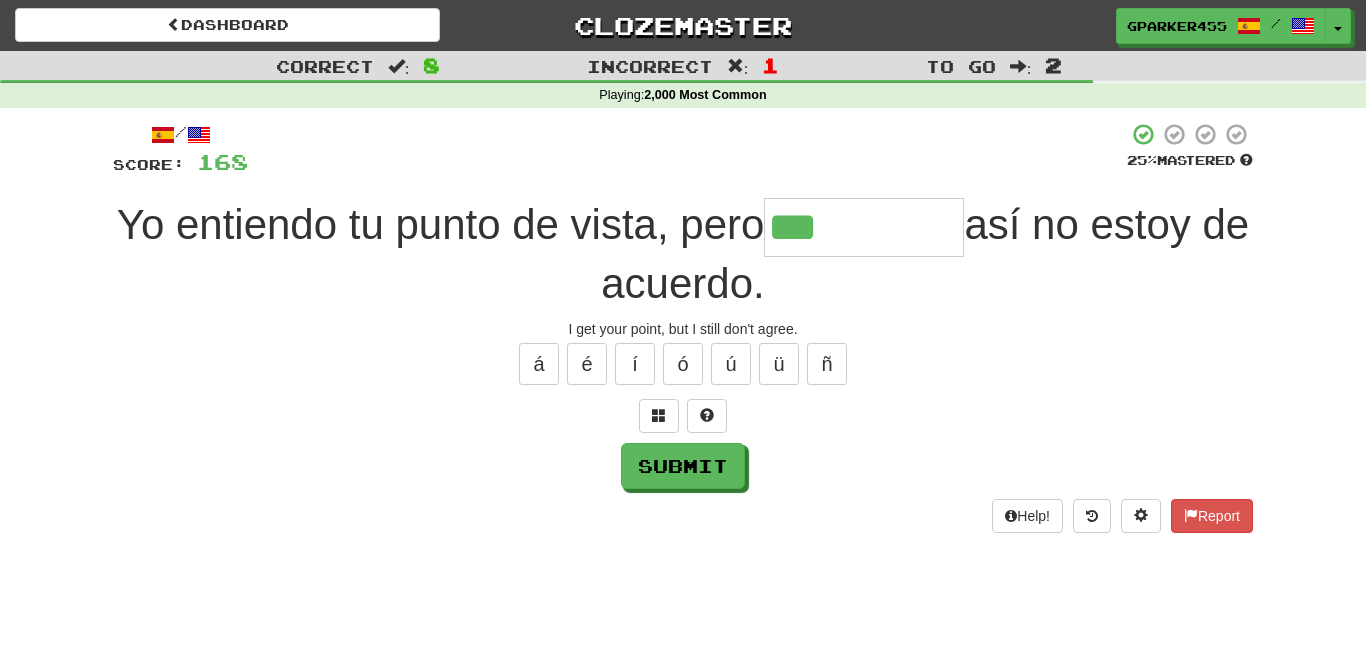 type on "***" 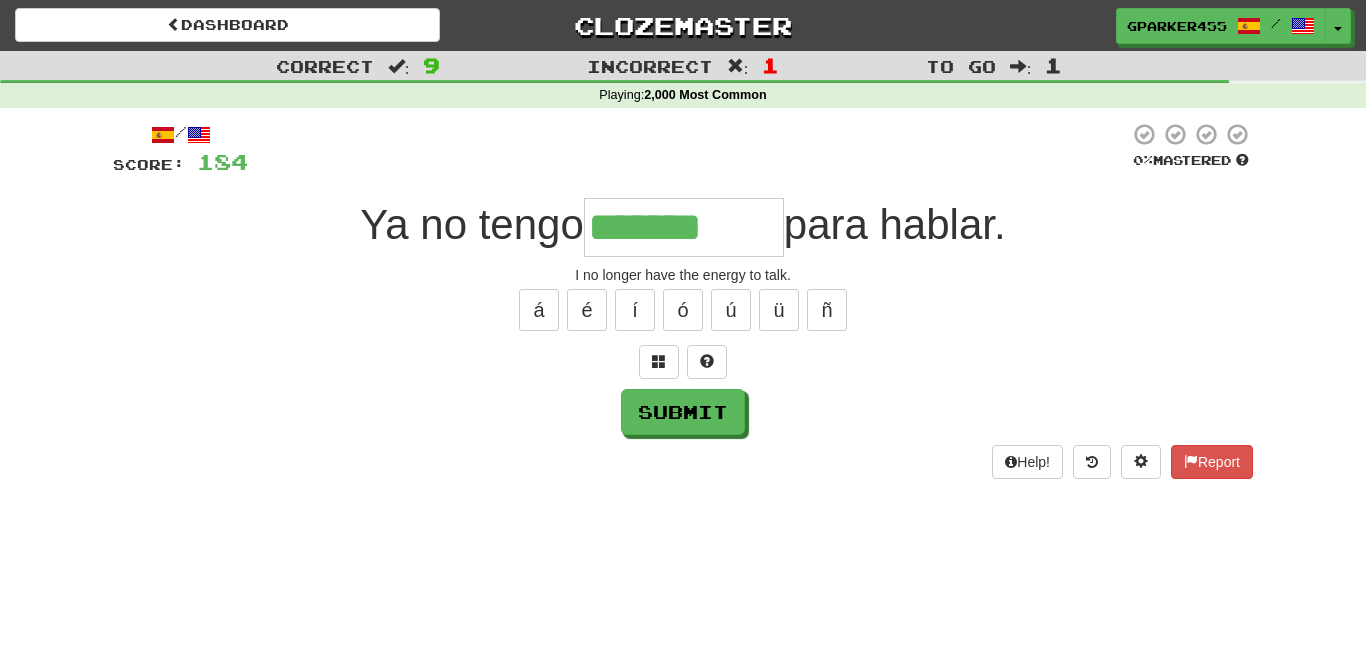 type on "*******" 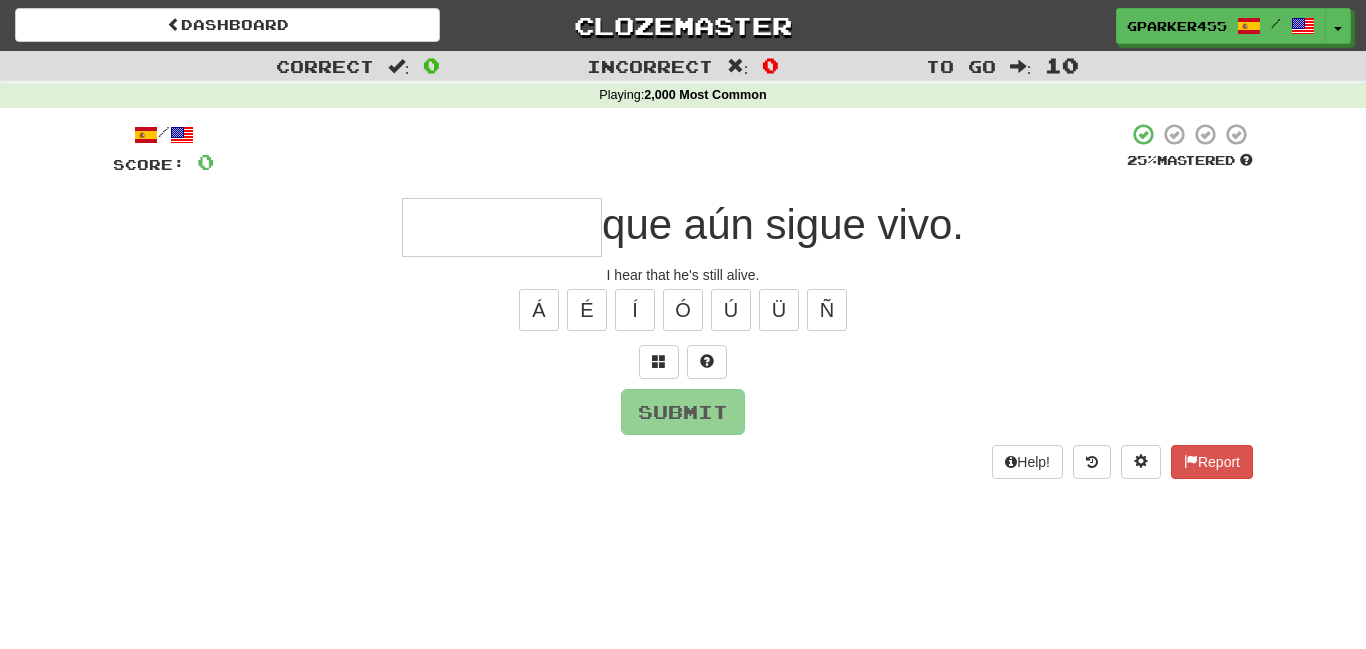 type on "*" 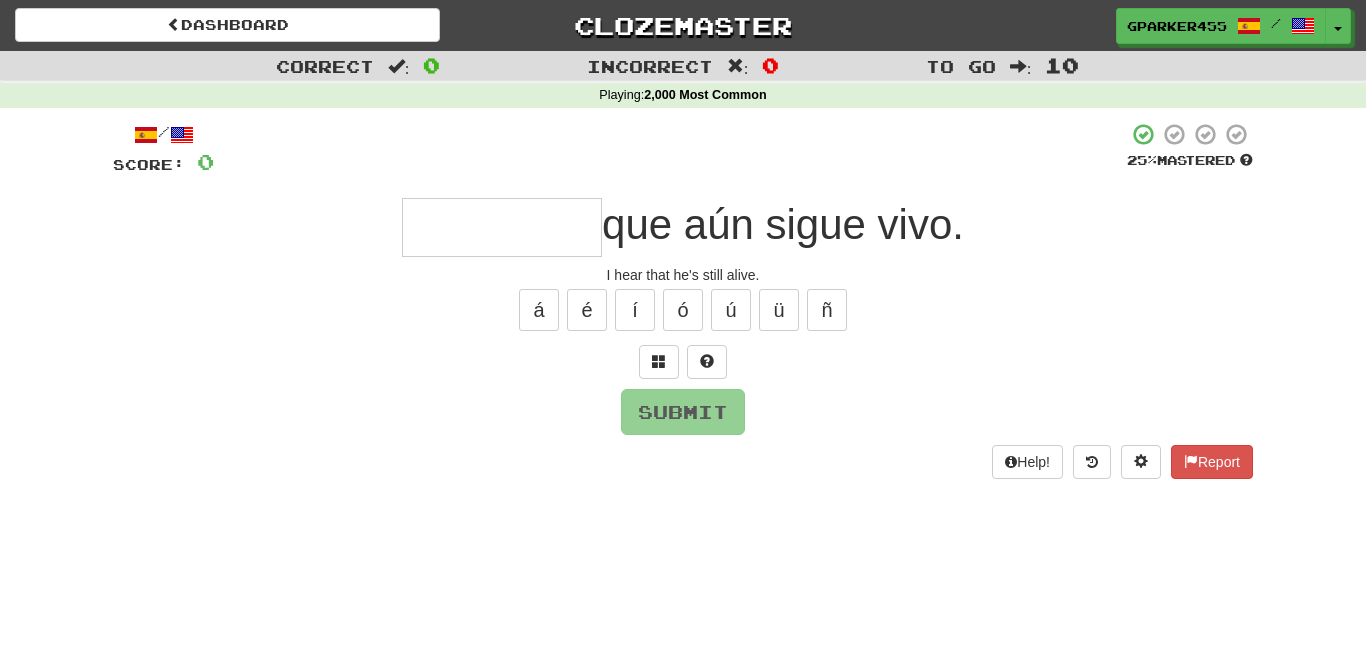 type on "*" 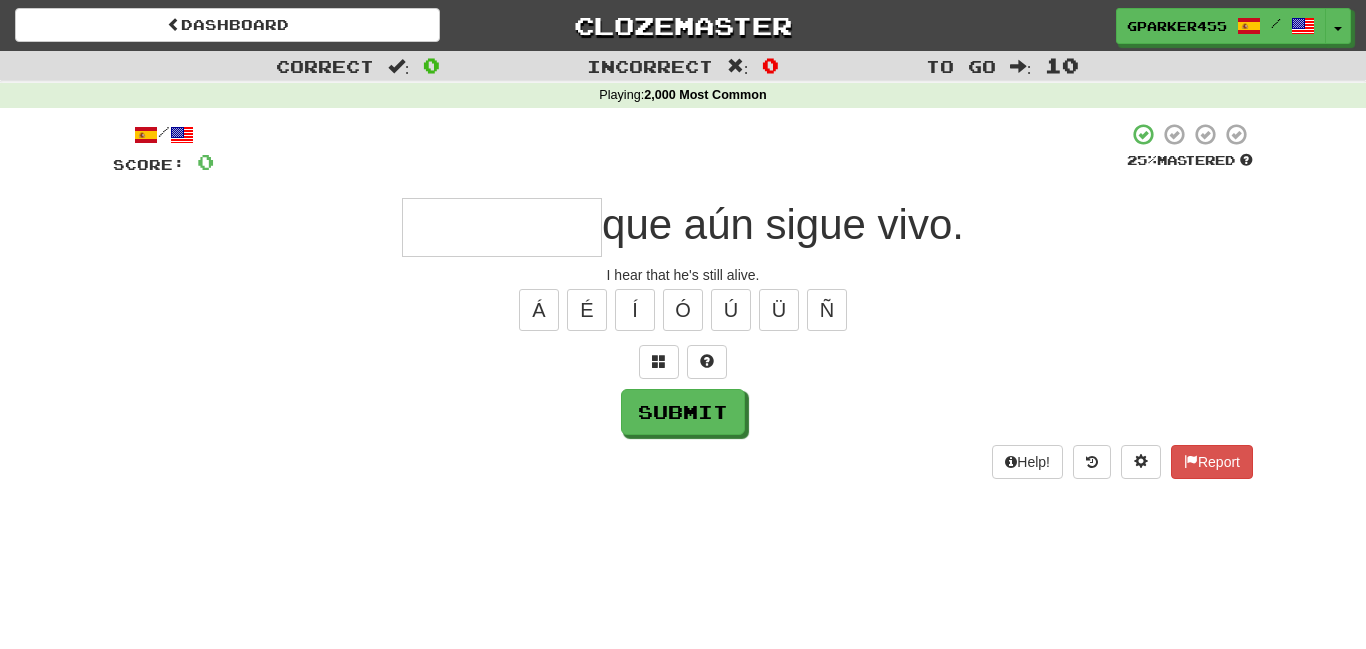 type on "*" 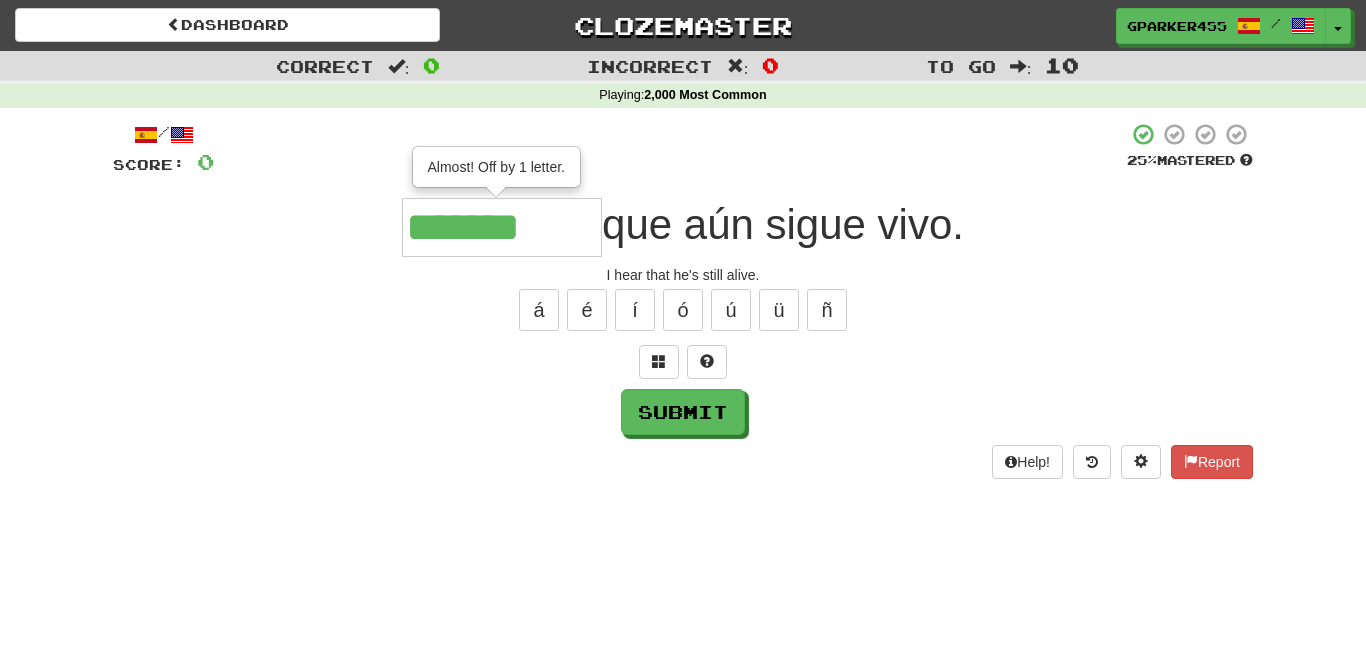 type on "*******" 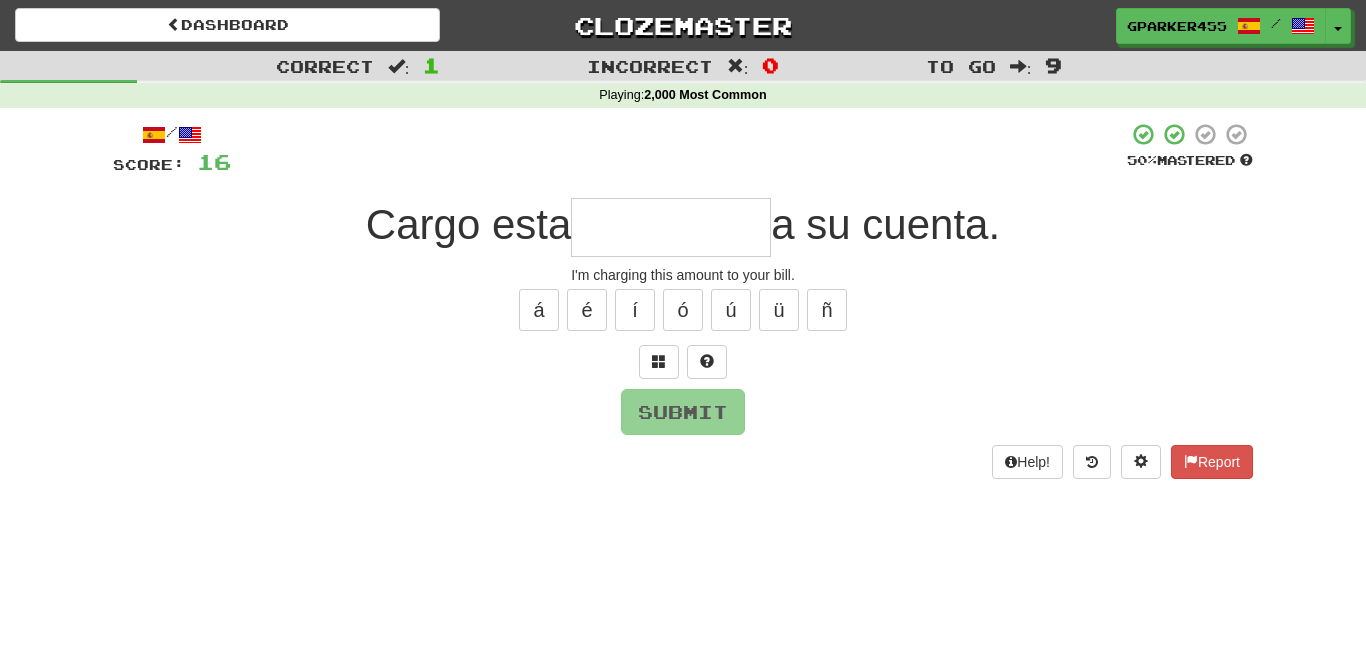 type on "*" 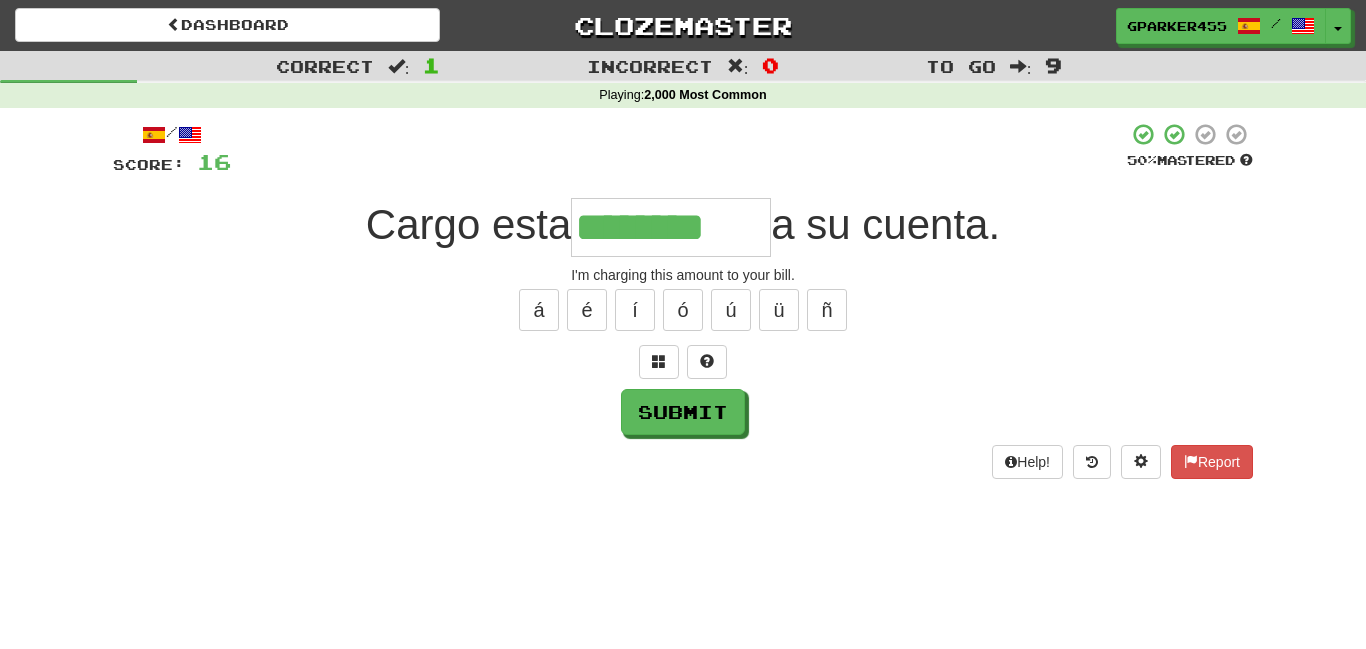type on "********" 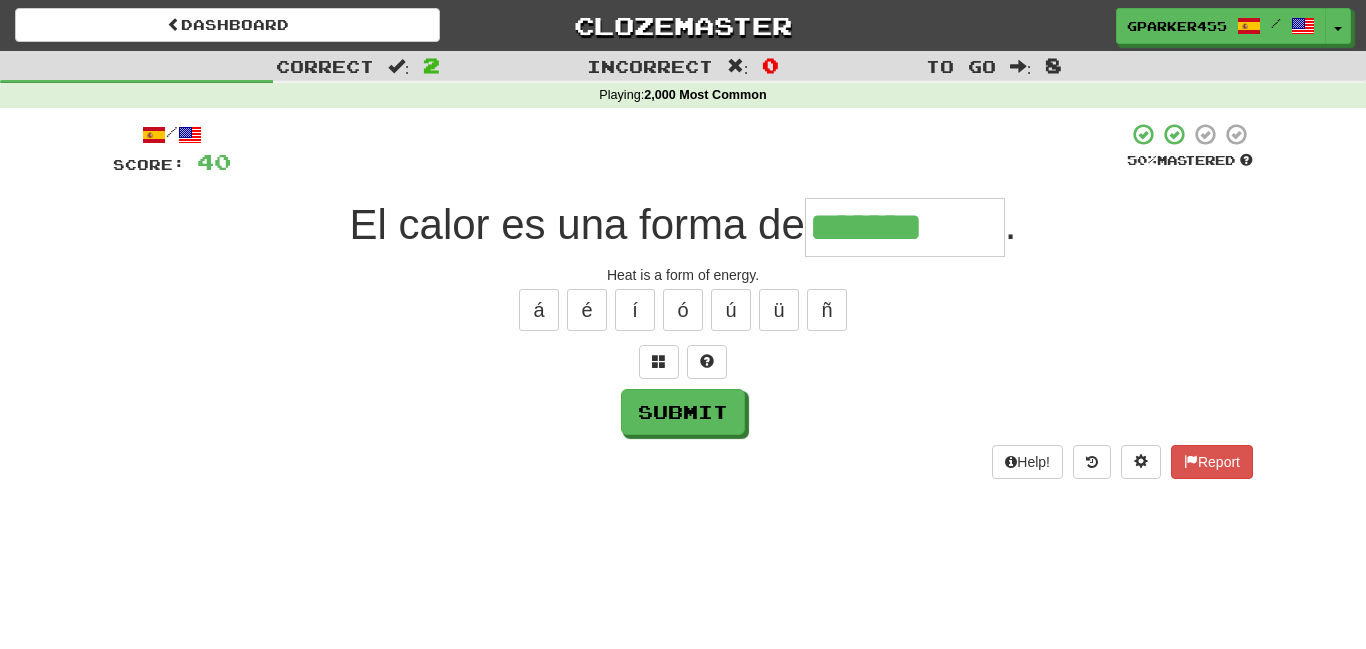 type on "*******" 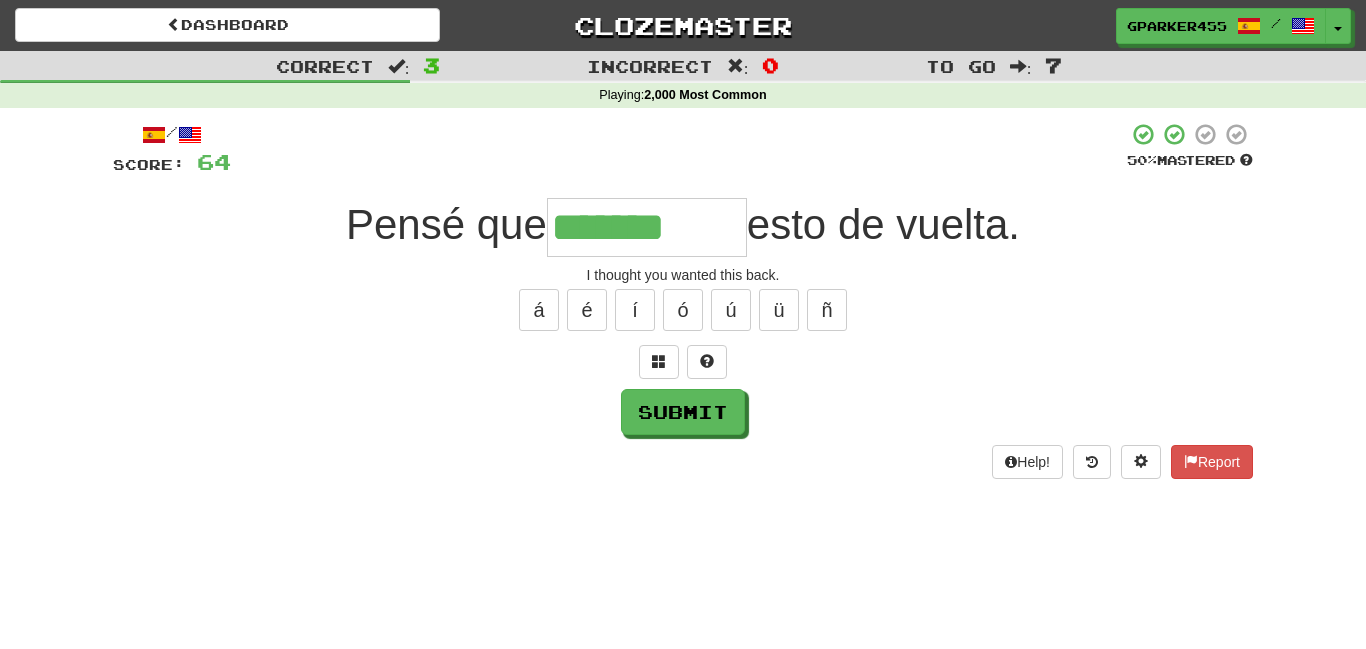 type on "*******" 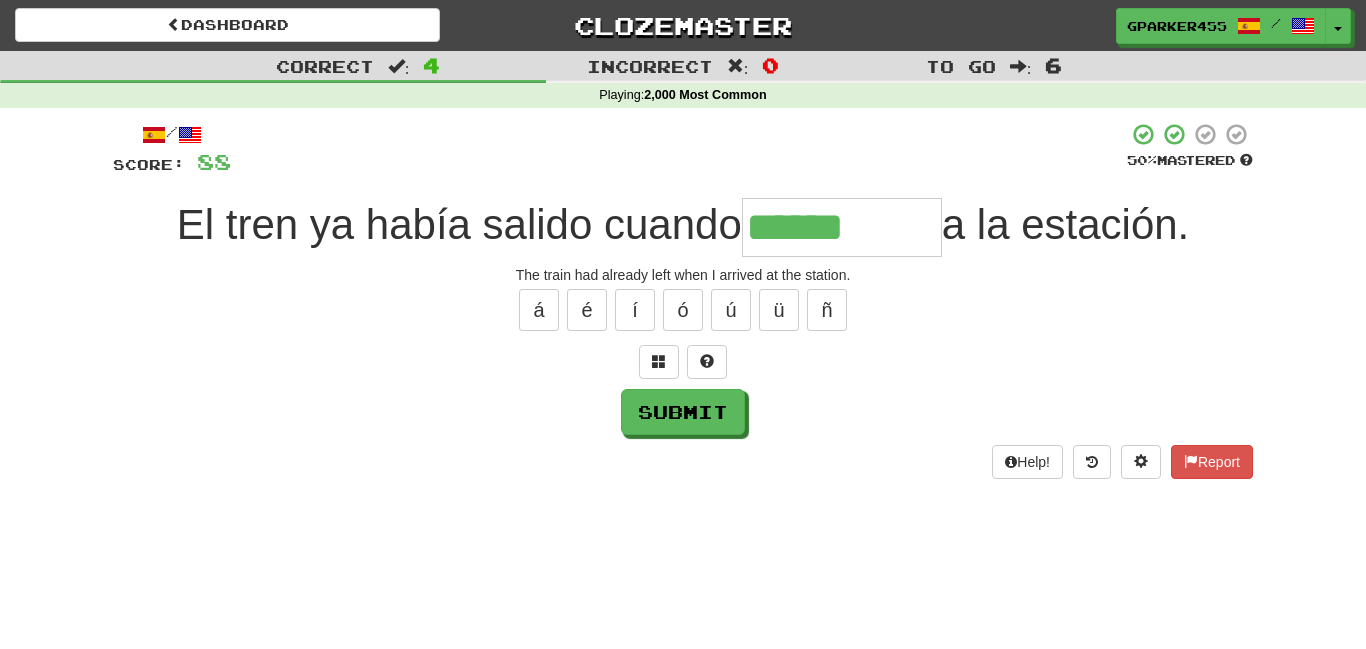type on "******" 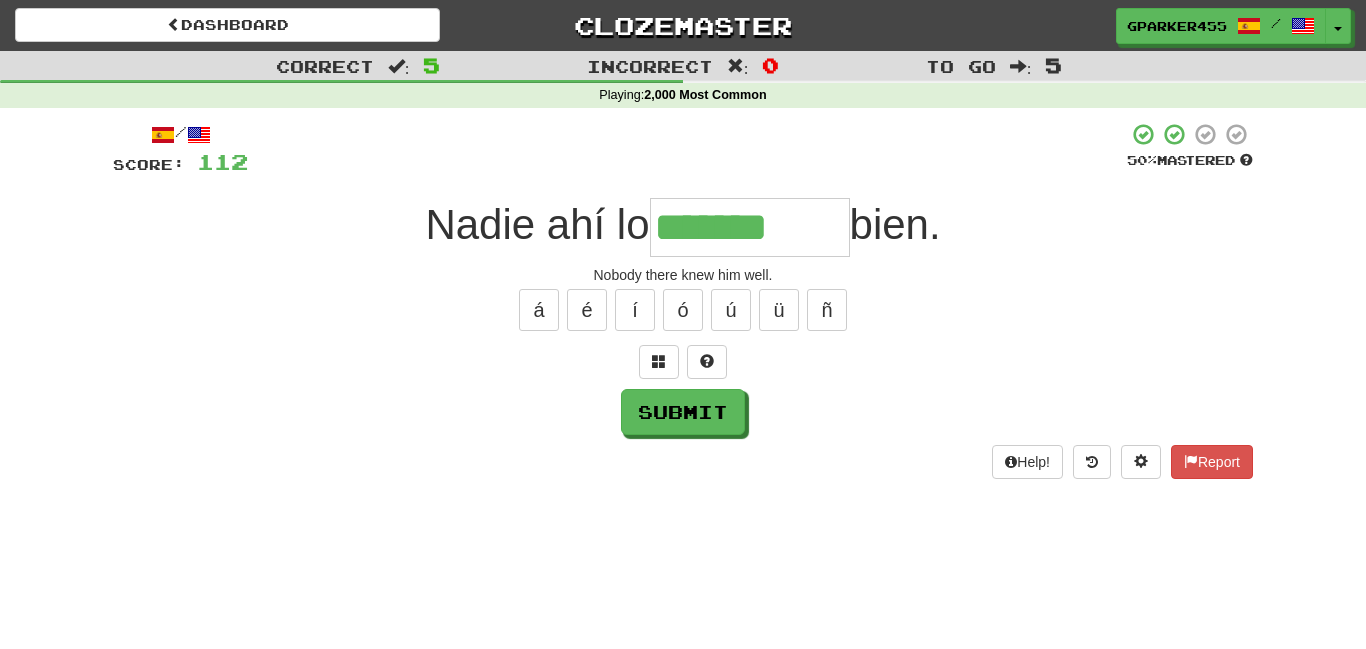 type on "*******" 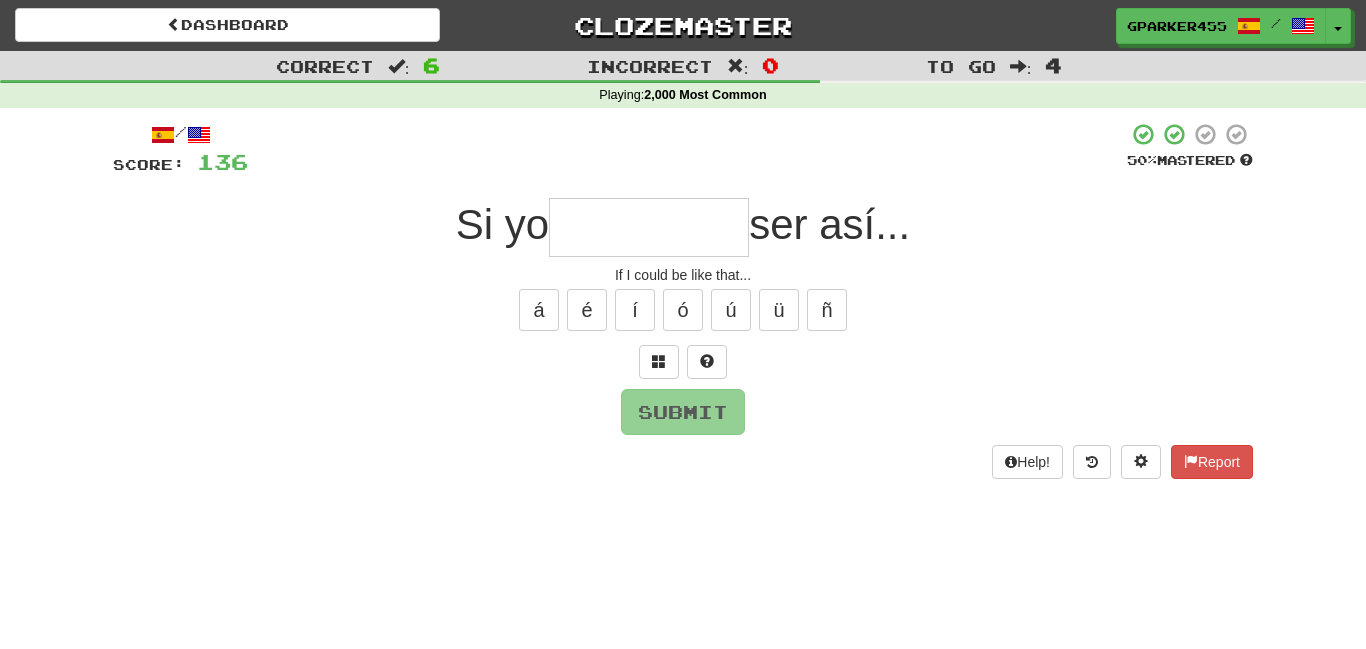 type on "*" 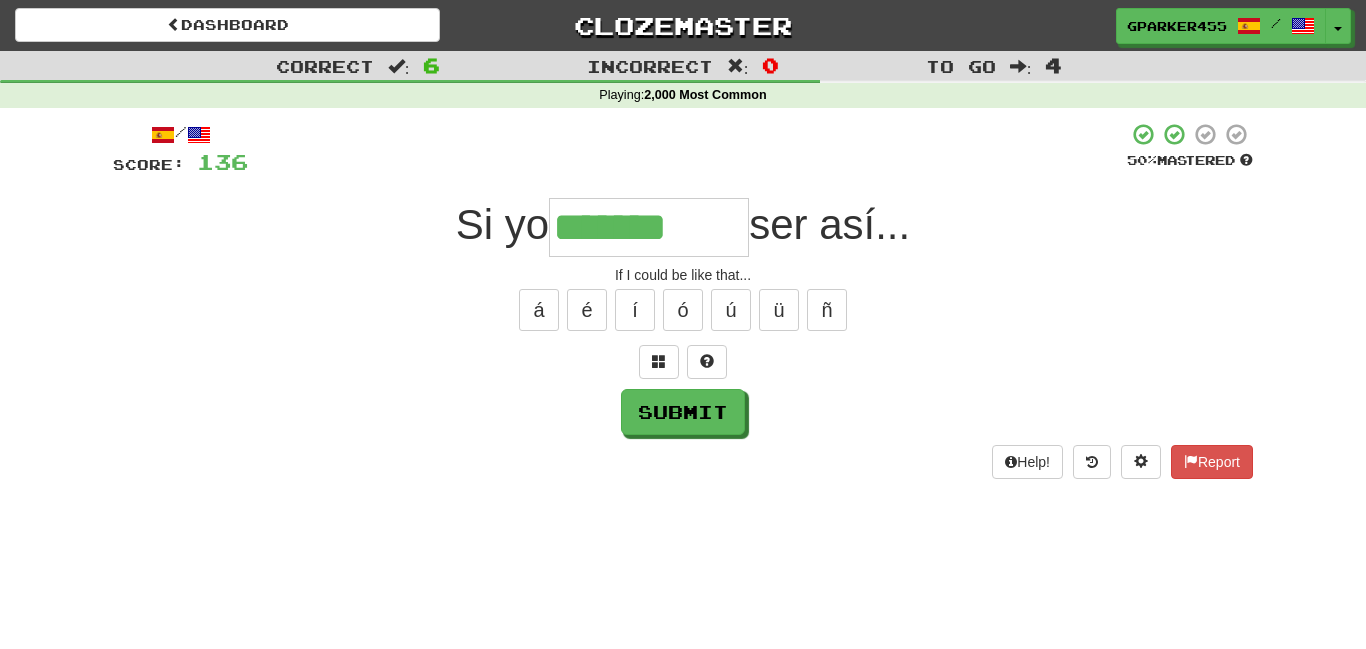 type on "*******" 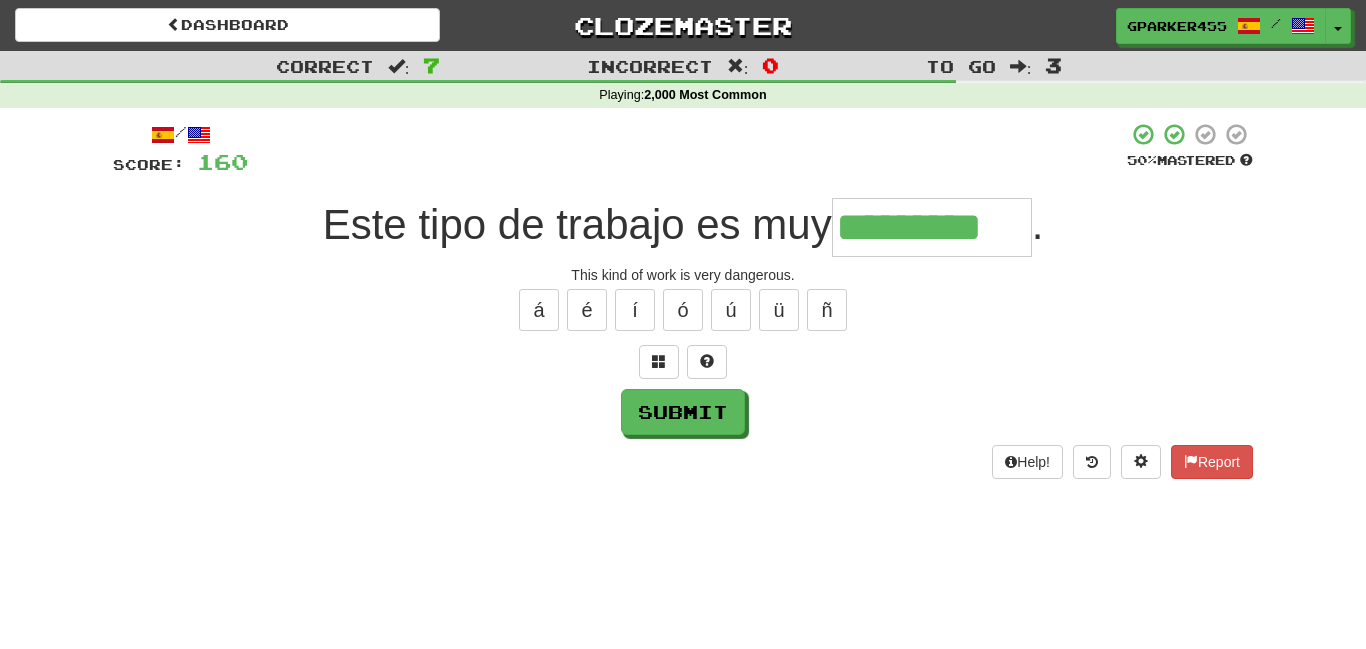 type on "*********" 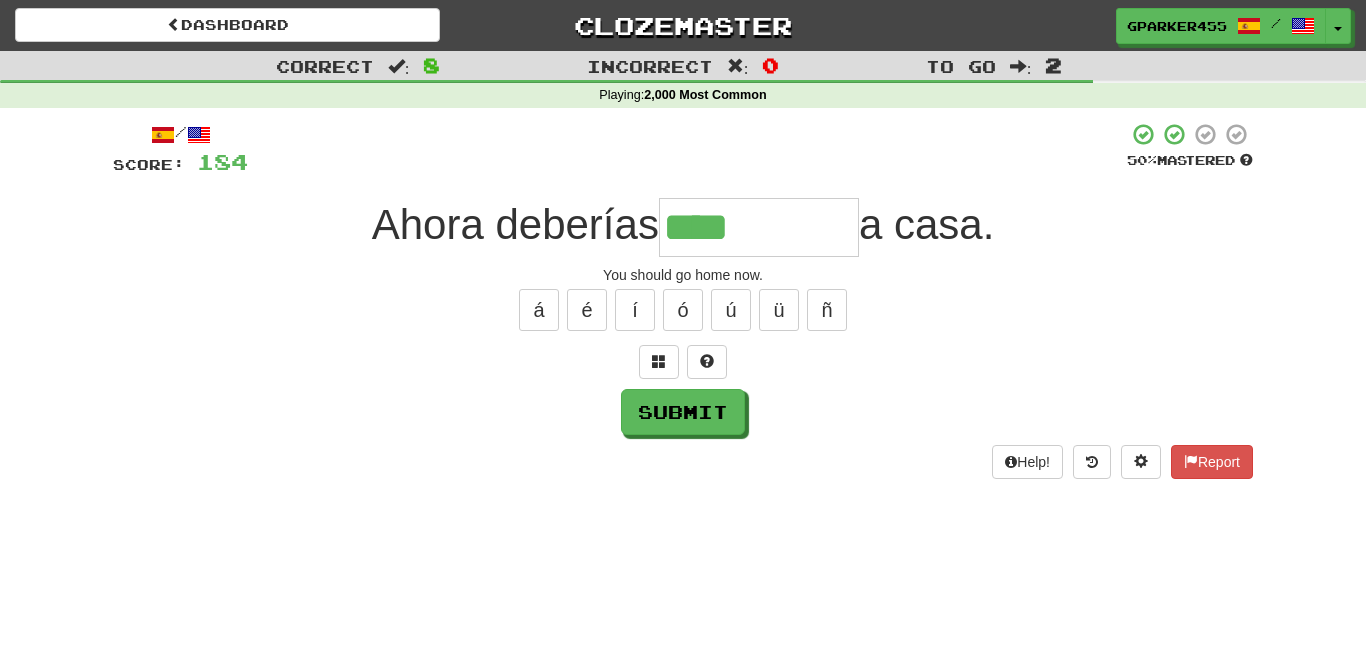 type on "****" 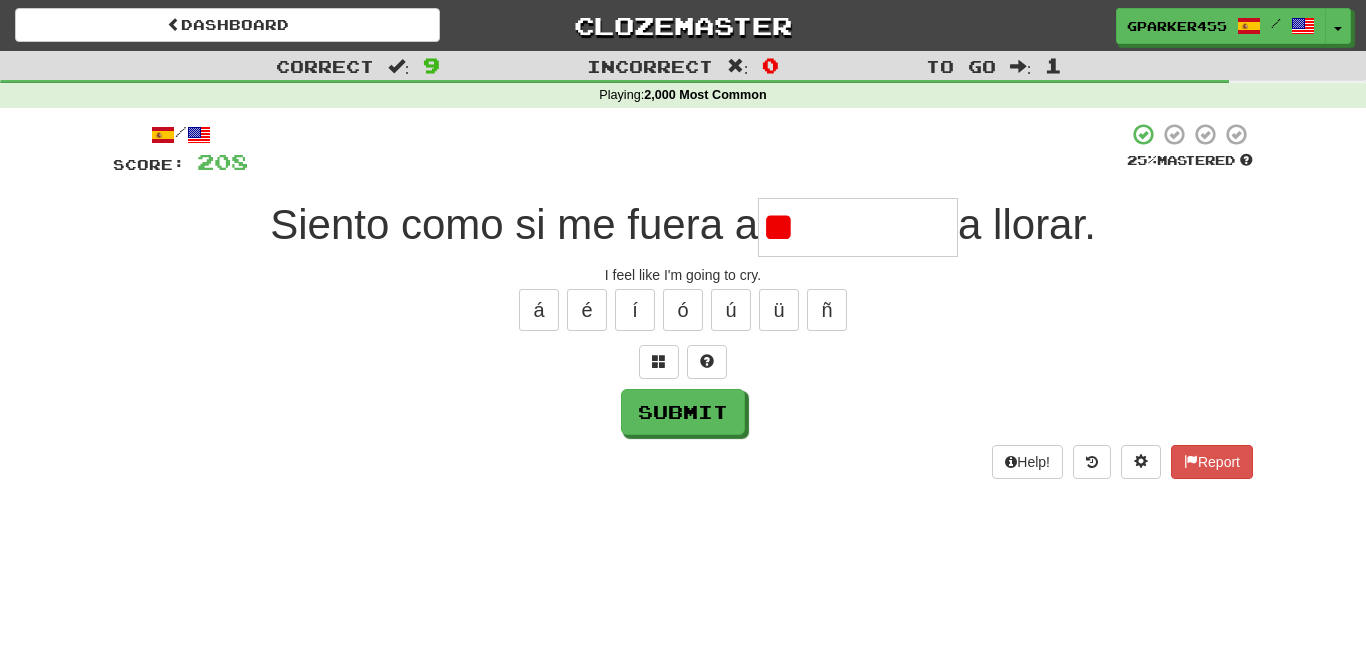 type on "*" 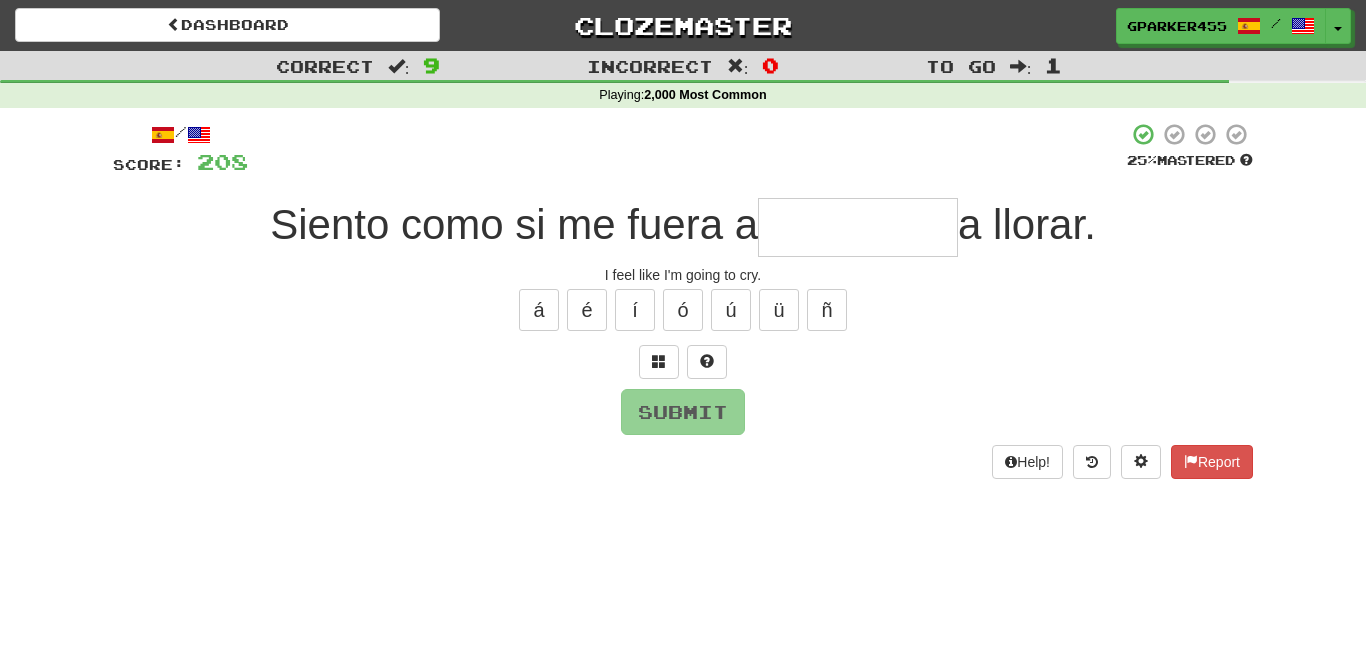 type on "*" 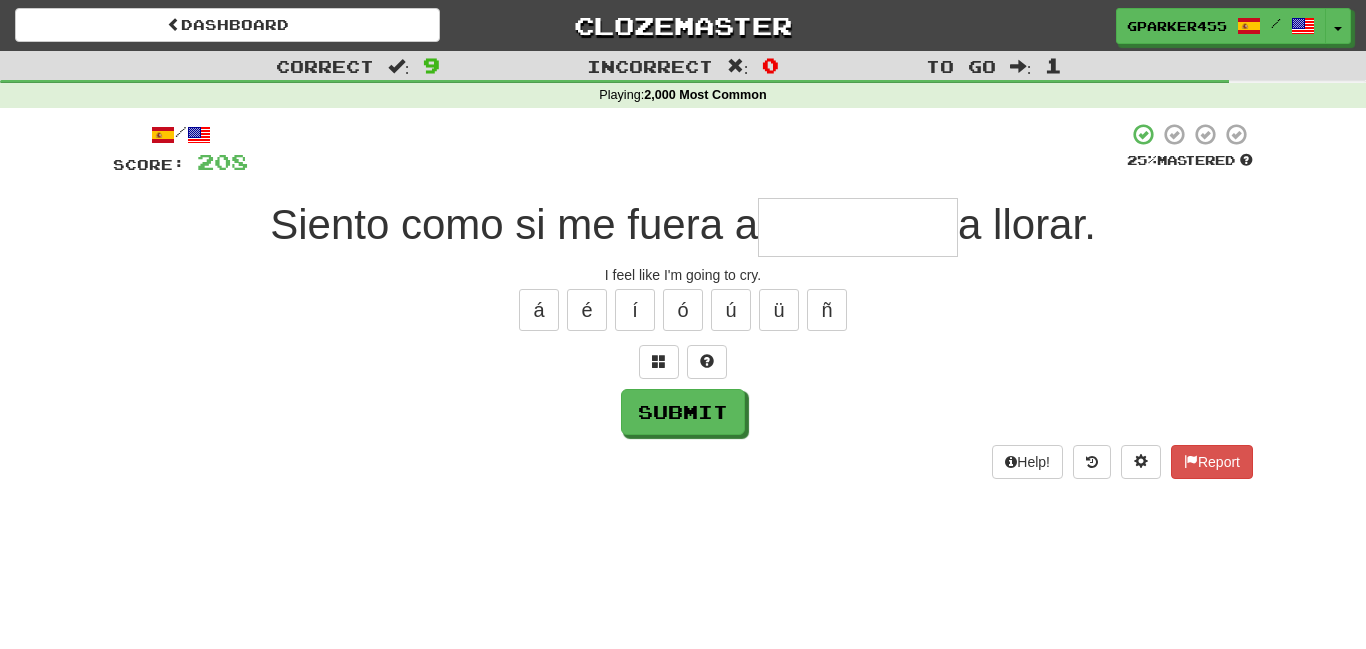 type on "*" 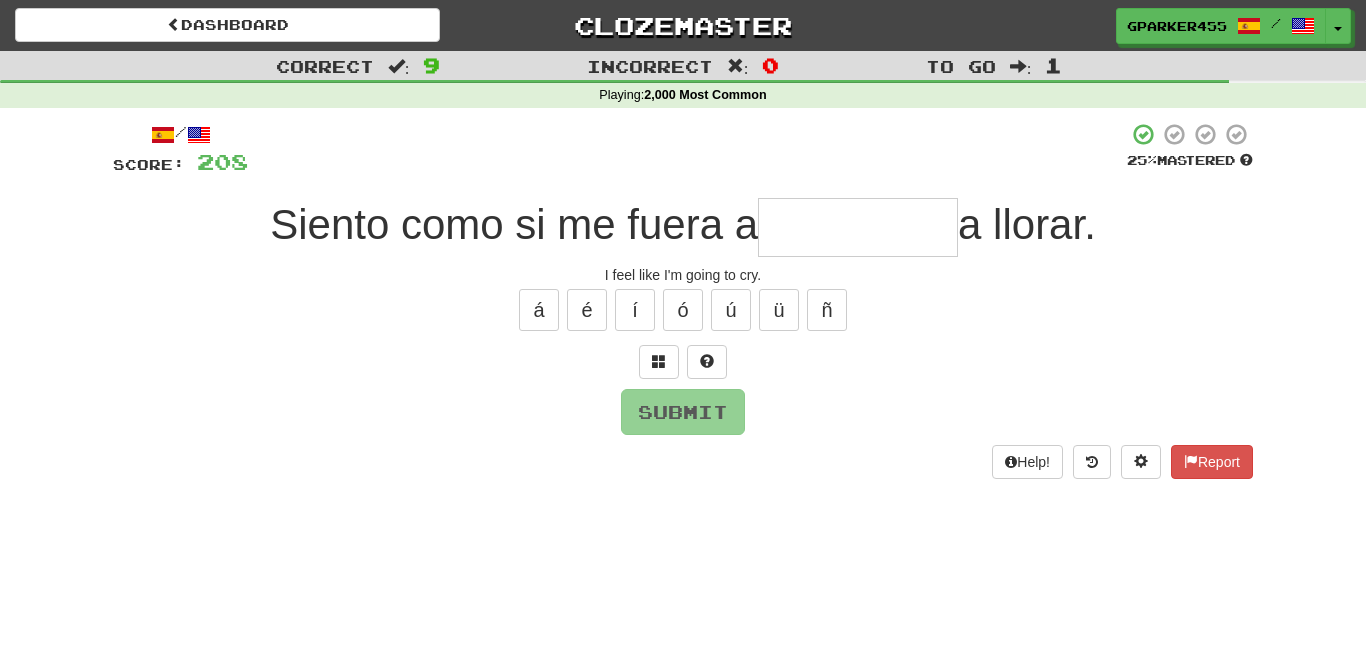 type on "*" 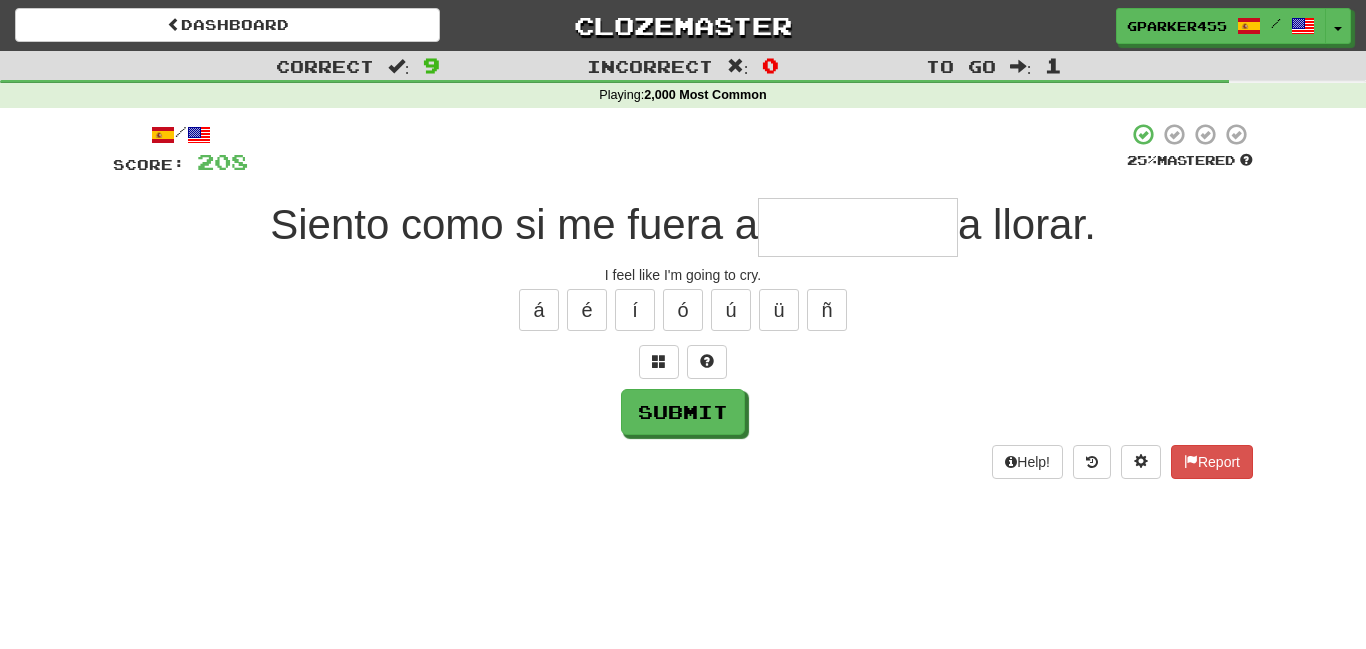 type on "*" 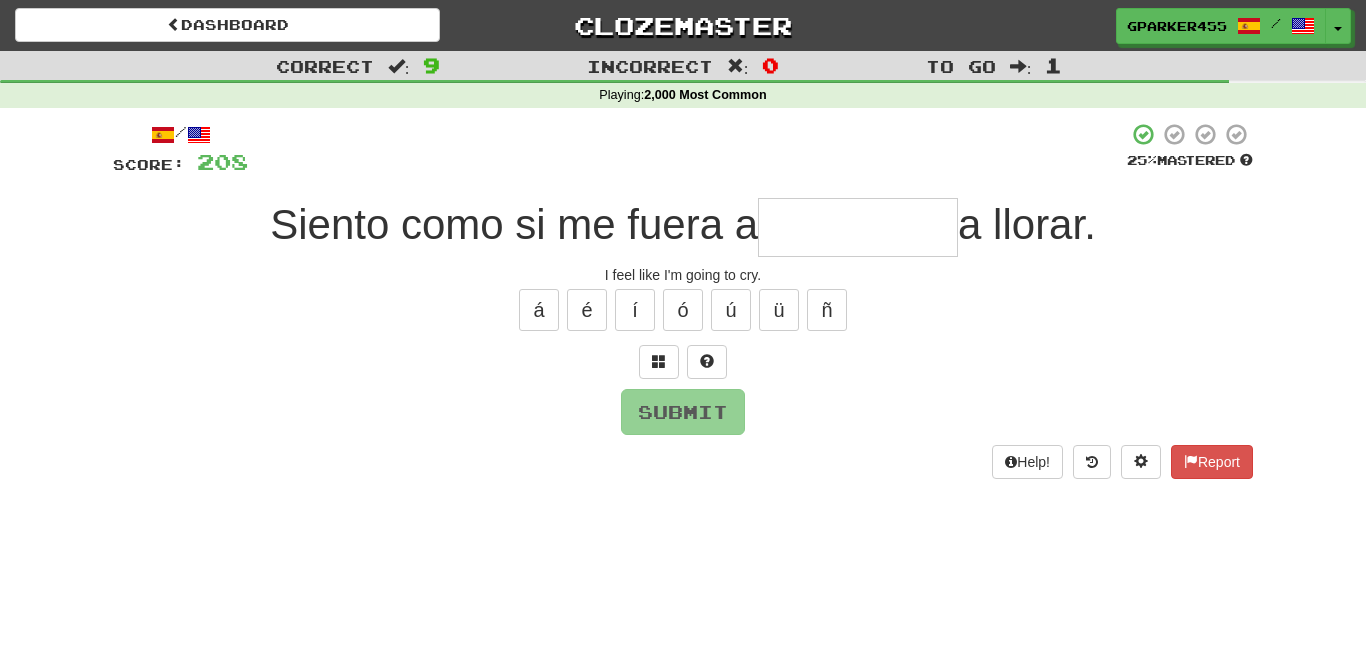 type on "*" 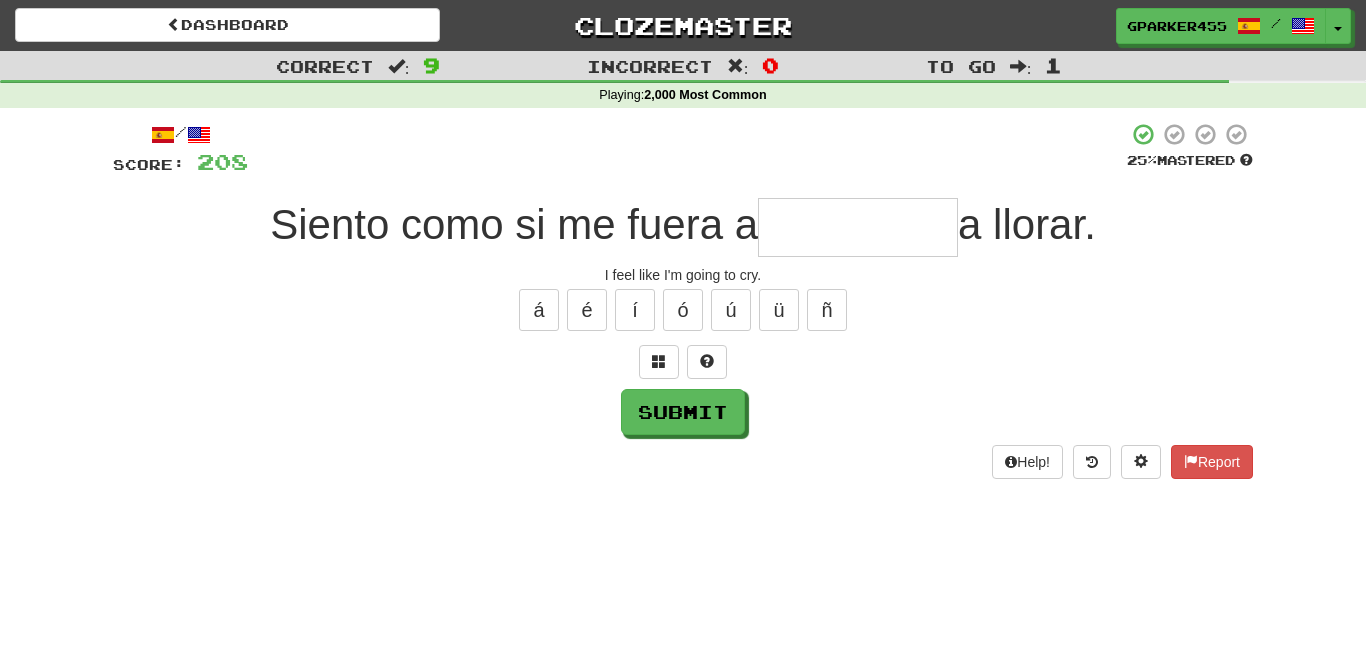type on "*" 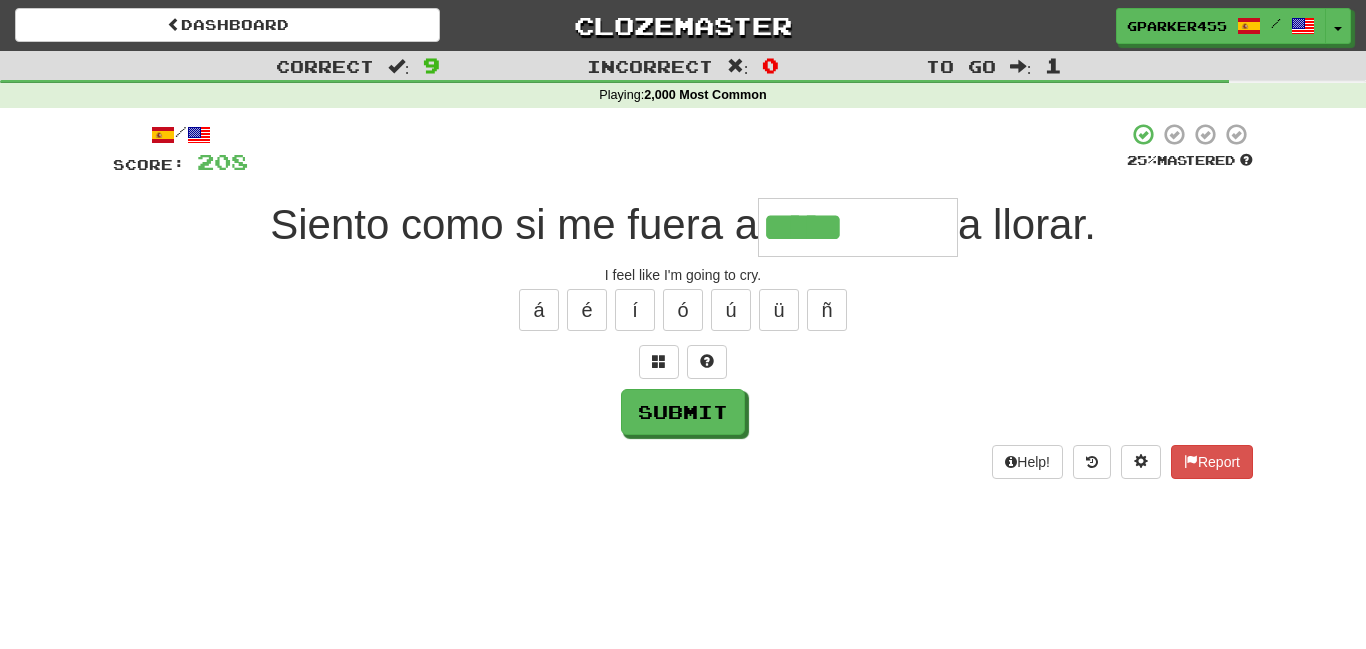 type on "*****" 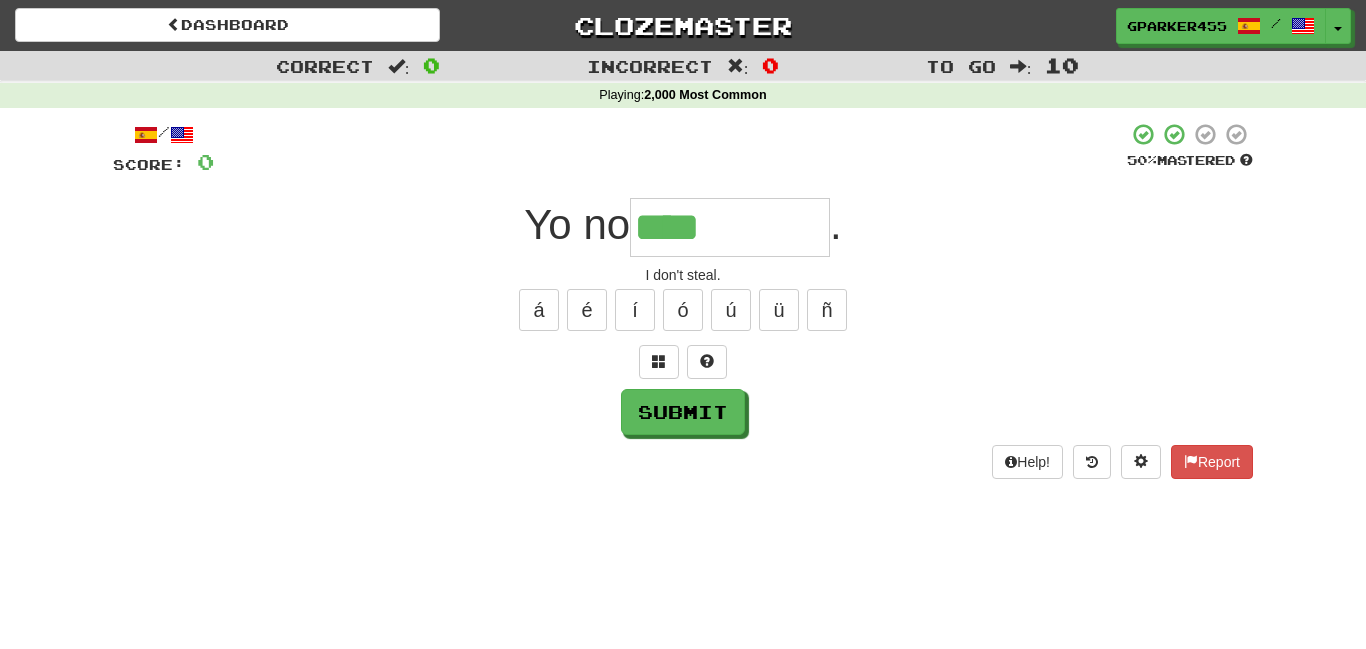 type on "****" 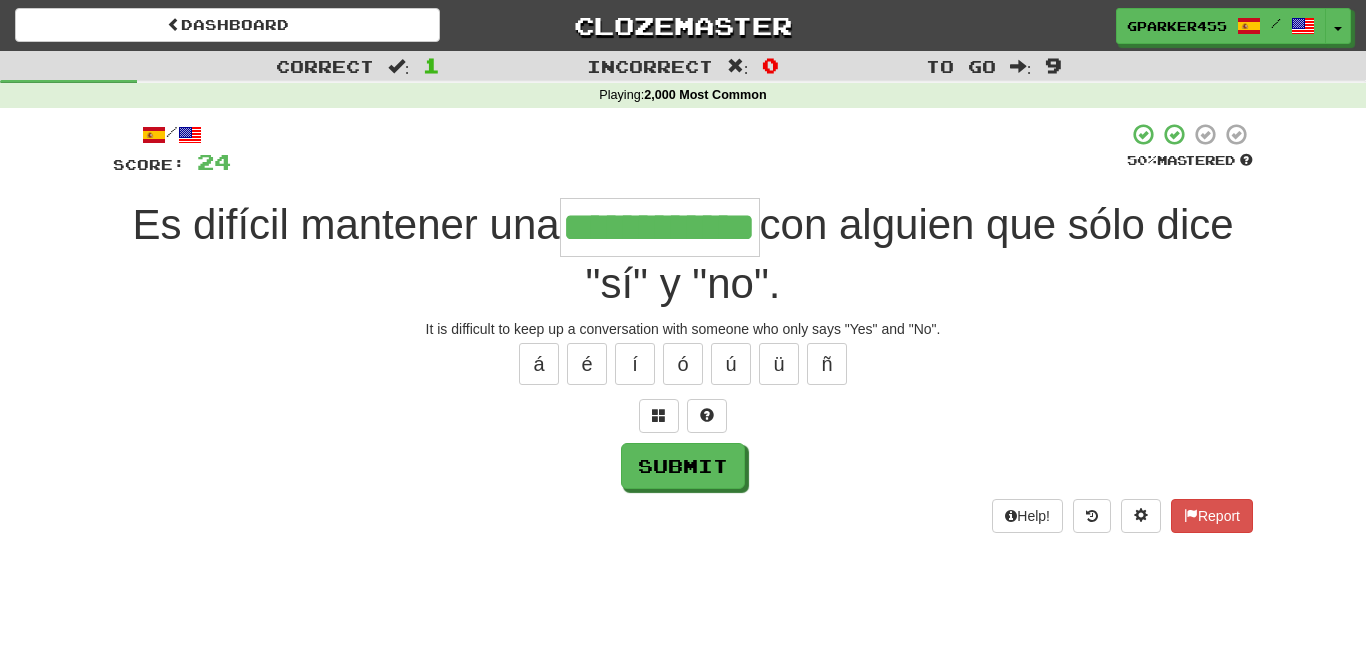 scroll, scrollTop: 0, scrollLeft: 53, axis: horizontal 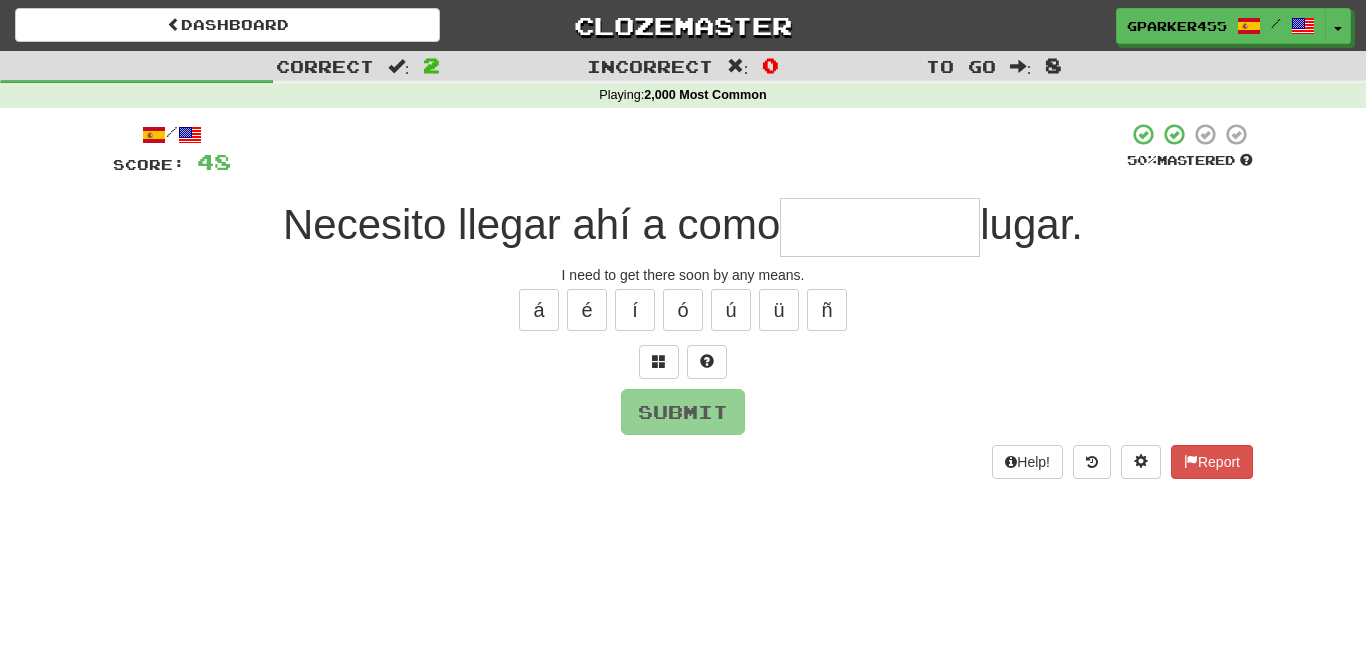 type on "*" 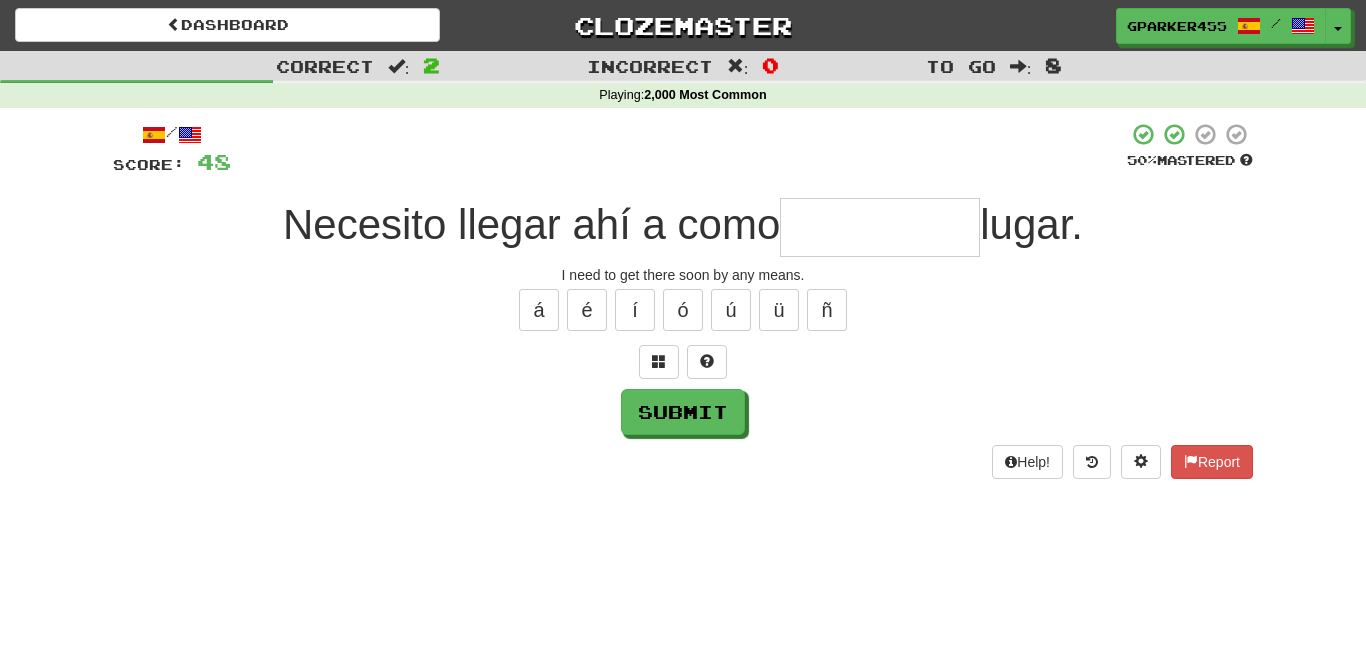 type on "*" 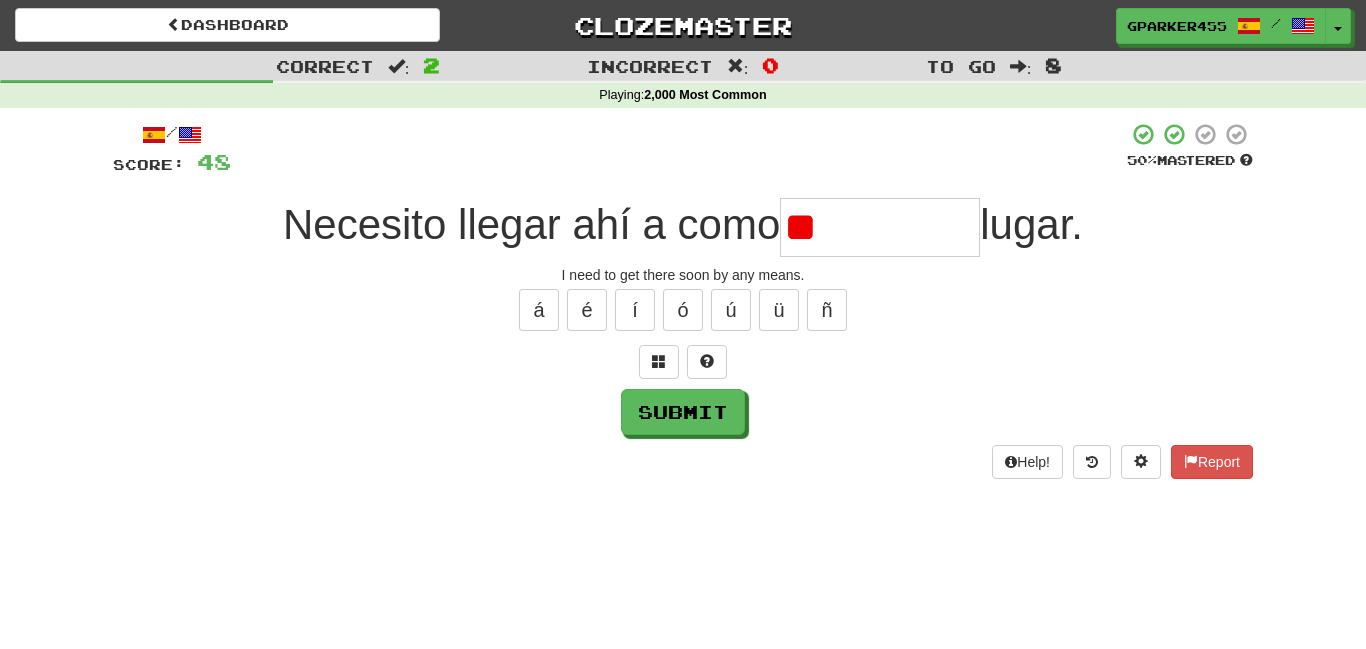 type on "*" 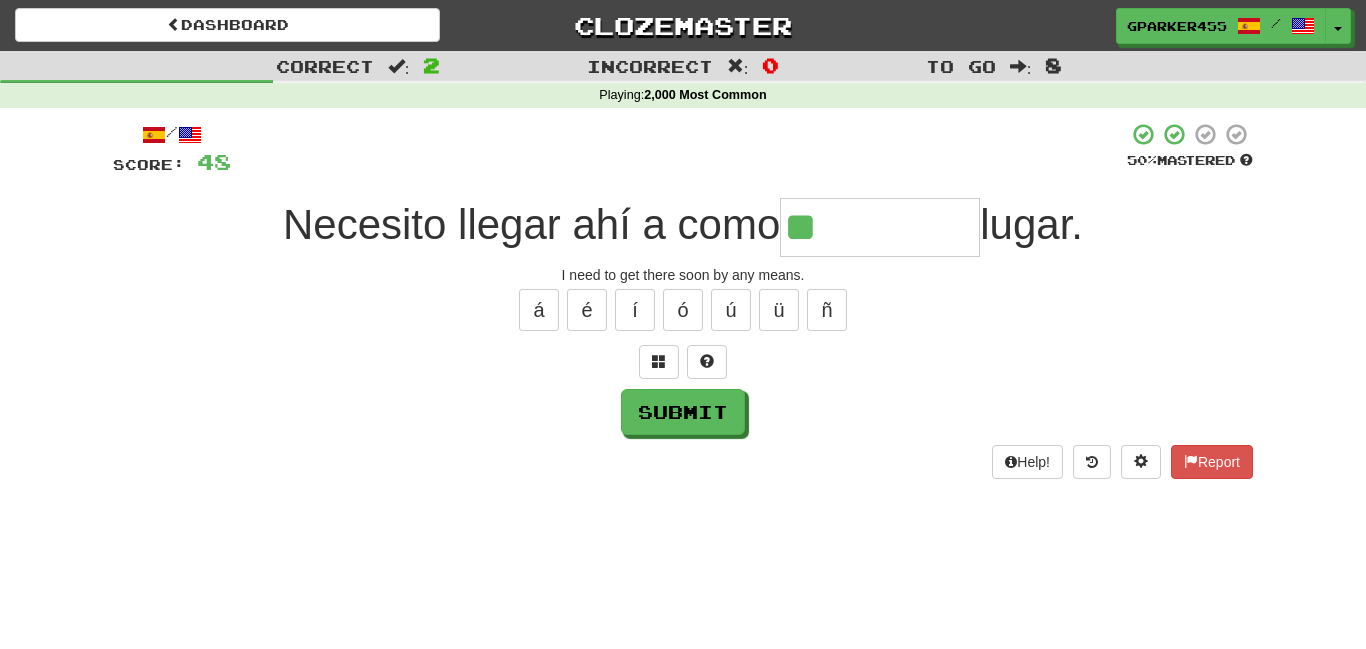 type on "**" 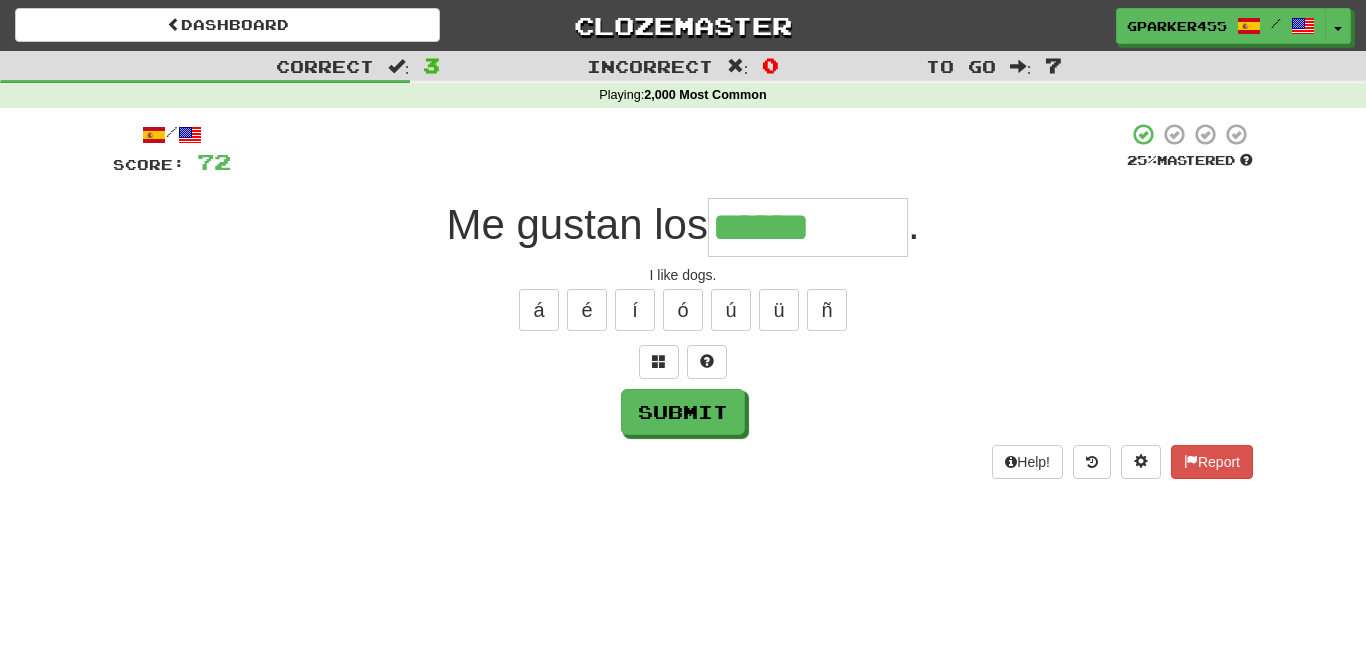 type on "******" 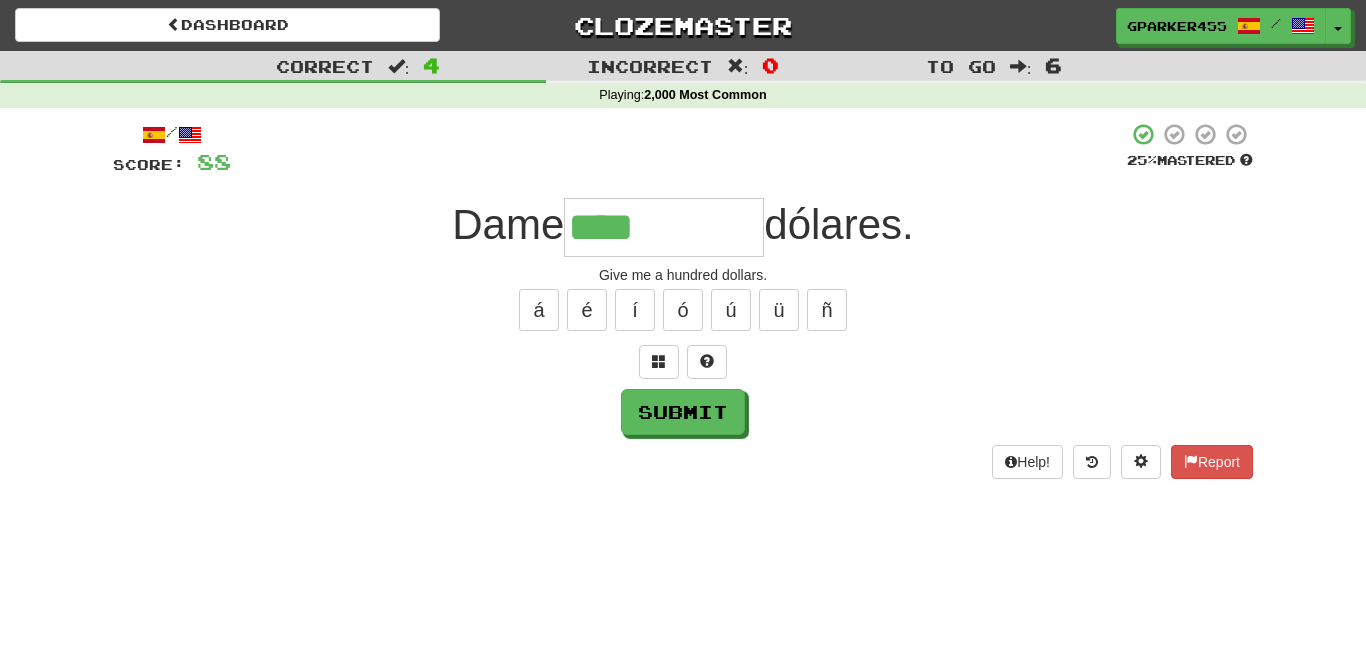 type on "****" 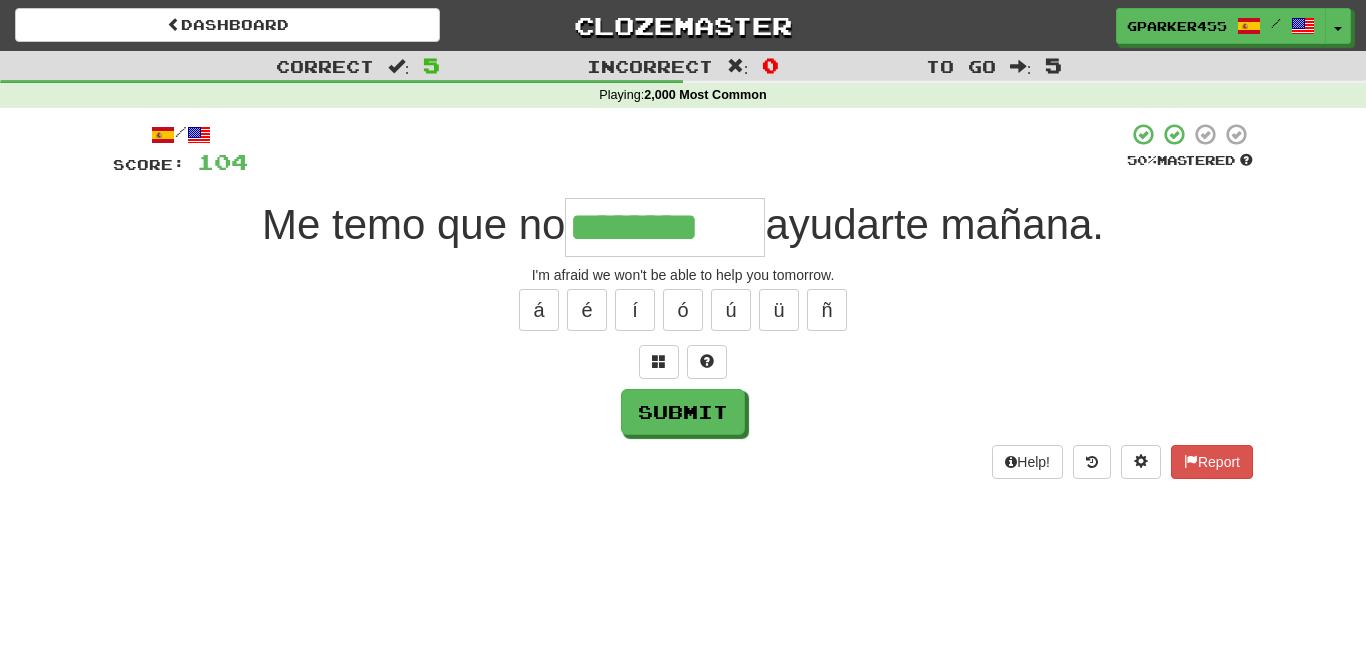 type on "********" 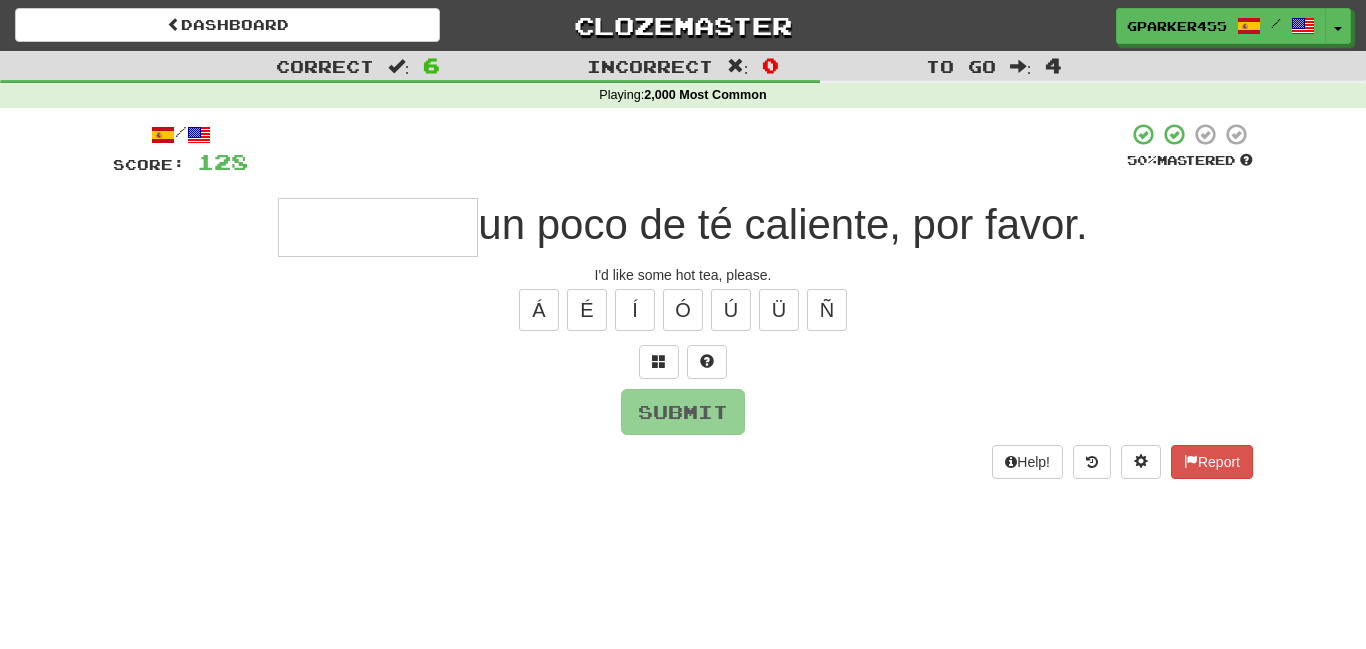 type on "*" 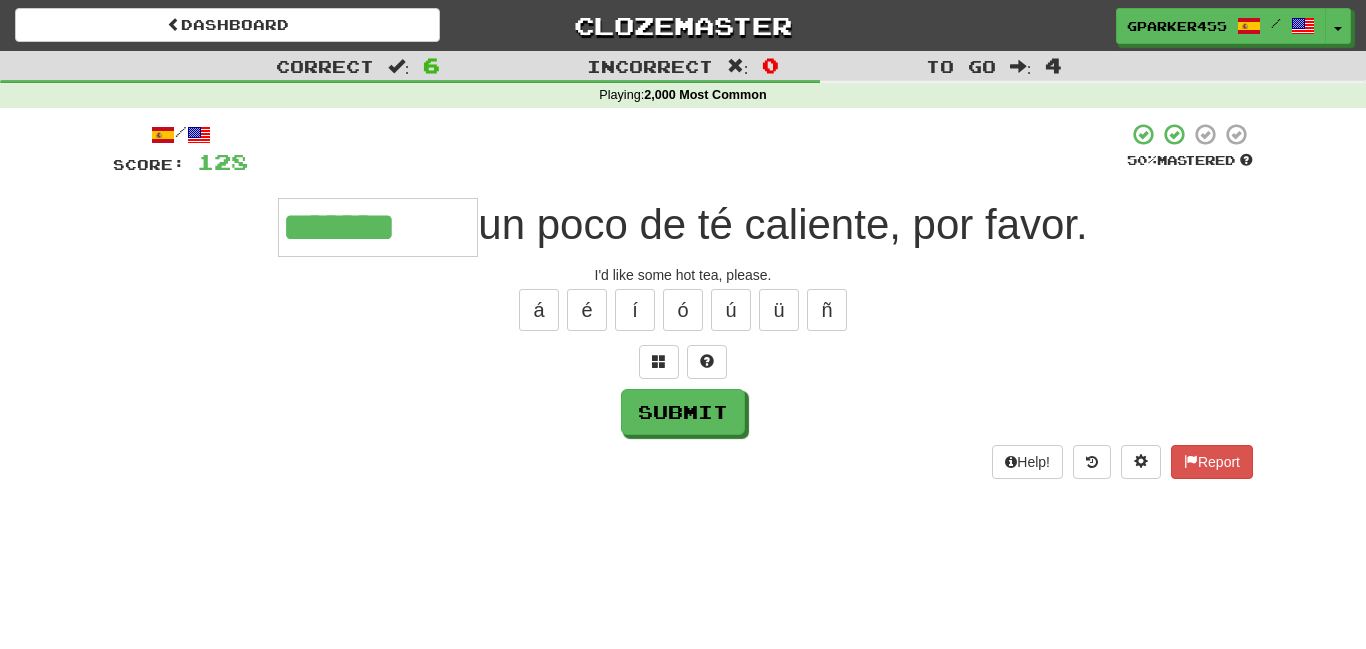 type on "*******" 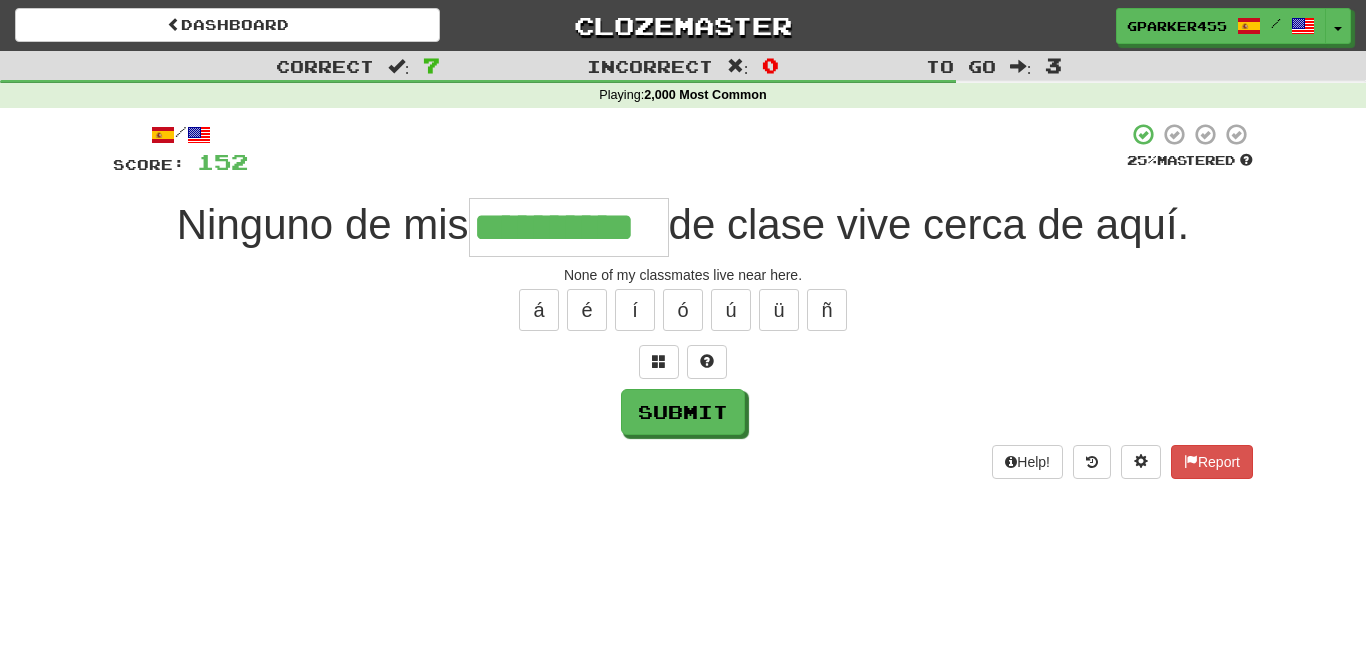 scroll, scrollTop: 0, scrollLeft: 37, axis: horizontal 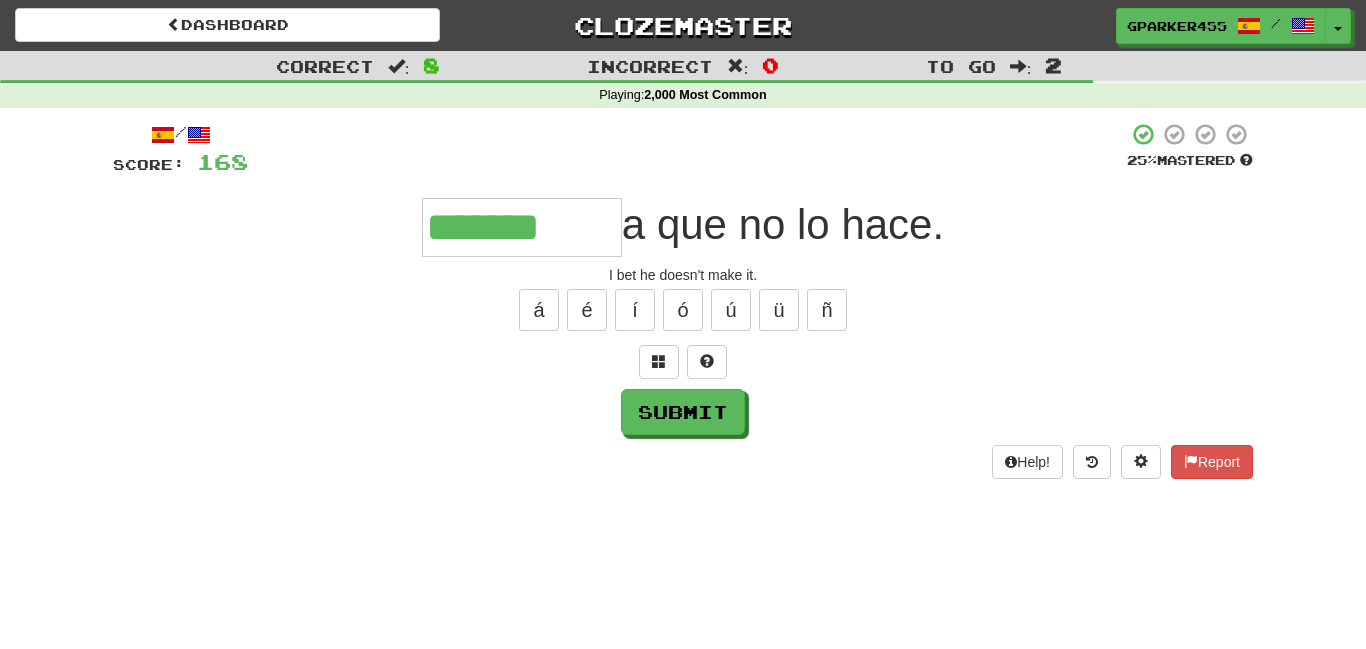 type on "*******" 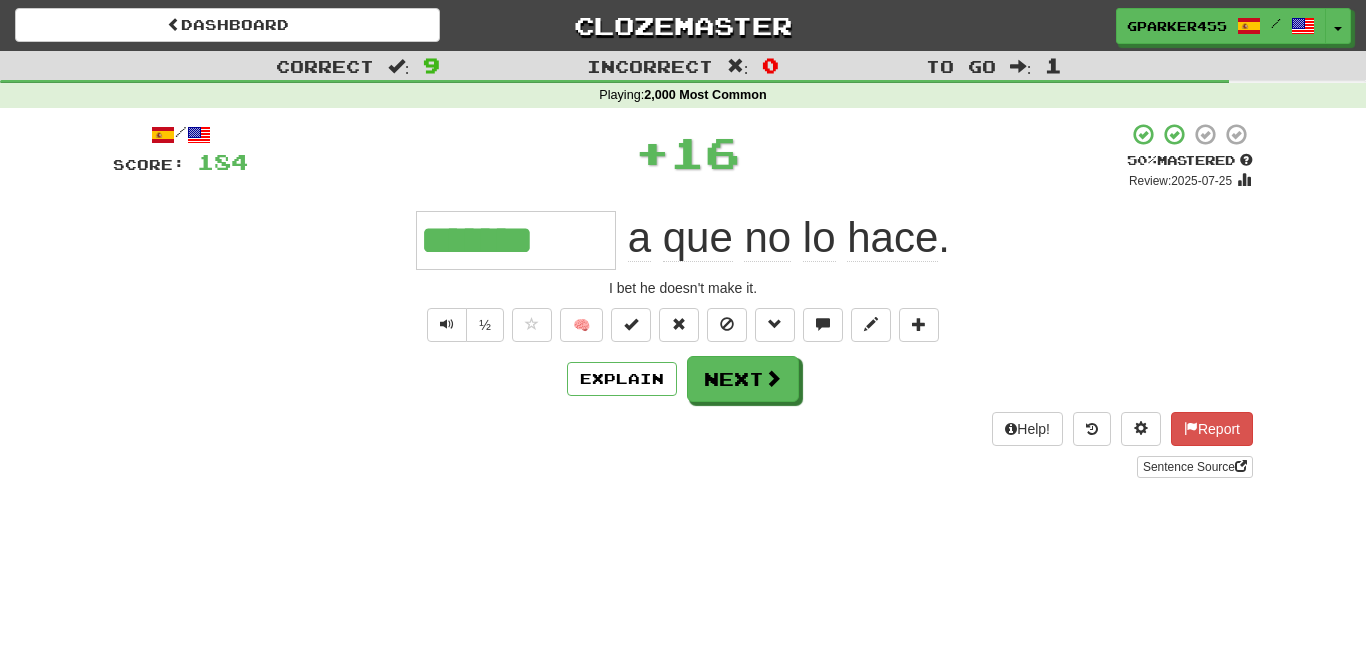 type 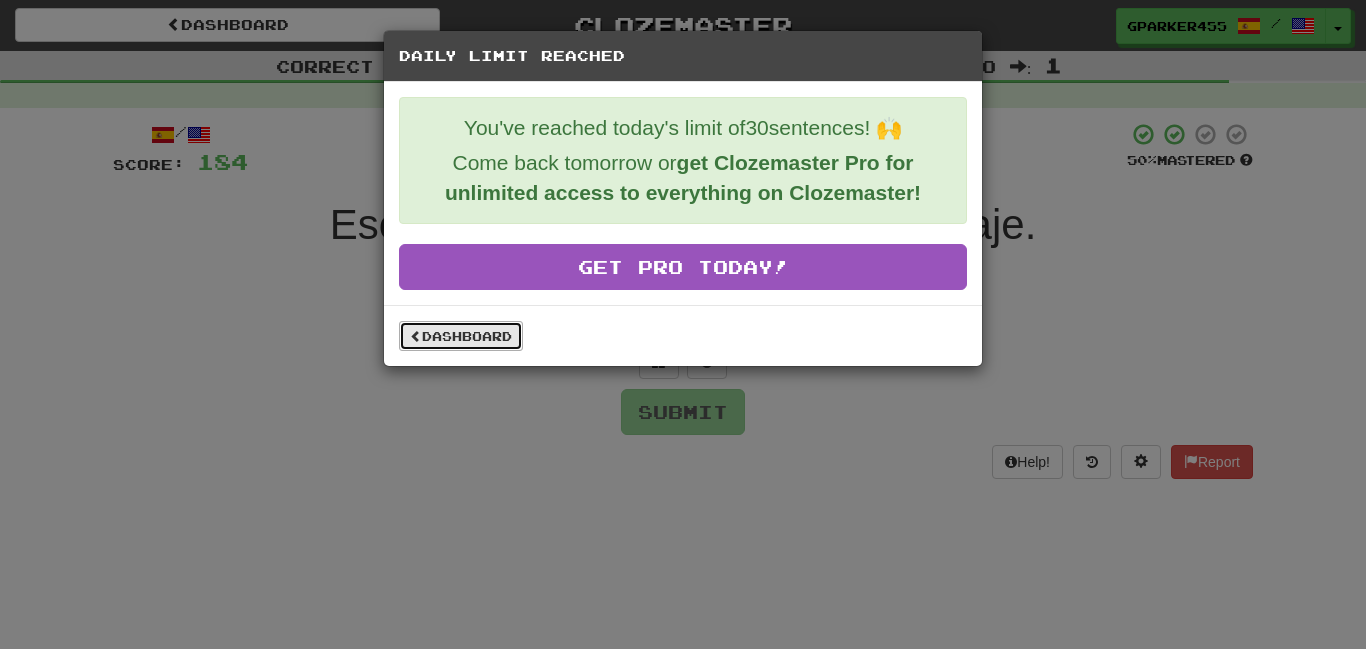 click on "Dashboard" at bounding box center [461, 336] 